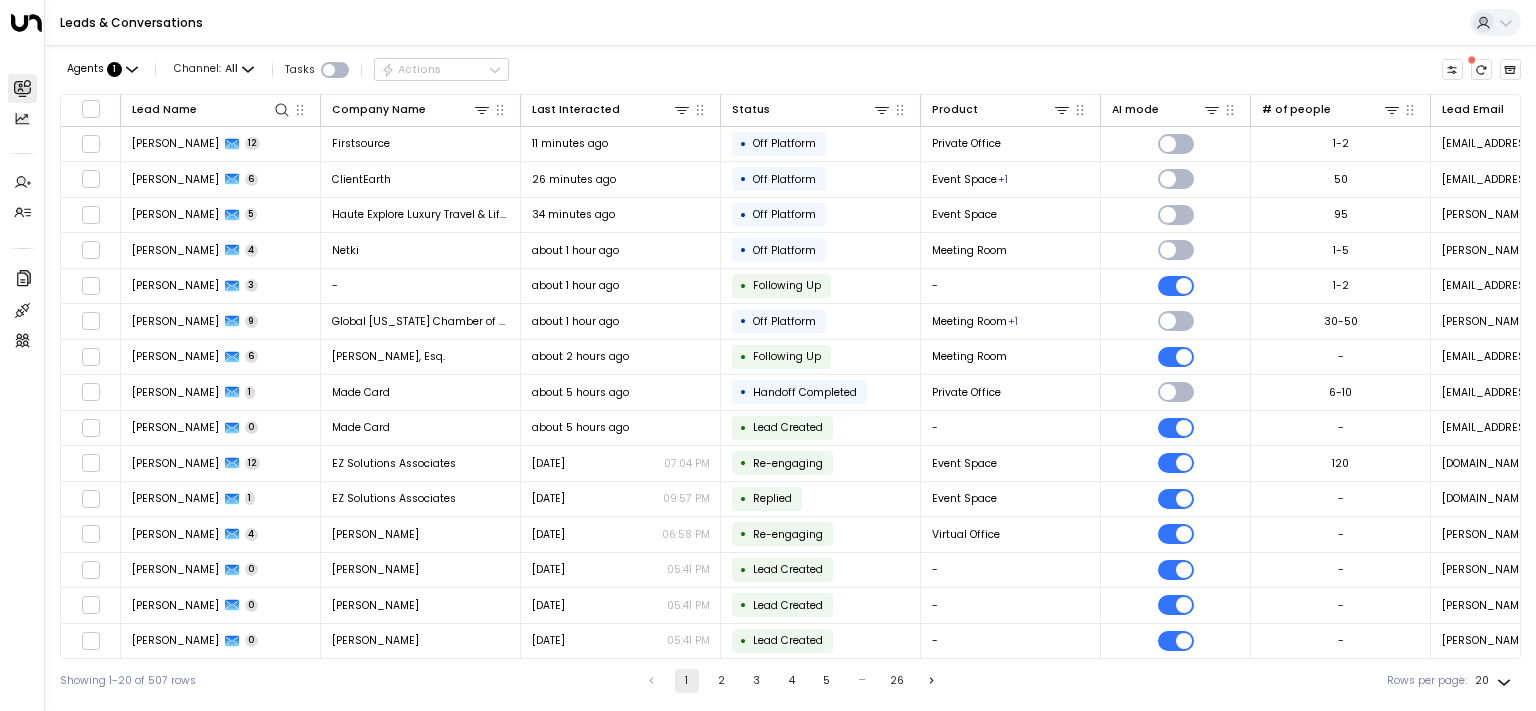 scroll, scrollTop: 0, scrollLeft: 0, axis: both 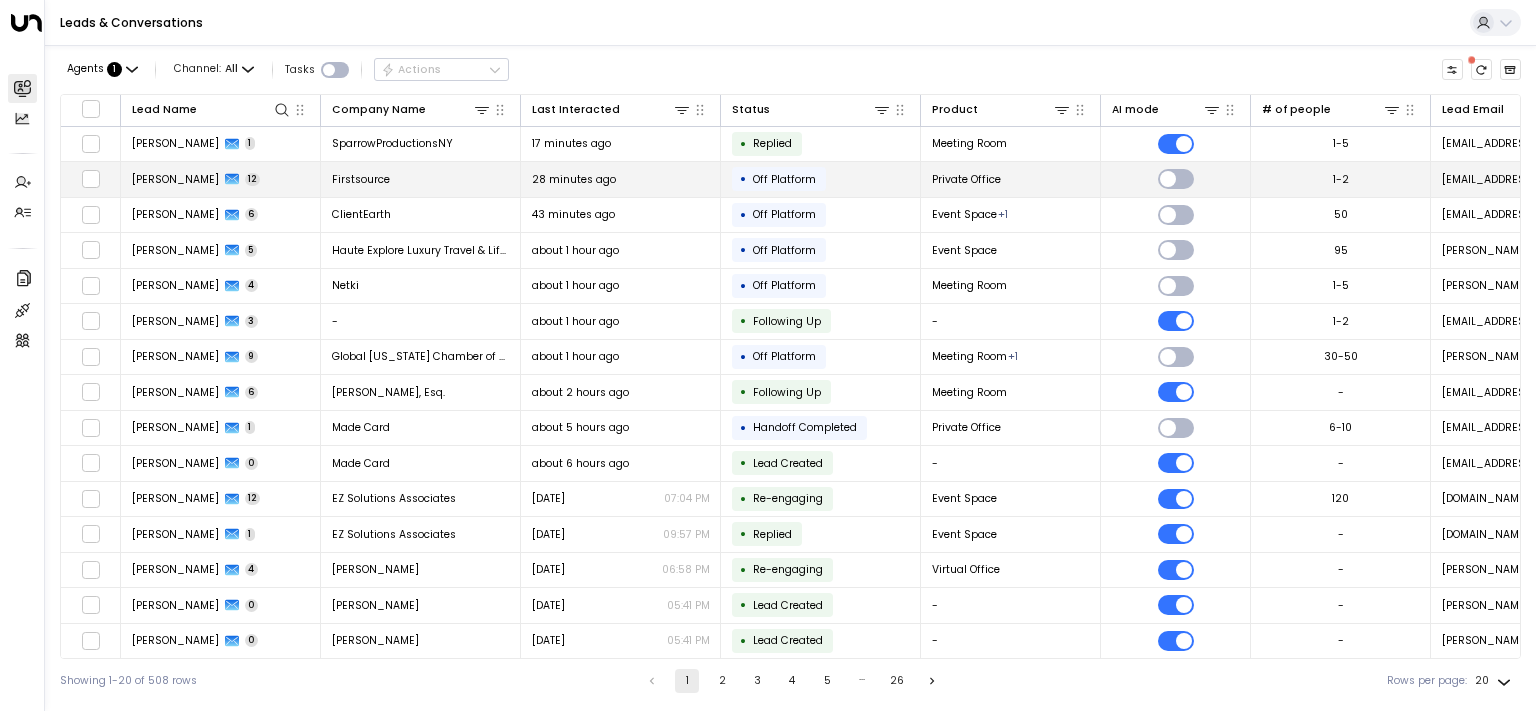 click on "[PERSON_NAME]" at bounding box center [175, 179] 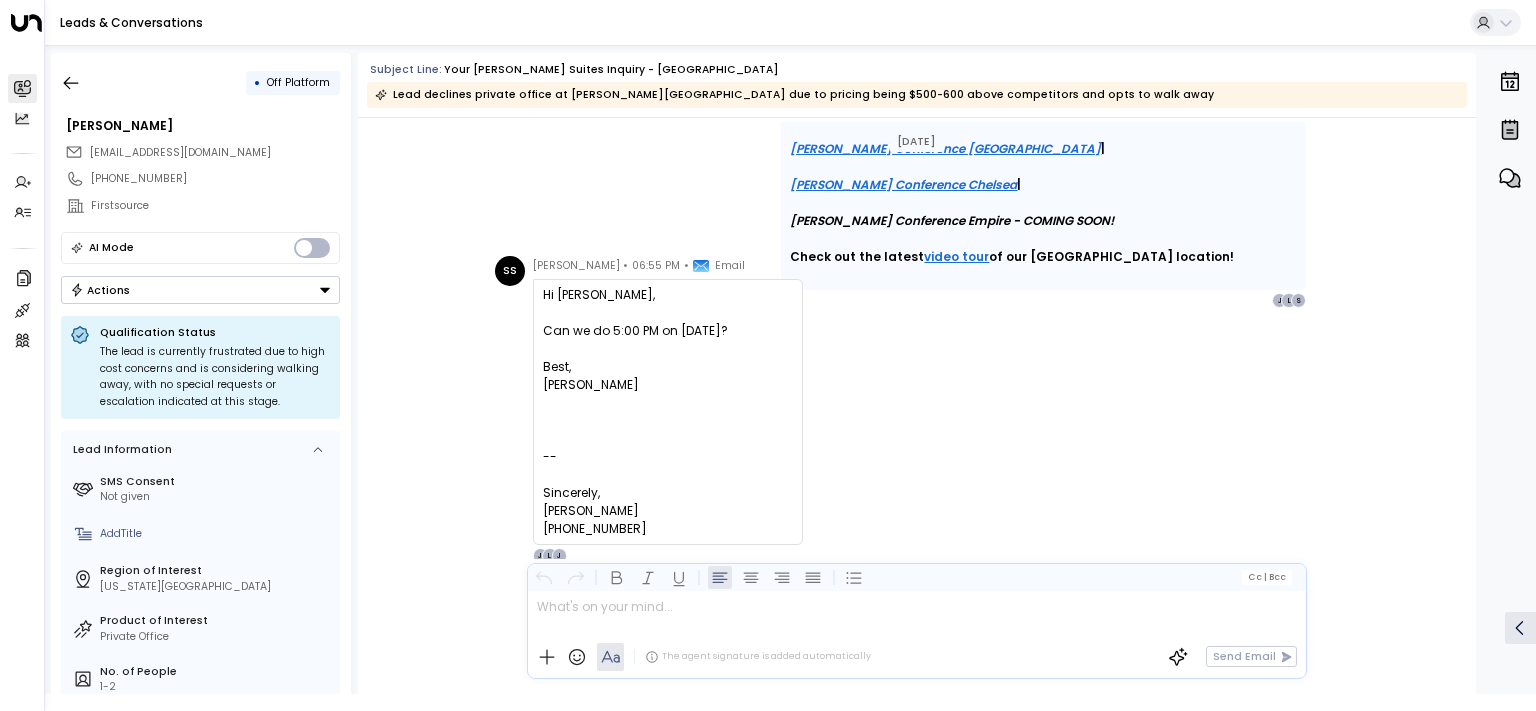 scroll, scrollTop: 6865, scrollLeft: 0, axis: vertical 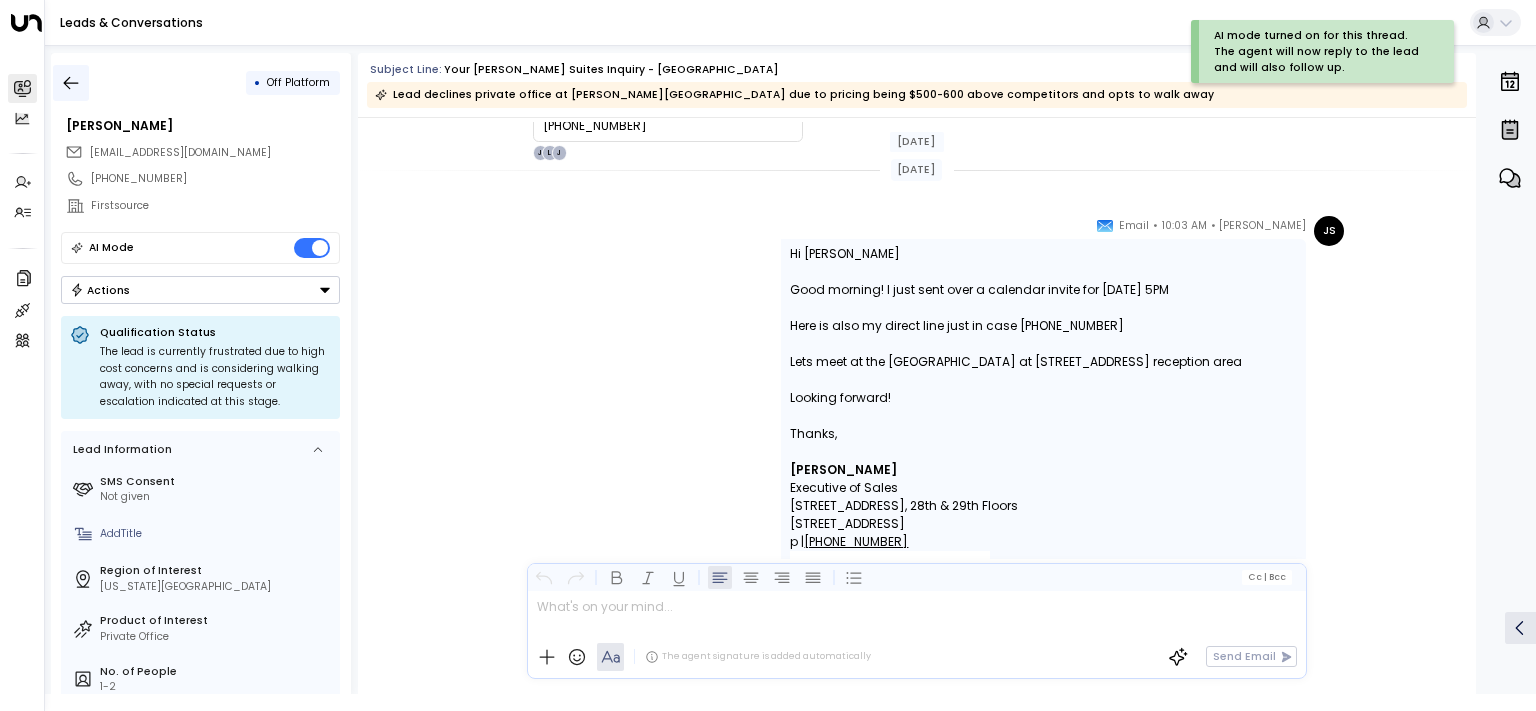 click 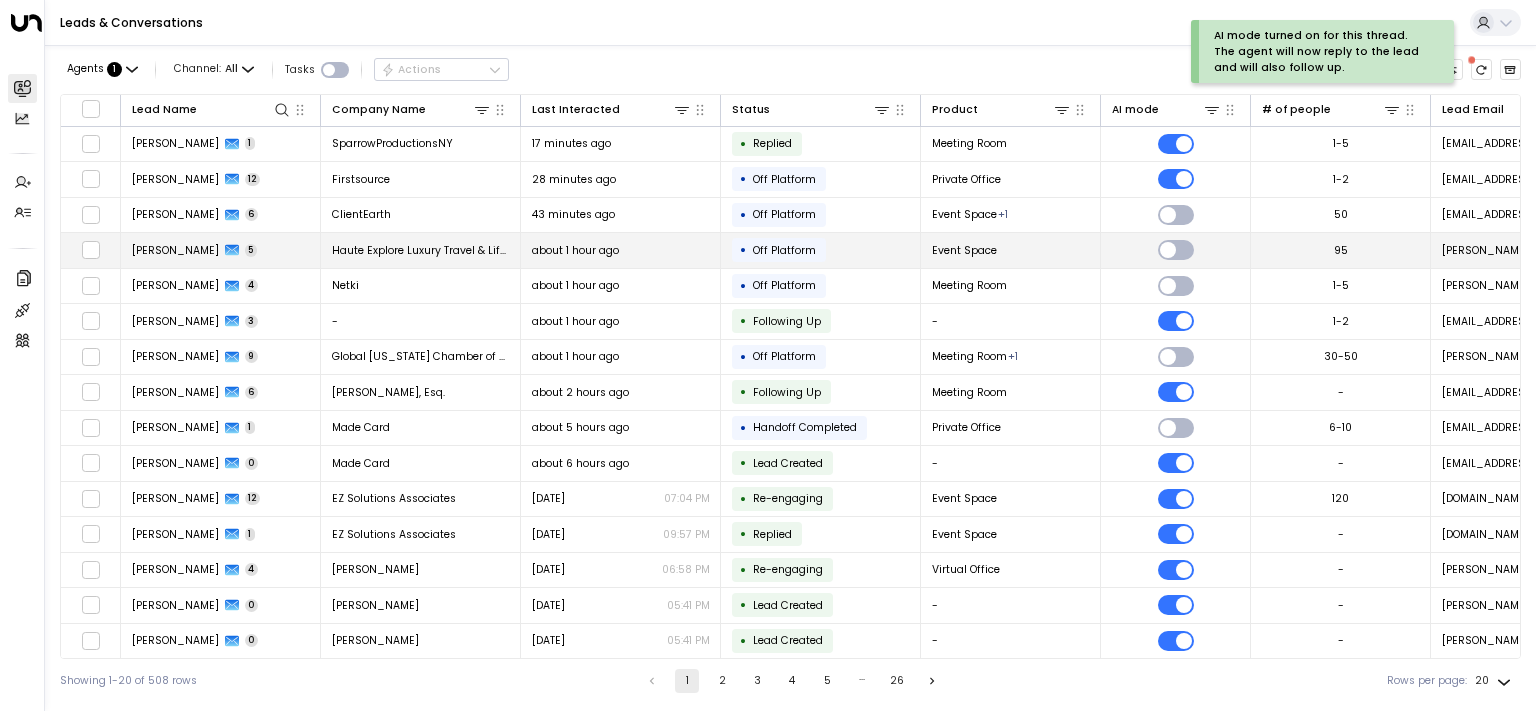 click on "[PERSON_NAME]" at bounding box center (175, 250) 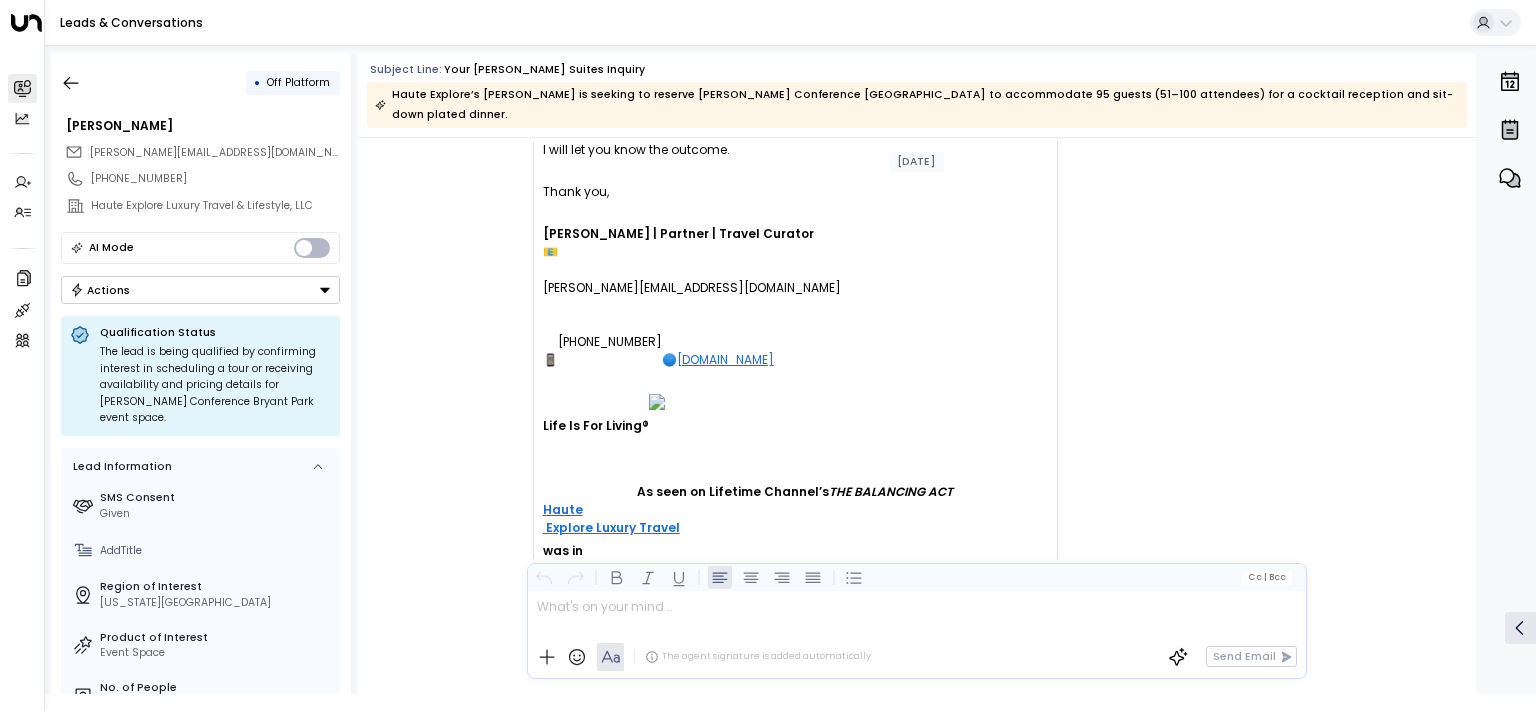 scroll, scrollTop: 3320, scrollLeft: 0, axis: vertical 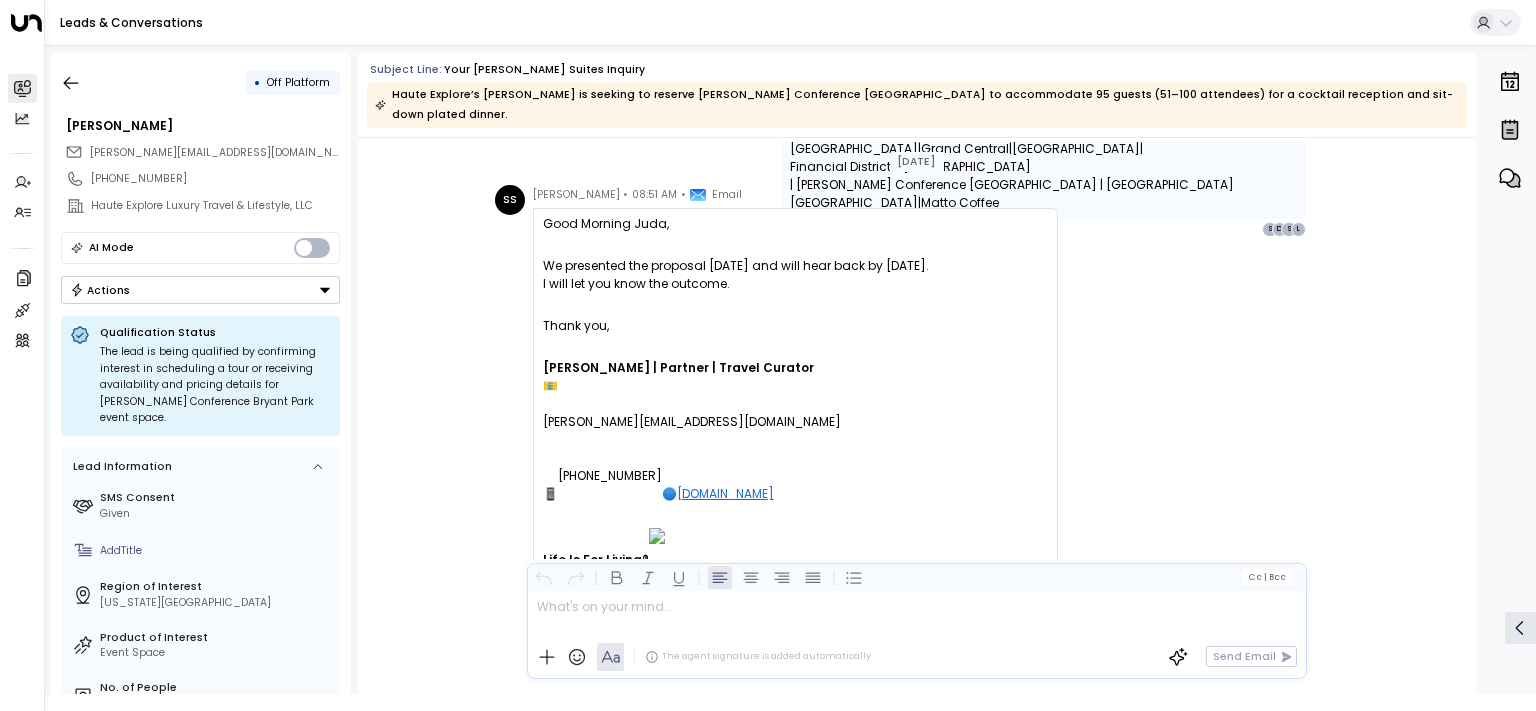 drag, startPoint x: 618, startPoint y: 268, endPoint x: 805, endPoint y: 321, distance: 194.36563 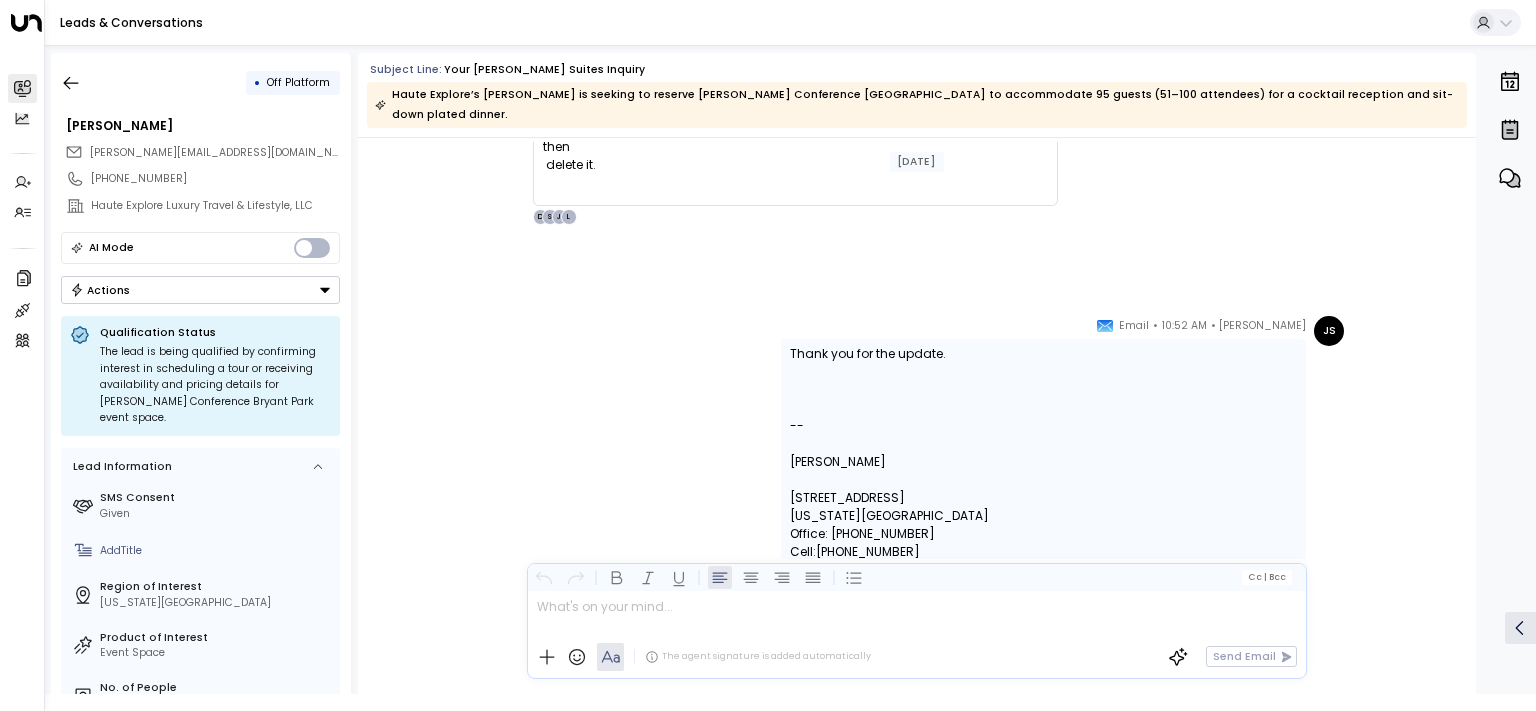 scroll, scrollTop: 4136, scrollLeft: 0, axis: vertical 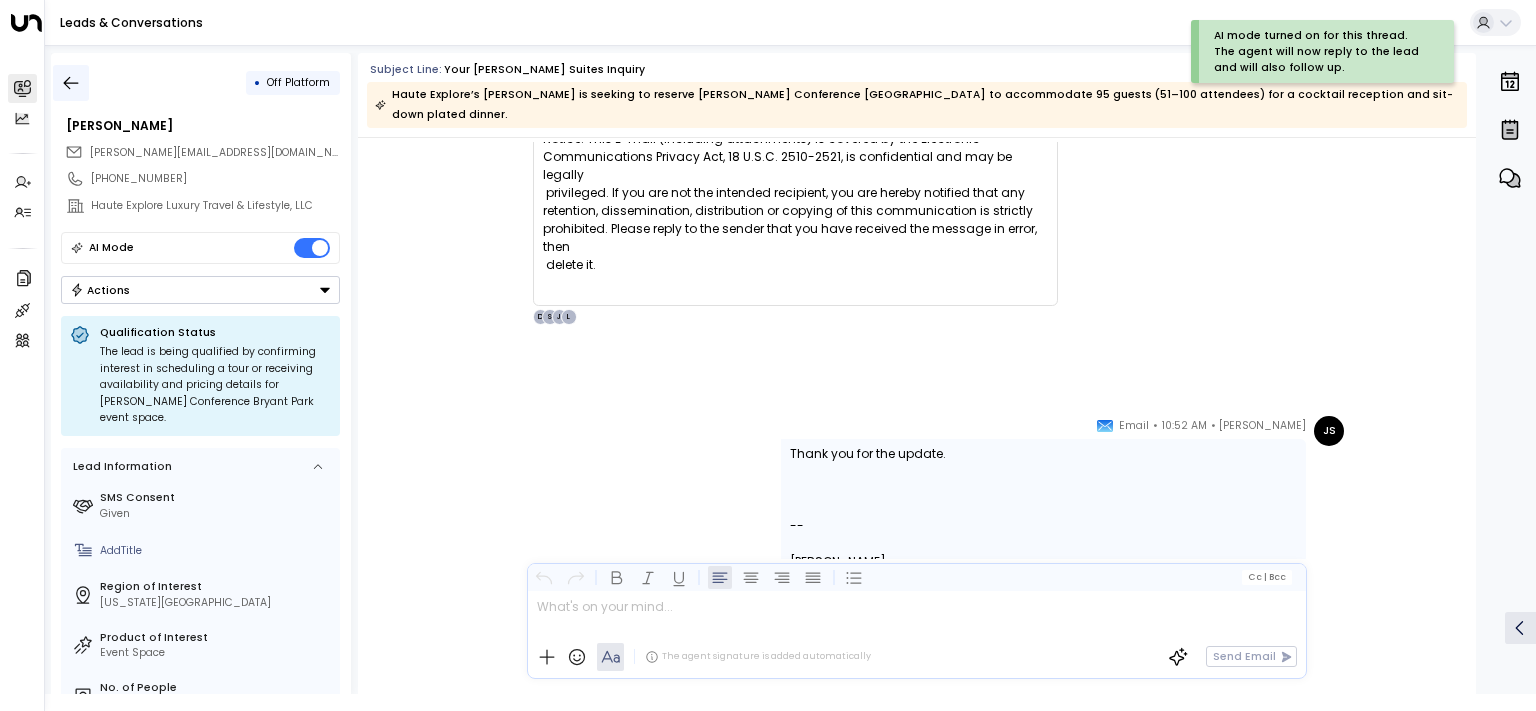 click 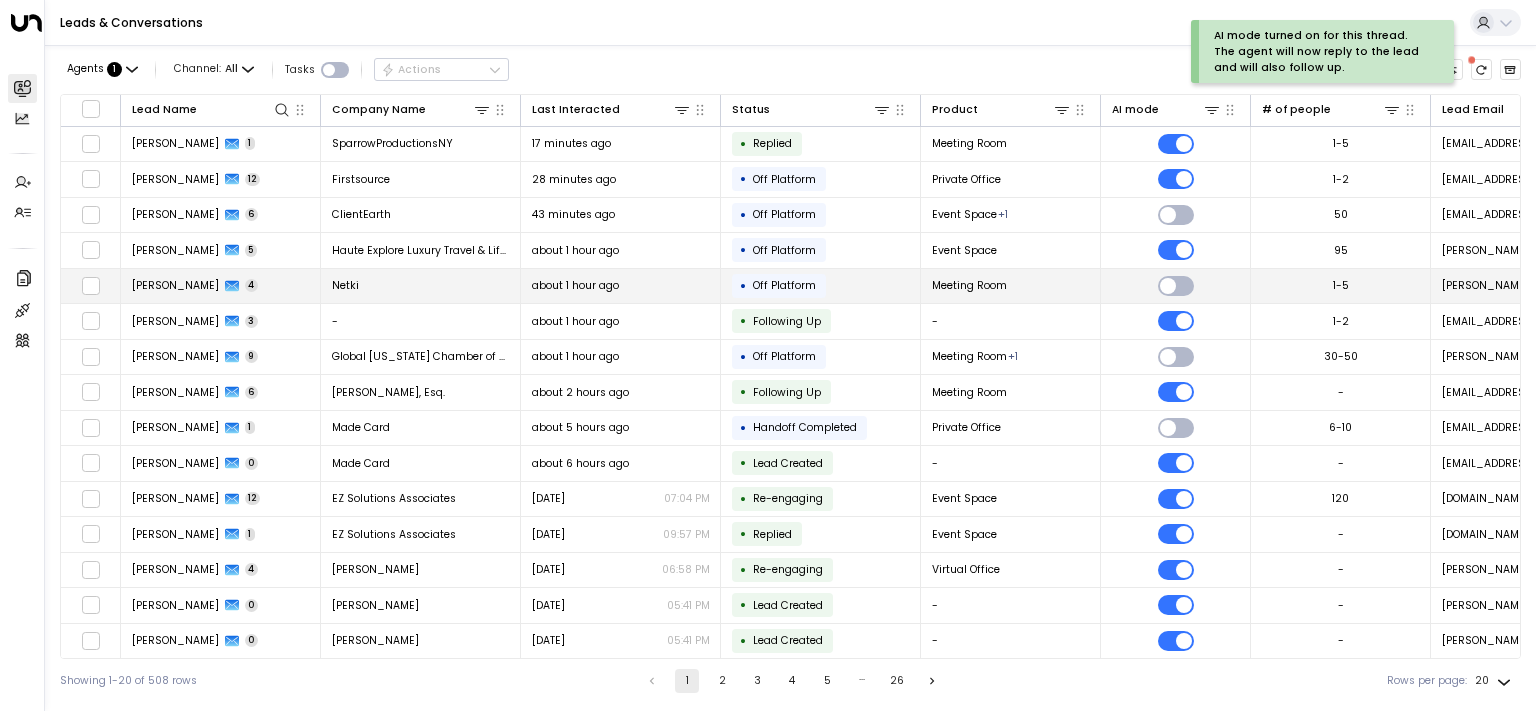 click on "[PERSON_NAME]" at bounding box center (175, 285) 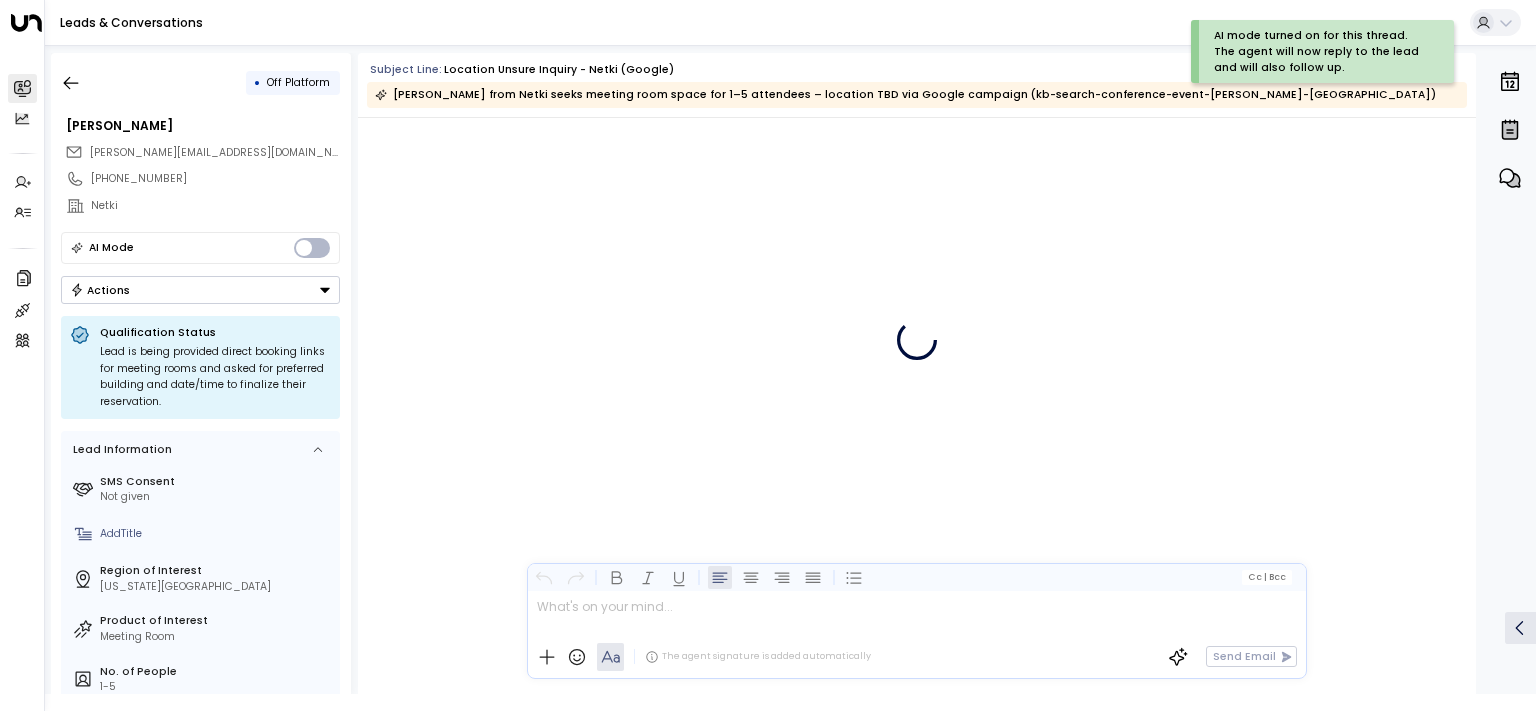 scroll, scrollTop: 1404, scrollLeft: 0, axis: vertical 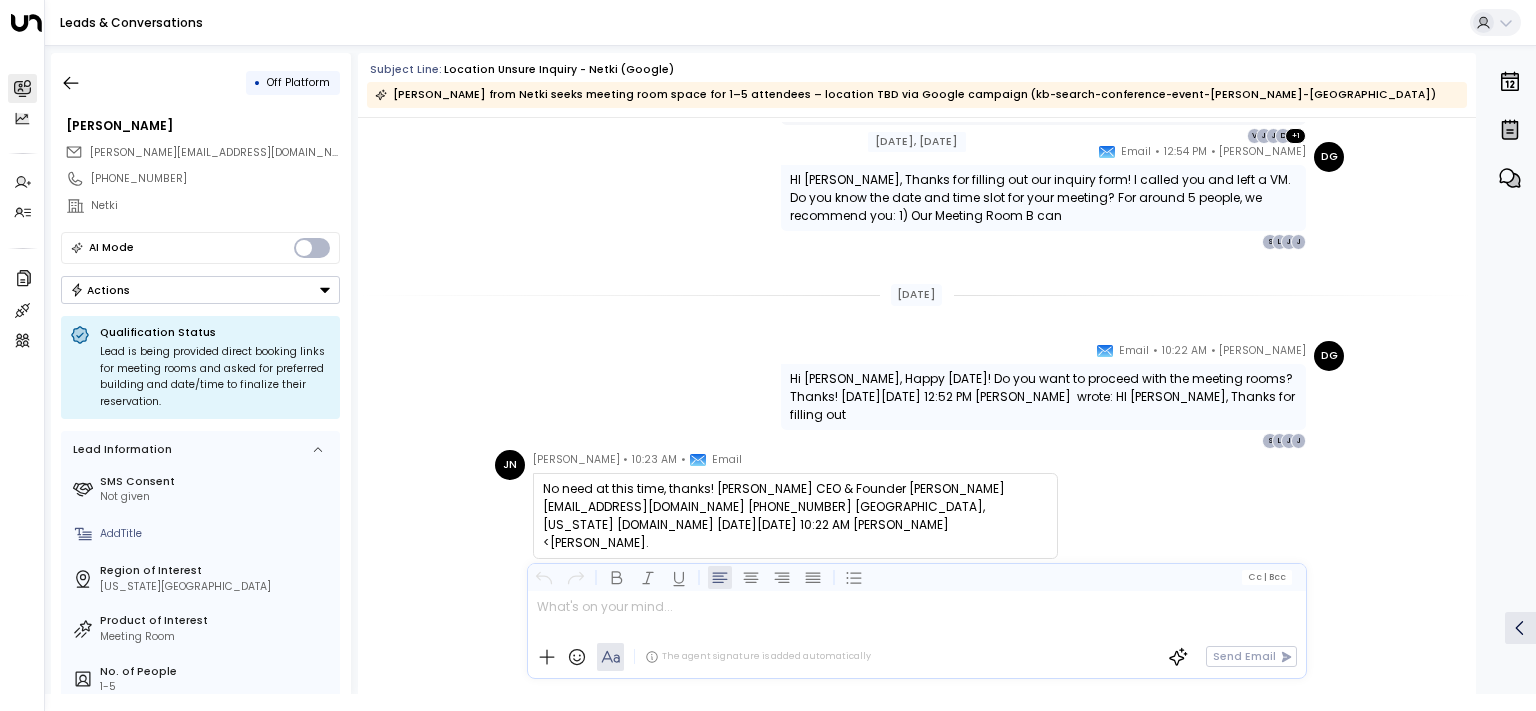 click at bounding box center (916, 613) 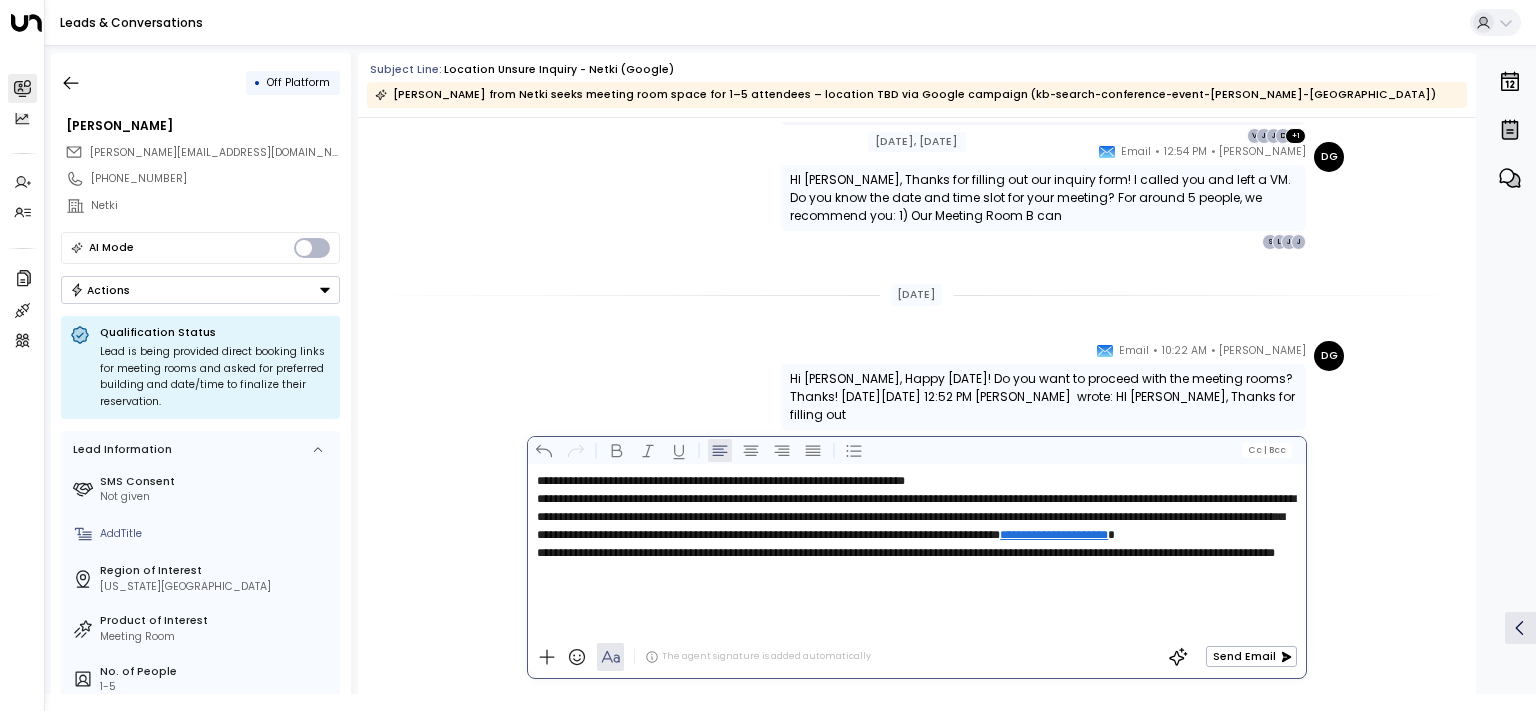 type 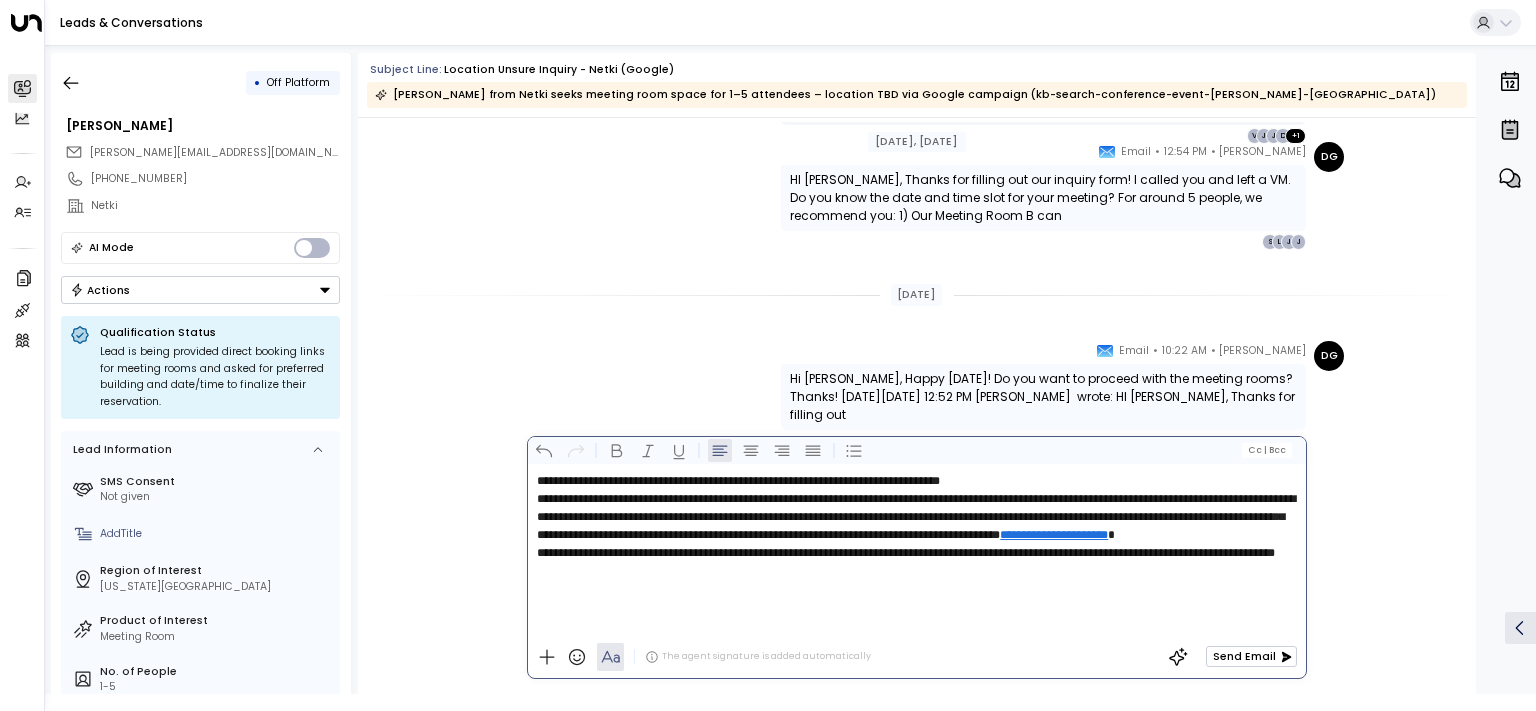 click on "Send Email" at bounding box center (1251, 656) 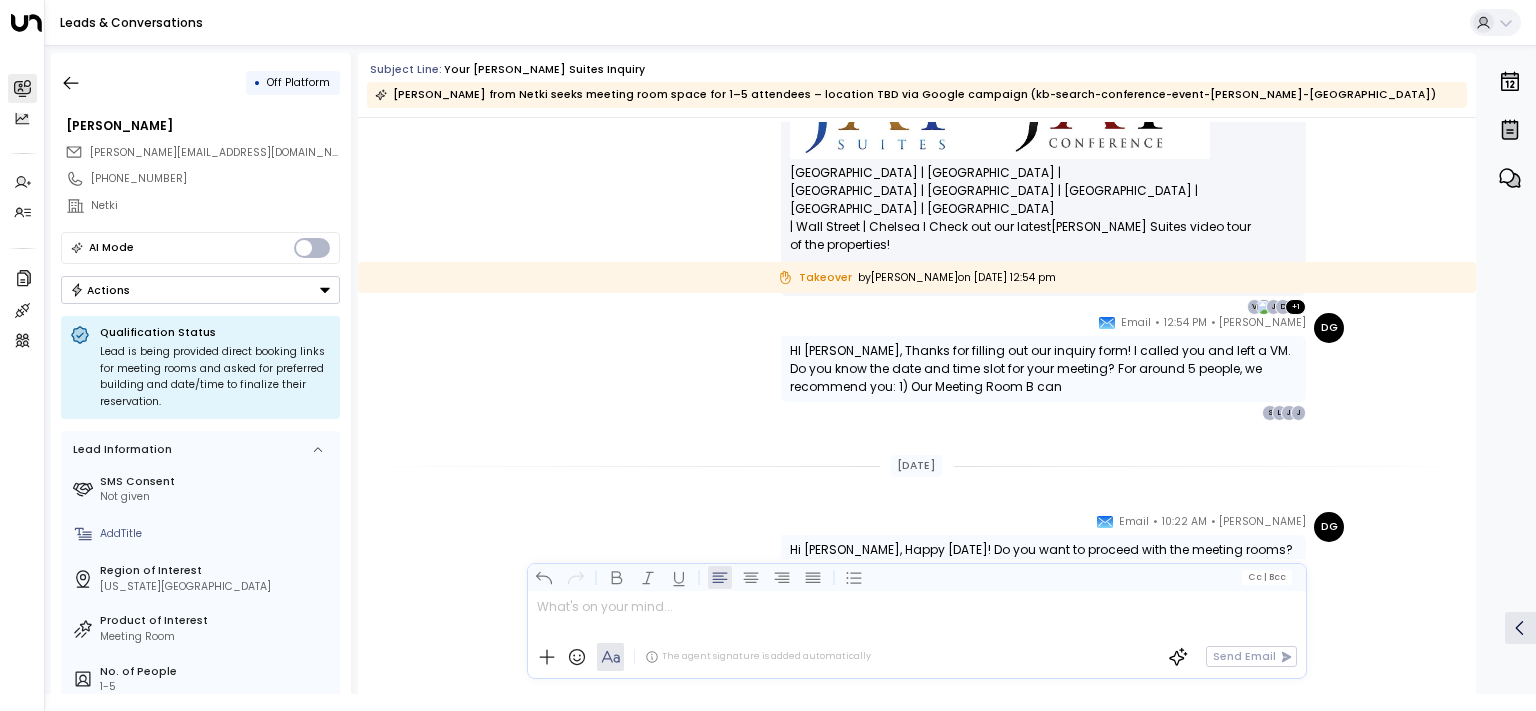scroll, scrollTop: 1333, scrollLeft: 0, axis: vertical 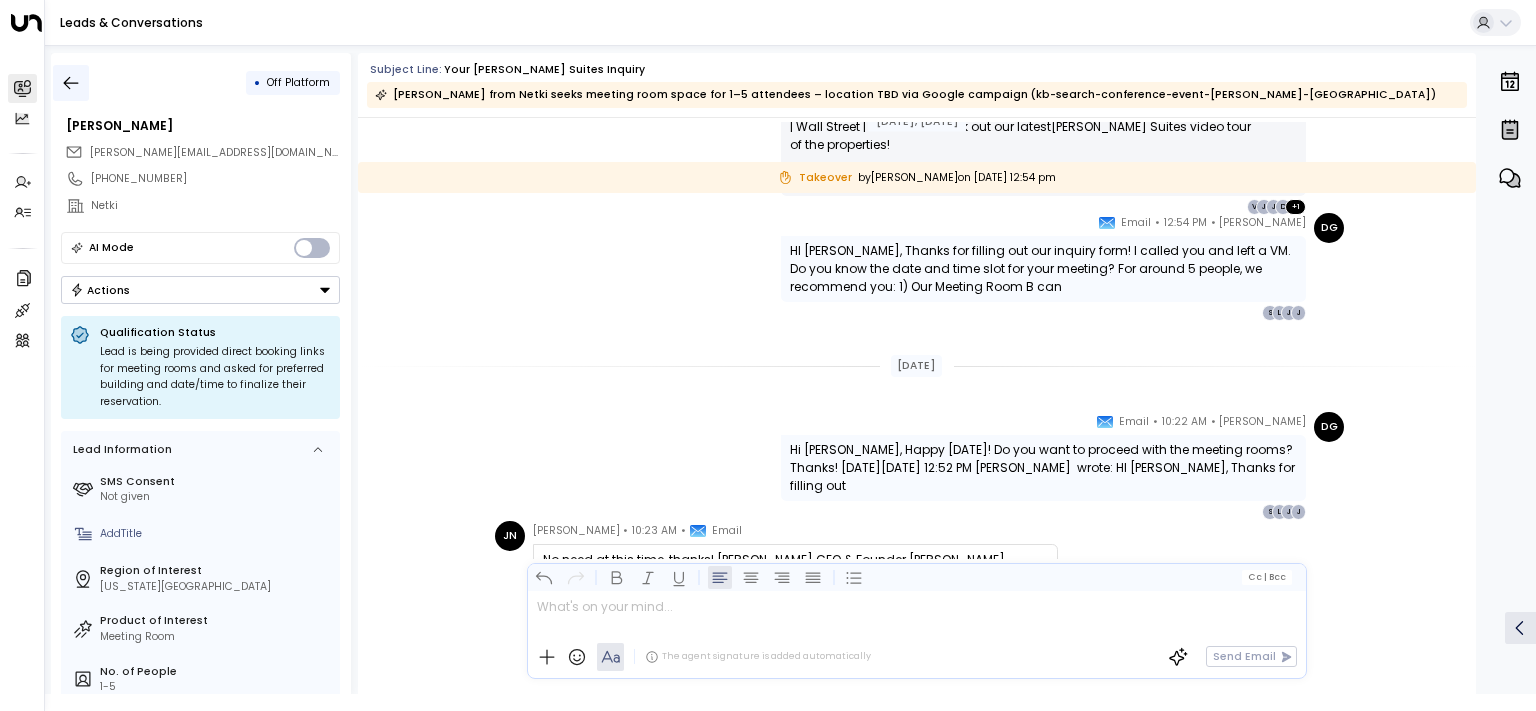 click at bounding box center [71, 83] 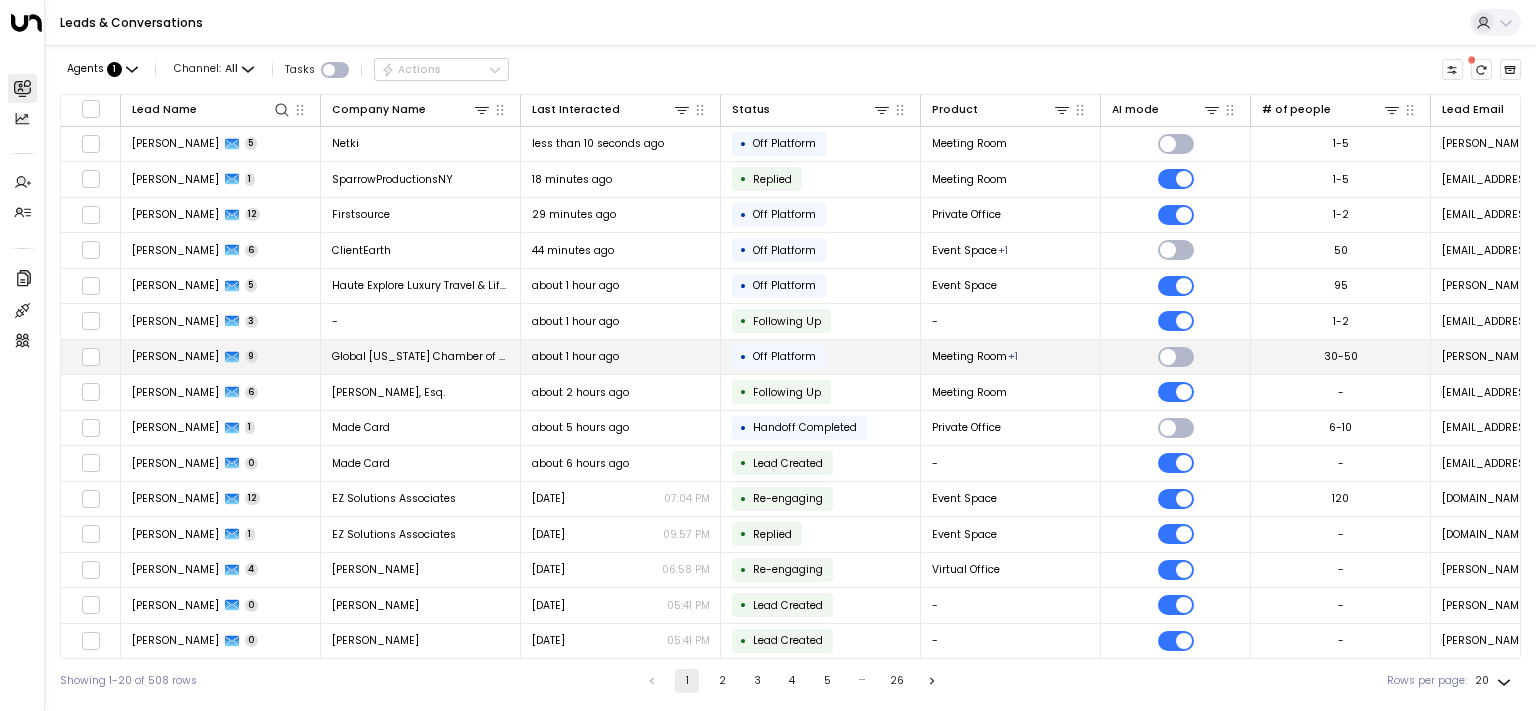 click on "[PERSON_NAME]" at bounding box center (175, 356) 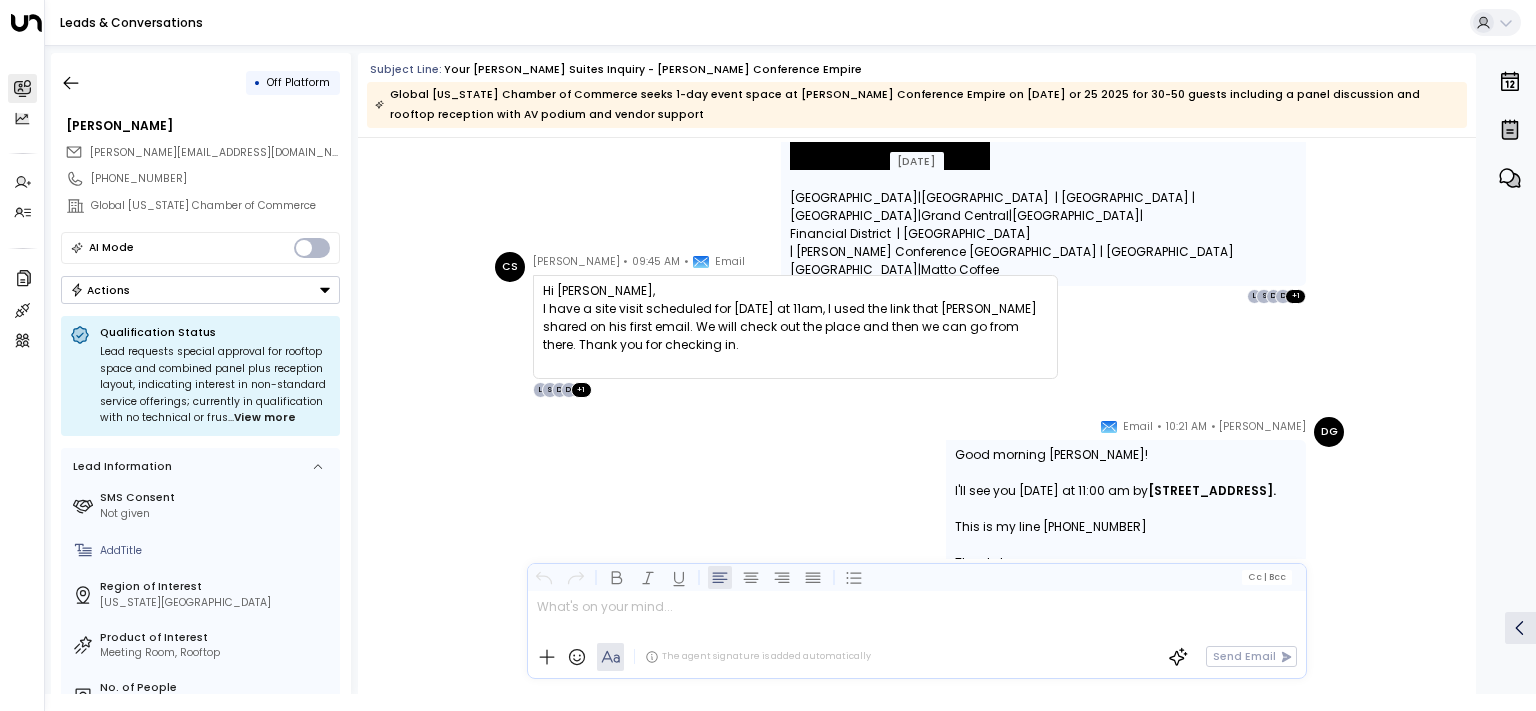 scroll, scrollTop: 5227, scrollLeft: 0, axis: vertical 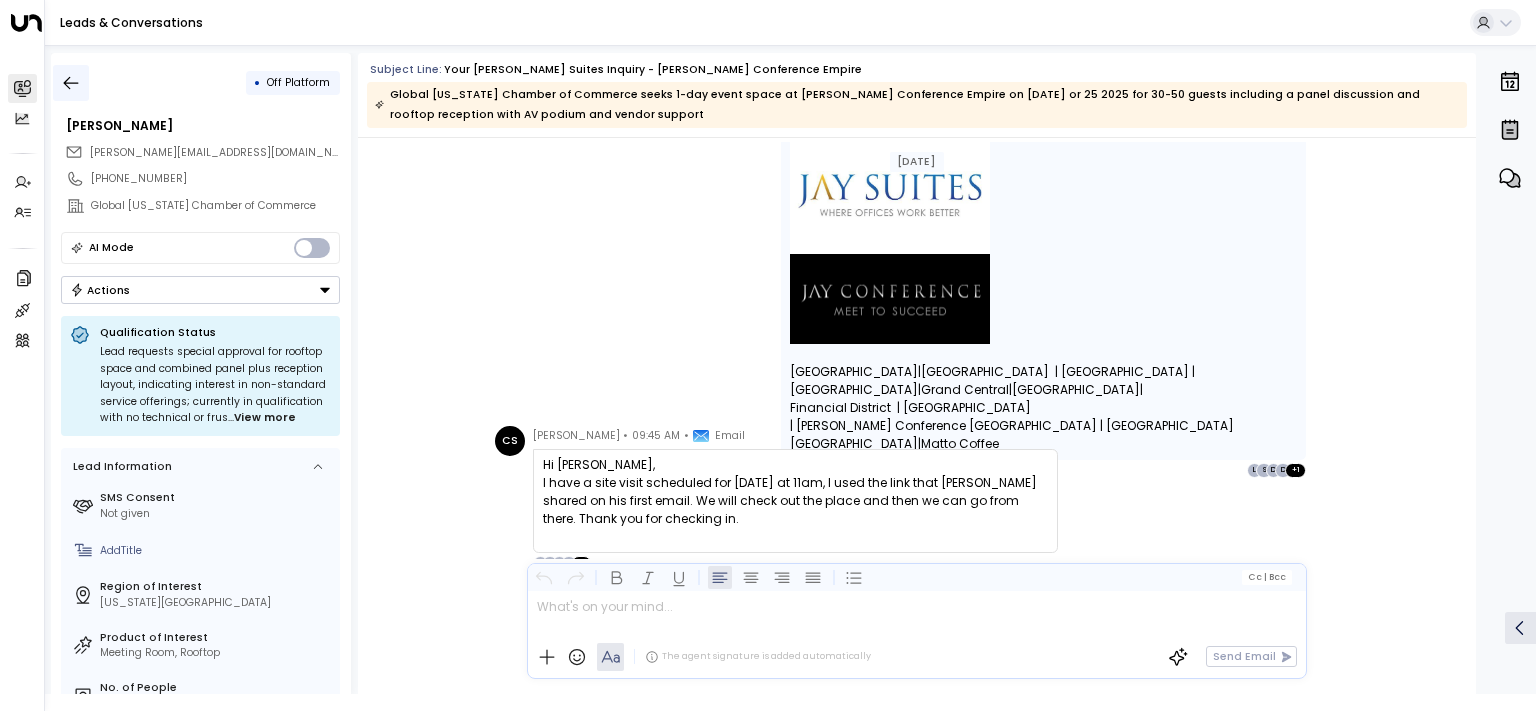 click 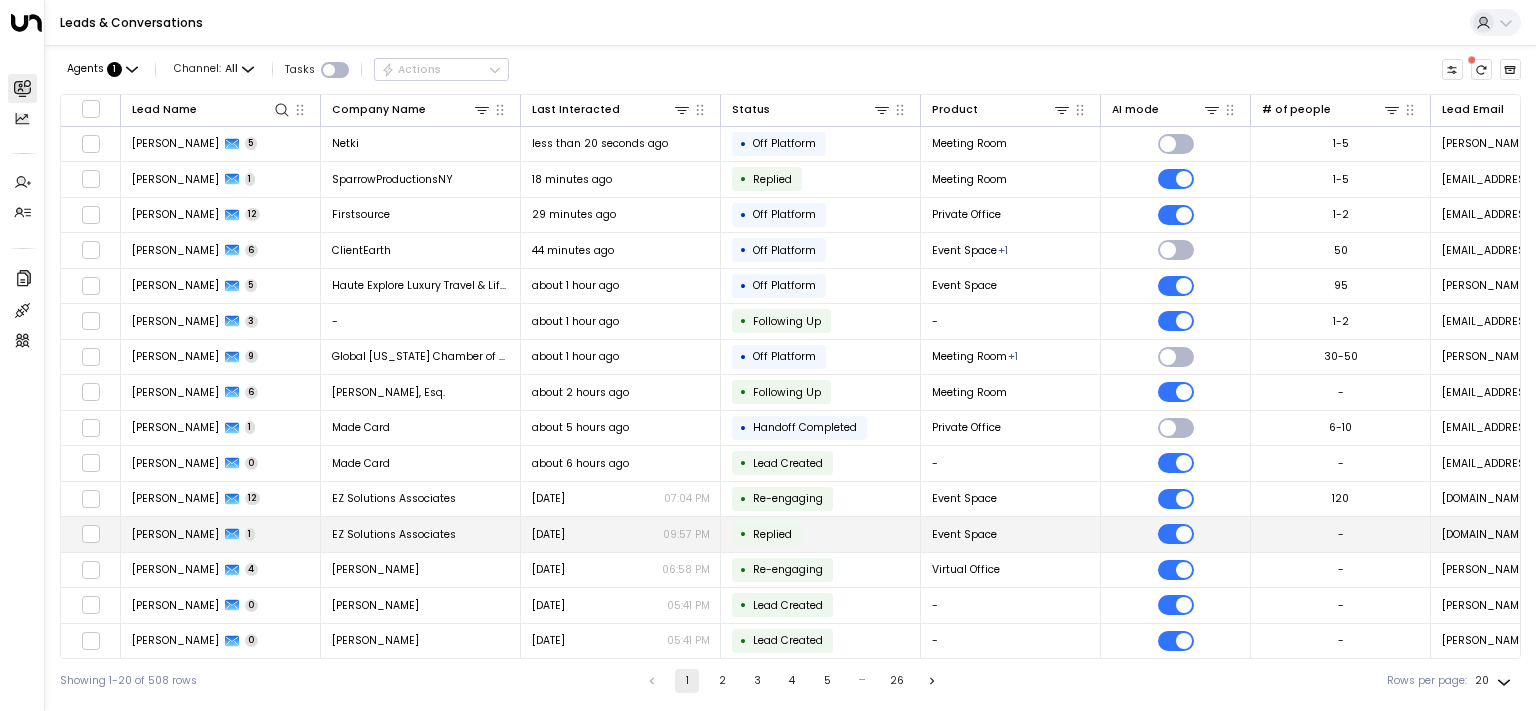 scroll, scrollTop: 190, scrollLeft: 0, axis: vertical 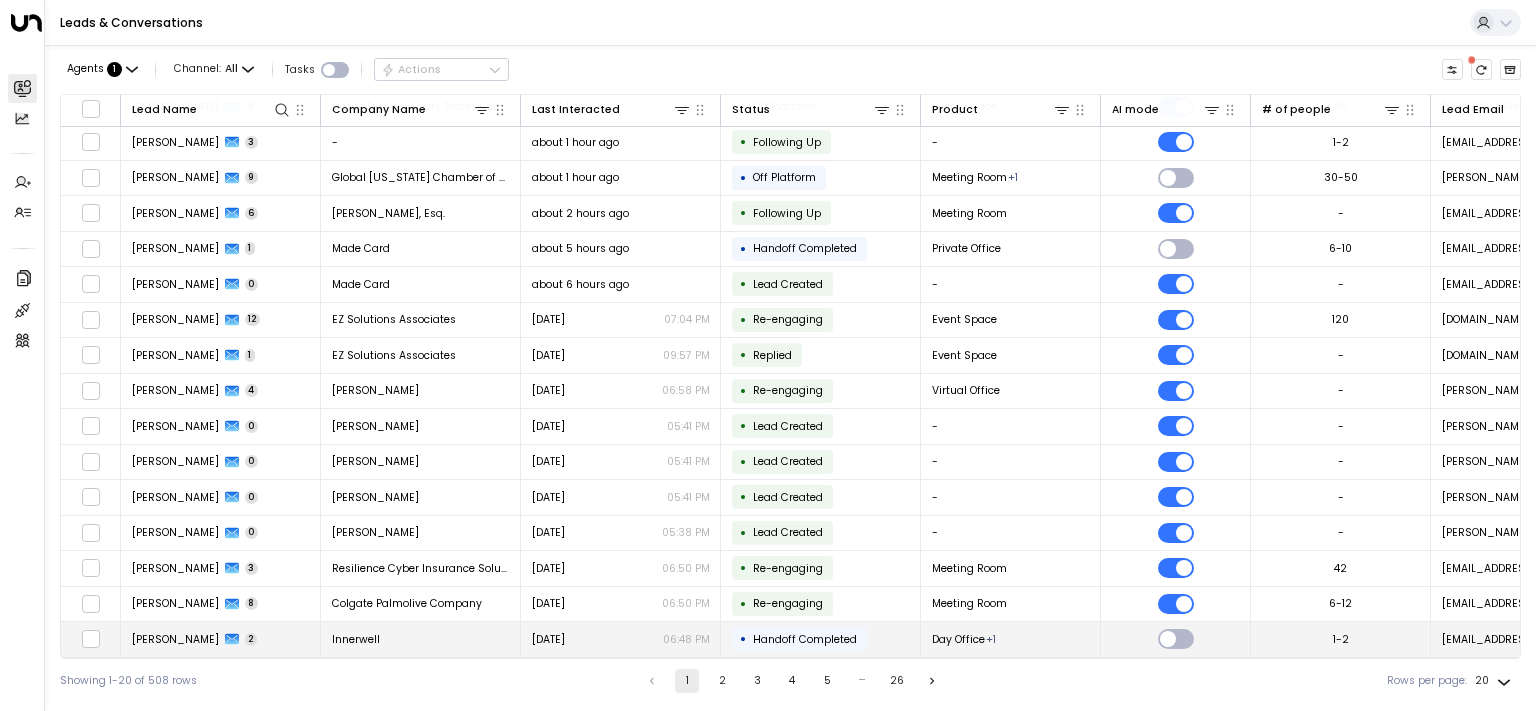 click on "[PERSON_NAME]" at bounding box center (175, 639) 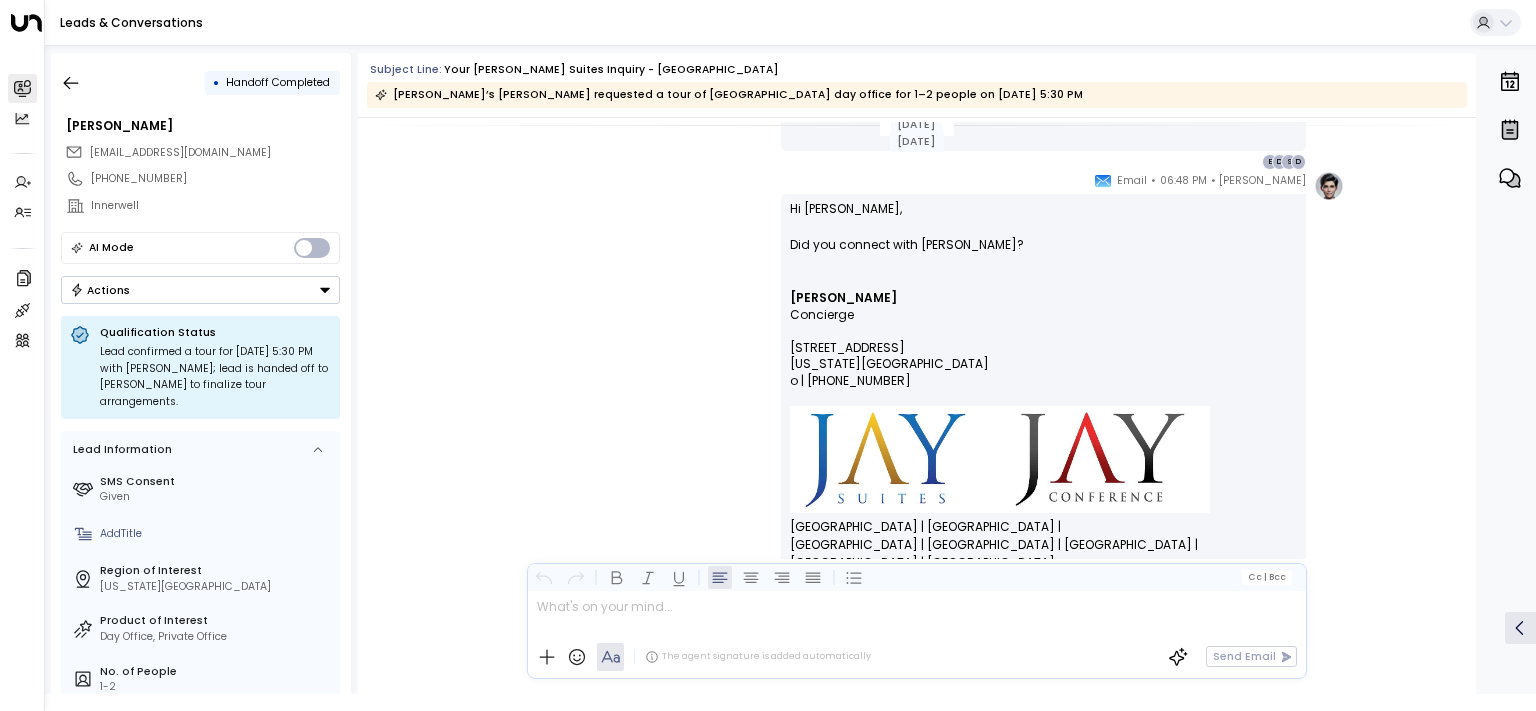 scroll, scrollTop: 1315, scrollLeft: 0, axis: vertical 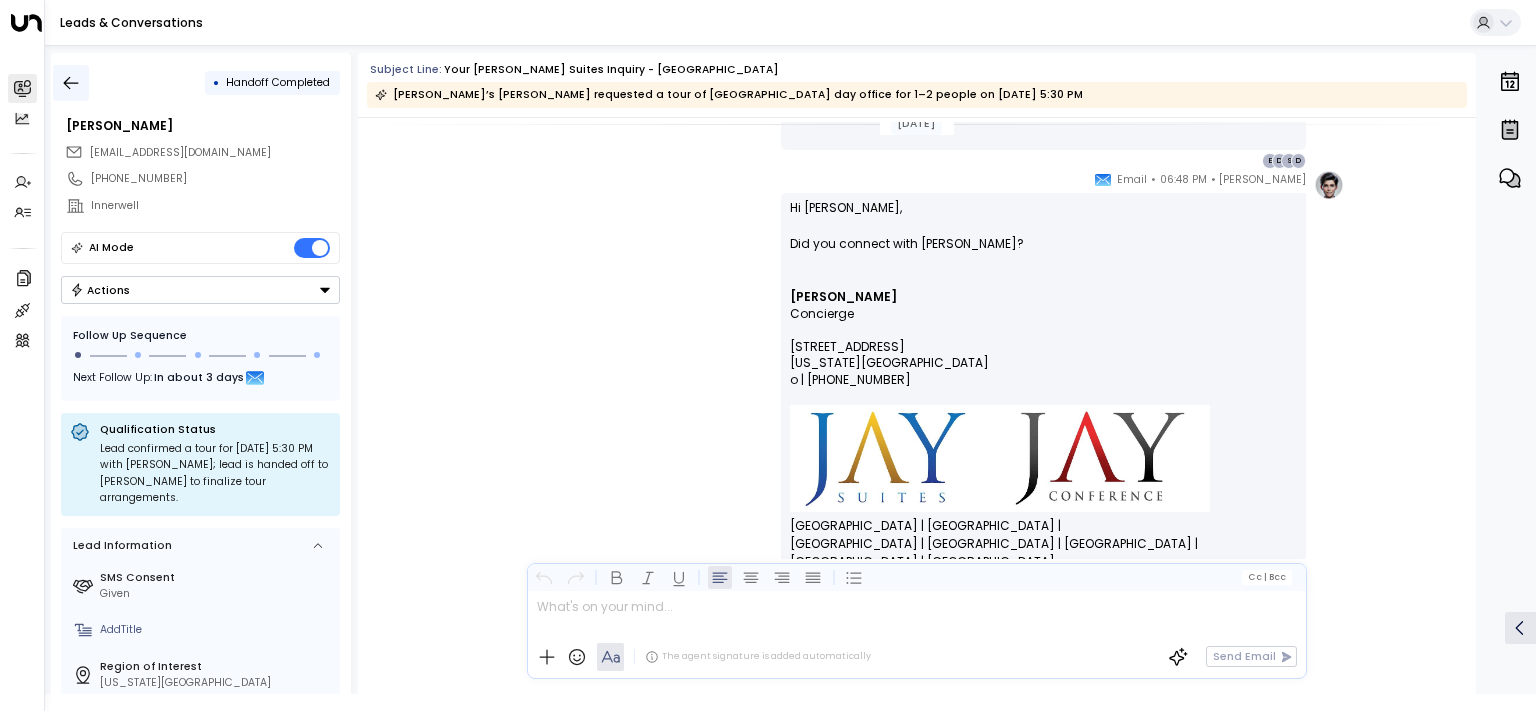 click 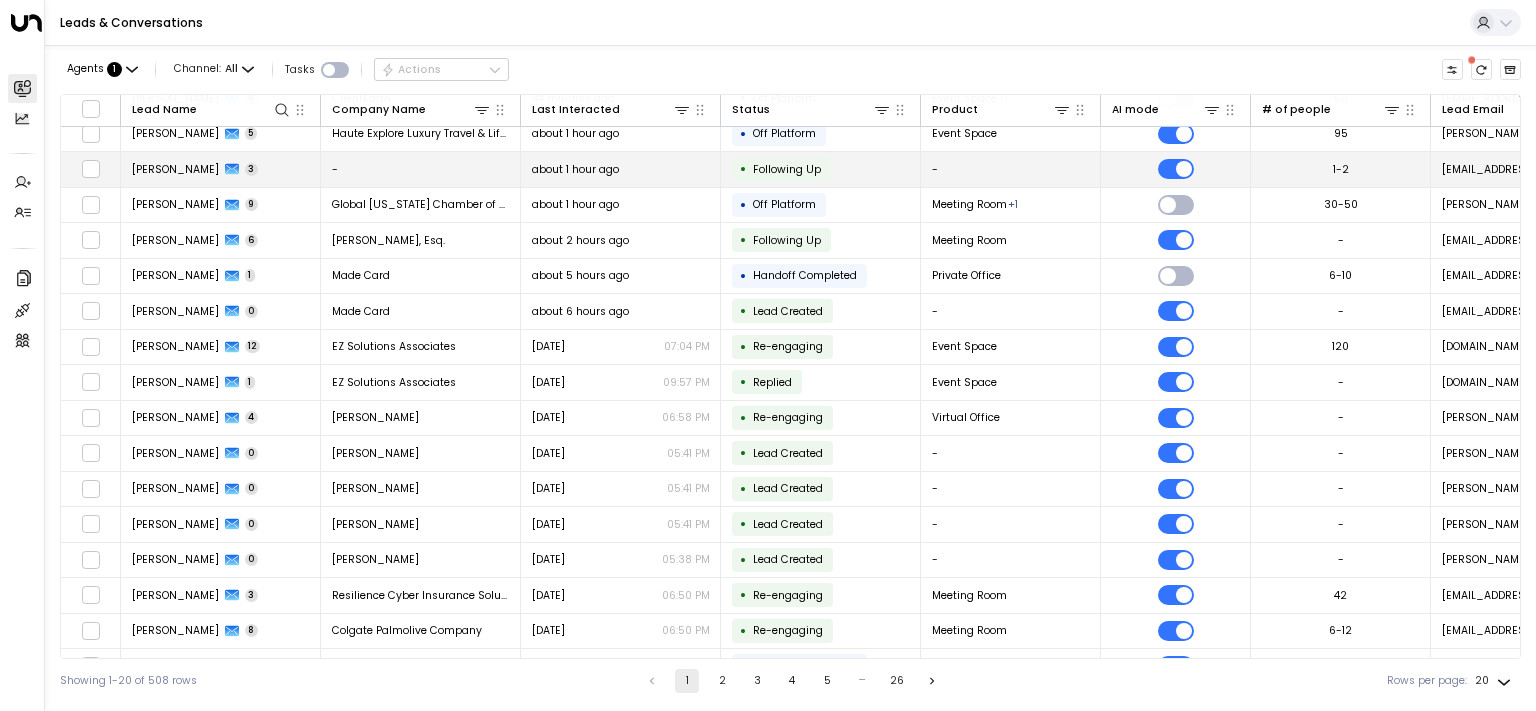 scroll, scrollTop: 190, scrollLeft: 0, axis: vertical 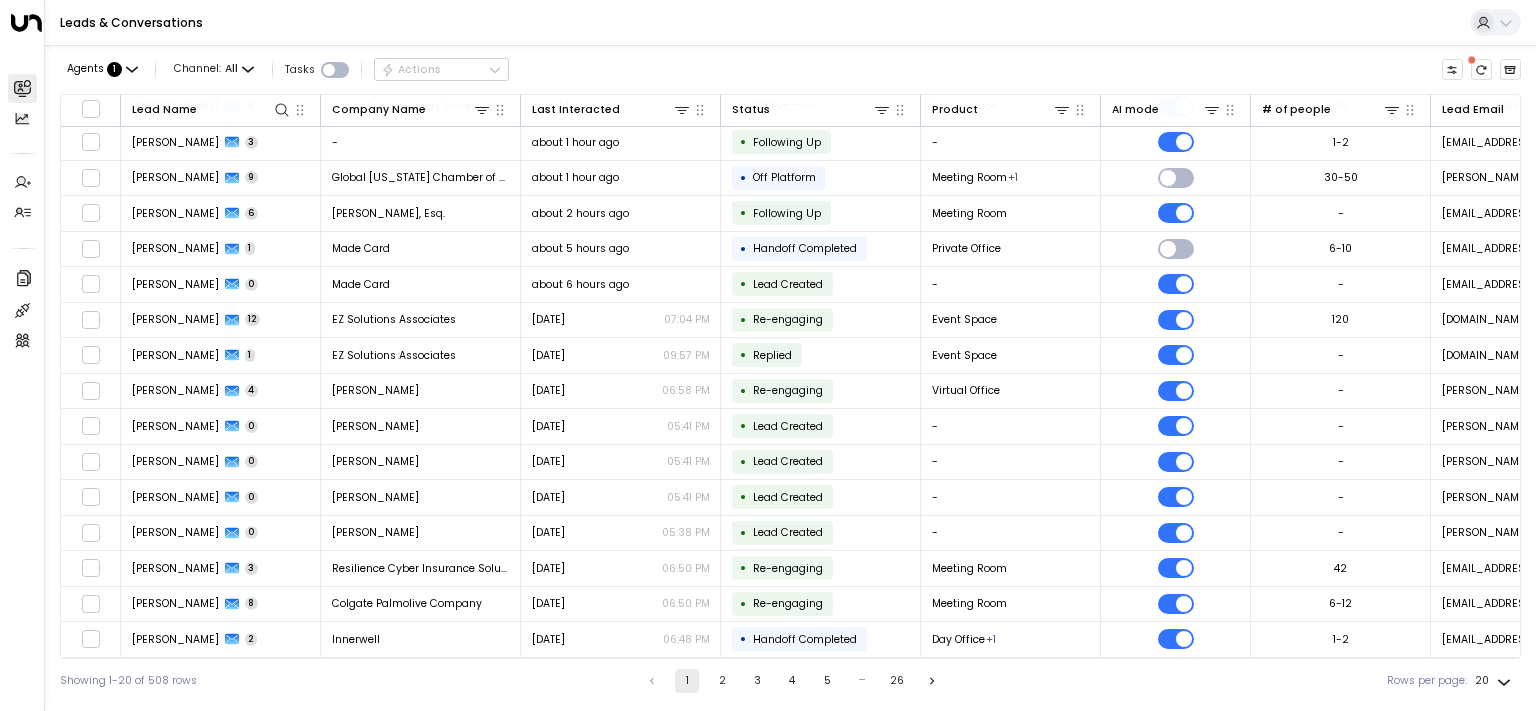 click on "2" at bounding box center (722, 681) 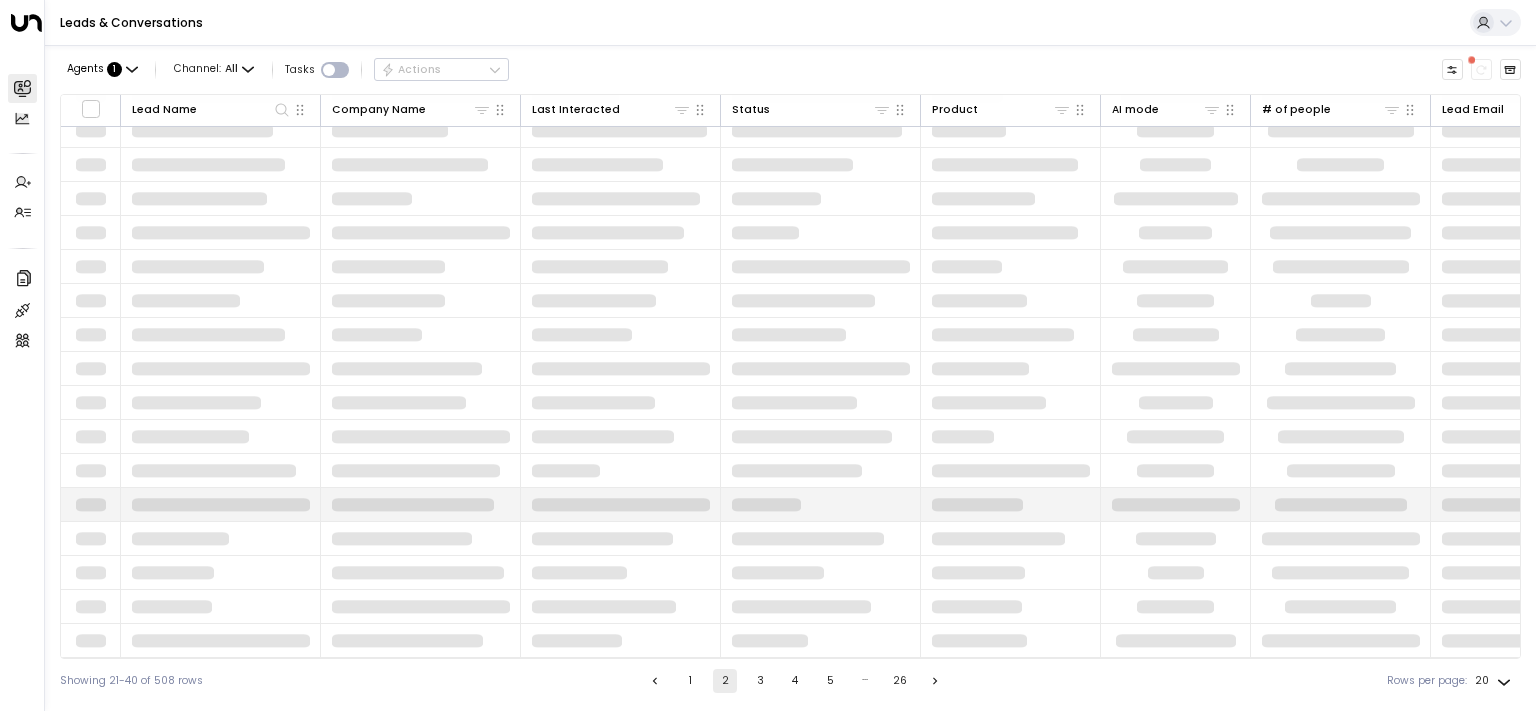 scroll, scrollTop: 160, scrollLeft: 0, axis: vertical 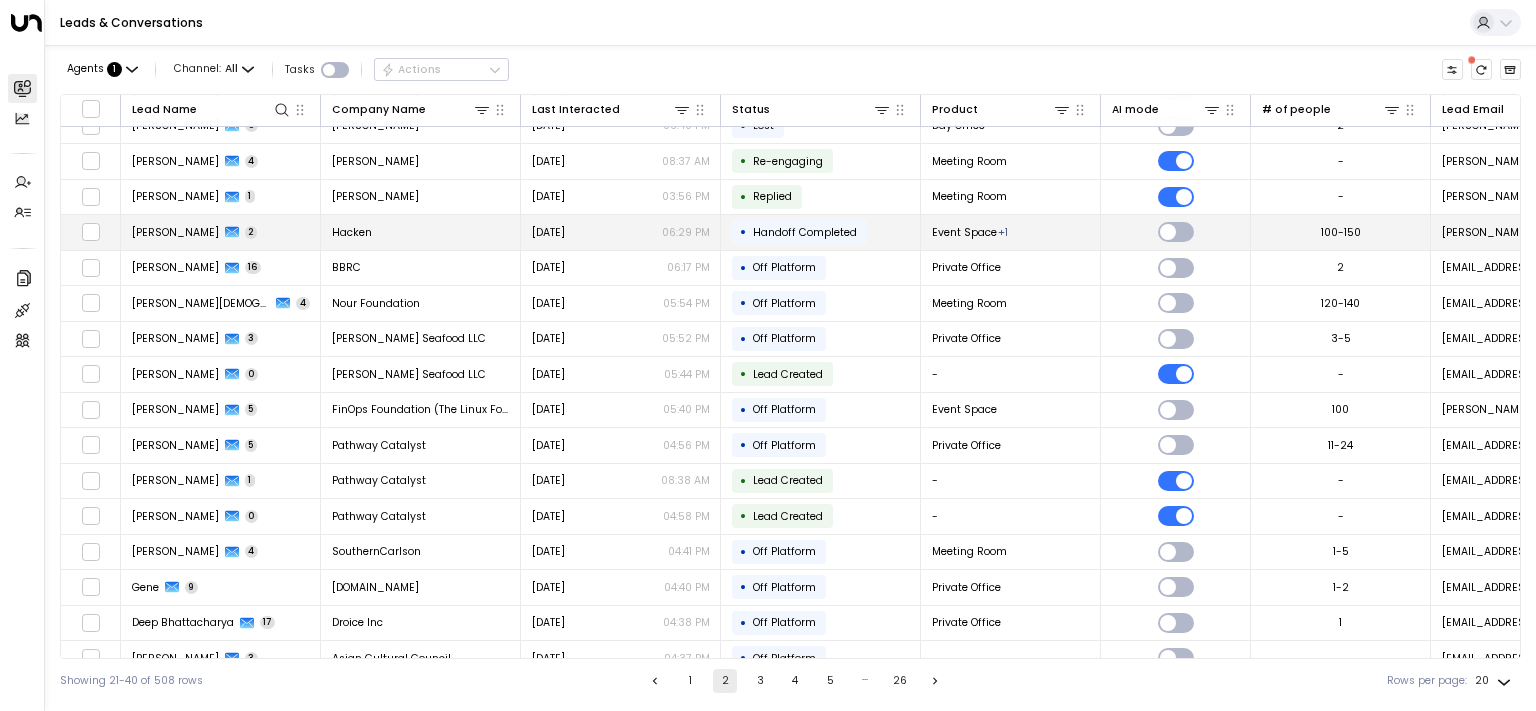click on "[PERSON_NAME]" at bounding box center (175, 232) 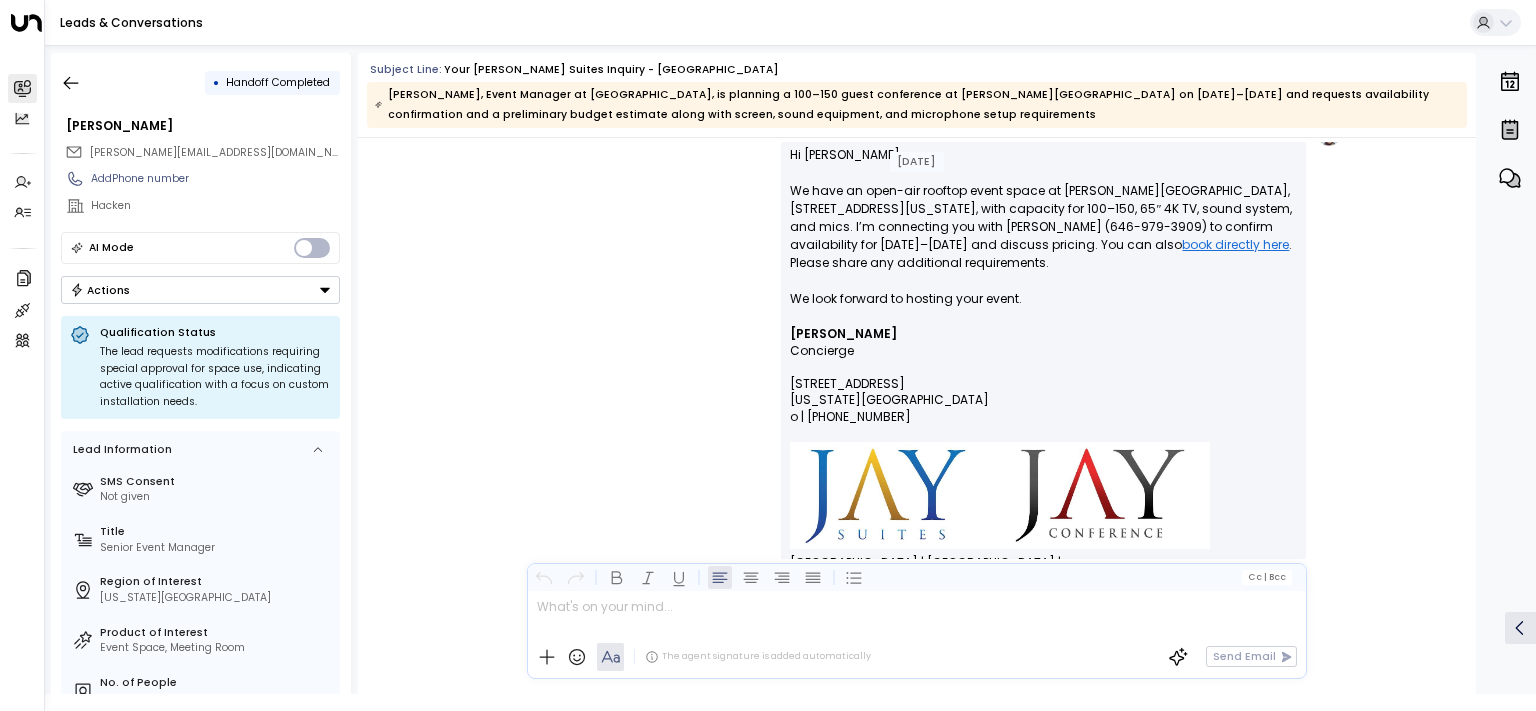 scroll, scrollTop: 302, scrollLeft: 0, axis: vertical 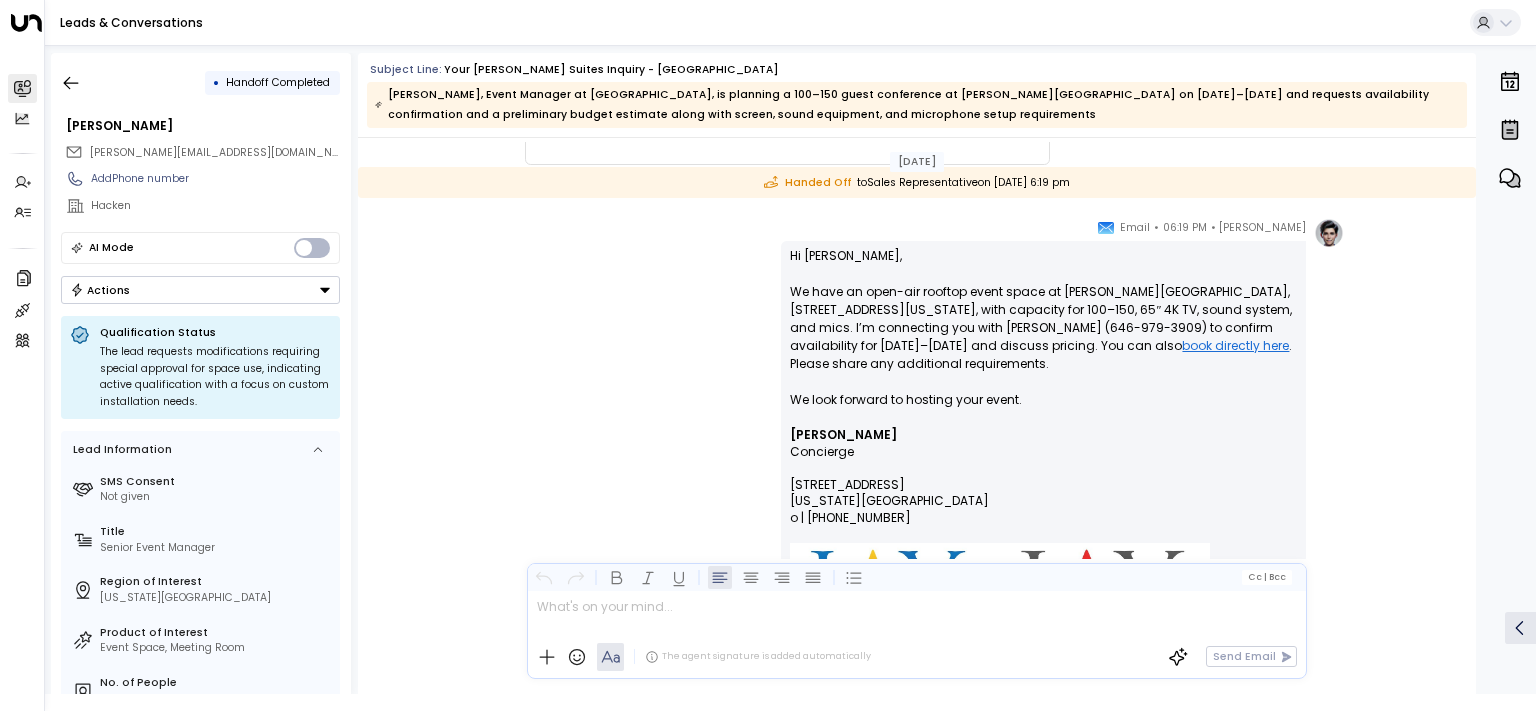click on "Hi [PERSON_NAME], We have an open-air rooftop event space at [PERSON_NAME][GEOGRAPHIC_DATA], [STREET_ADDRESS][US_STATE], with capacity for 100–150, 65″ 4K TV, sound system, and mics. I’m connecting you with [PERSON_NAME] (646-979-3909) to confirm availability for [DATE]–[DATE] and discuss pricing. You can also  book directly here . Please share any additional requirements. We look forward to hosting your event." at bounding box center [1043, 337] 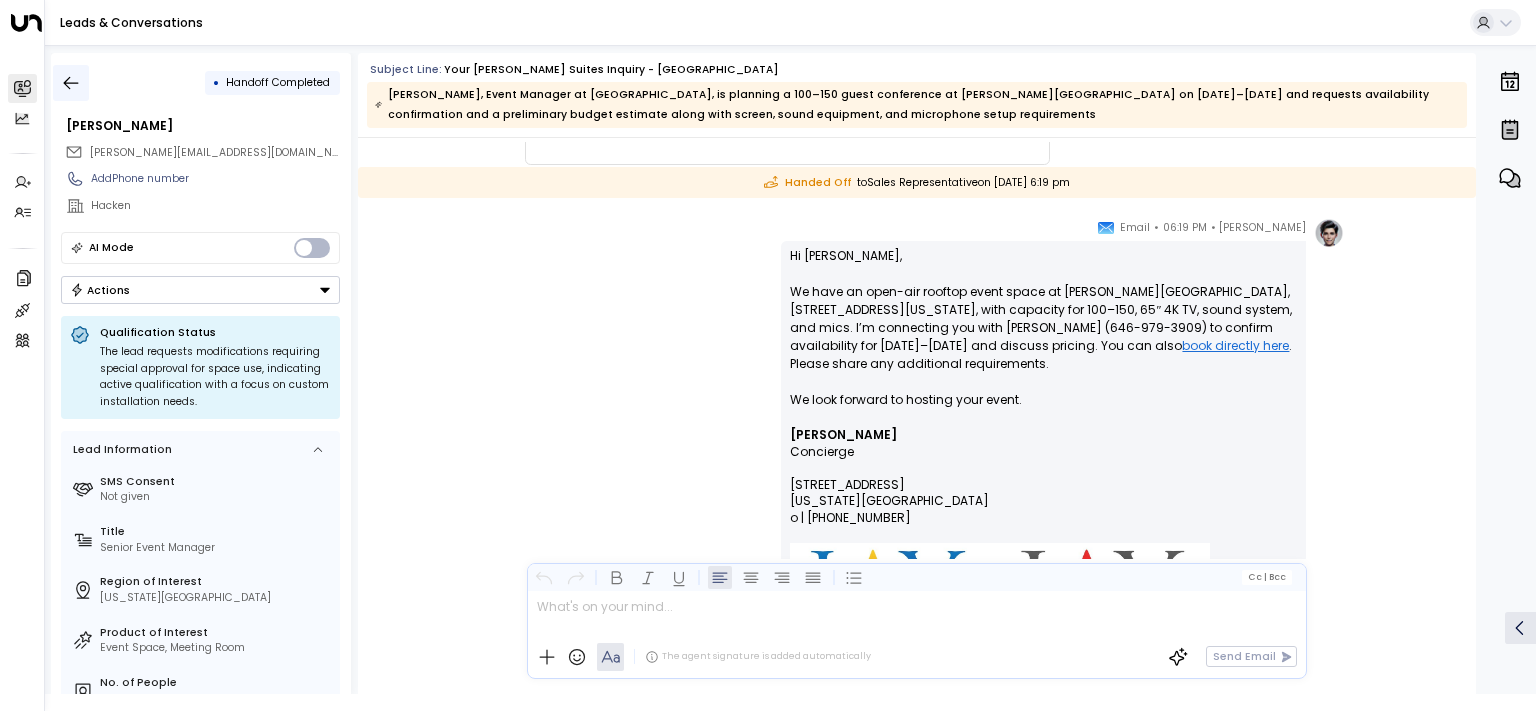 click at bounding box center [71, 83] 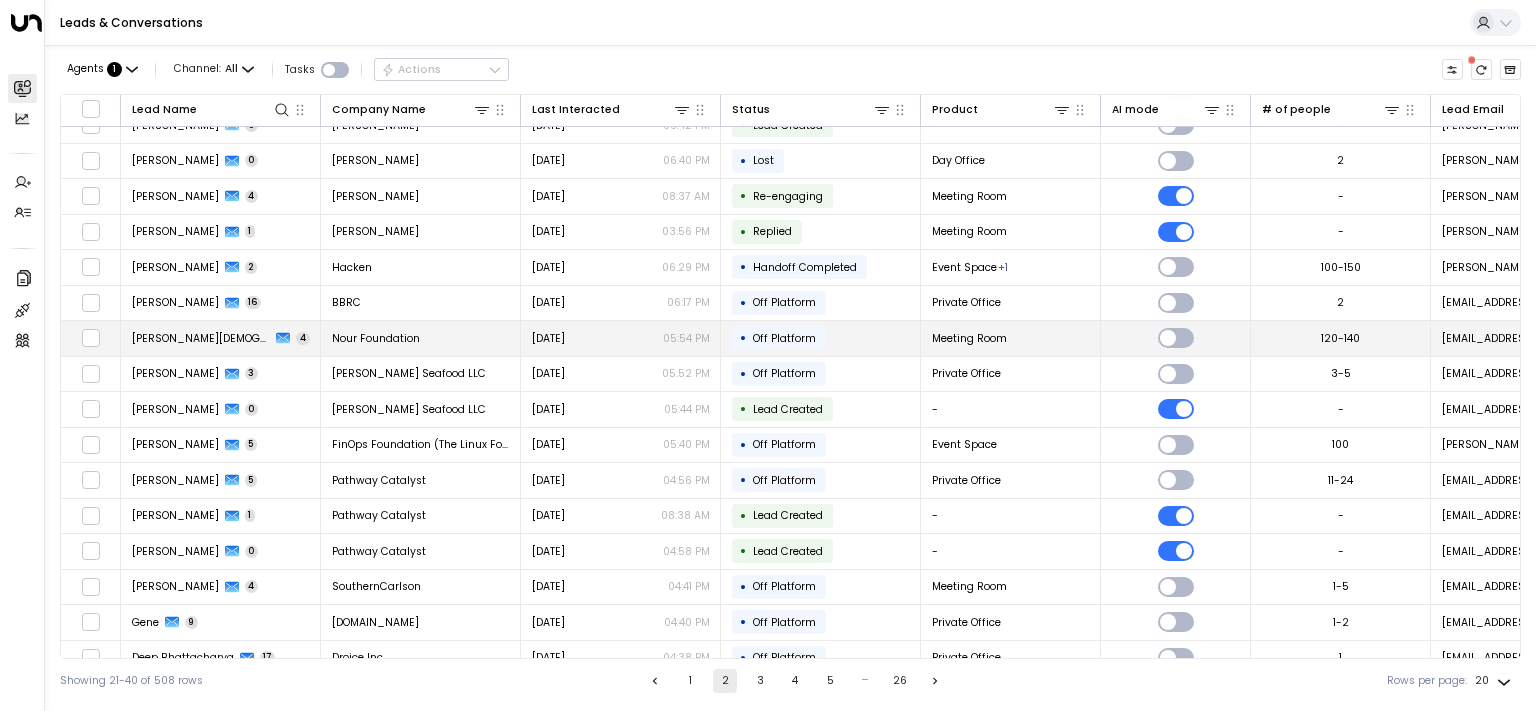 scroll, scrollTop: 190, scrollLeft: 0, axis: vertical 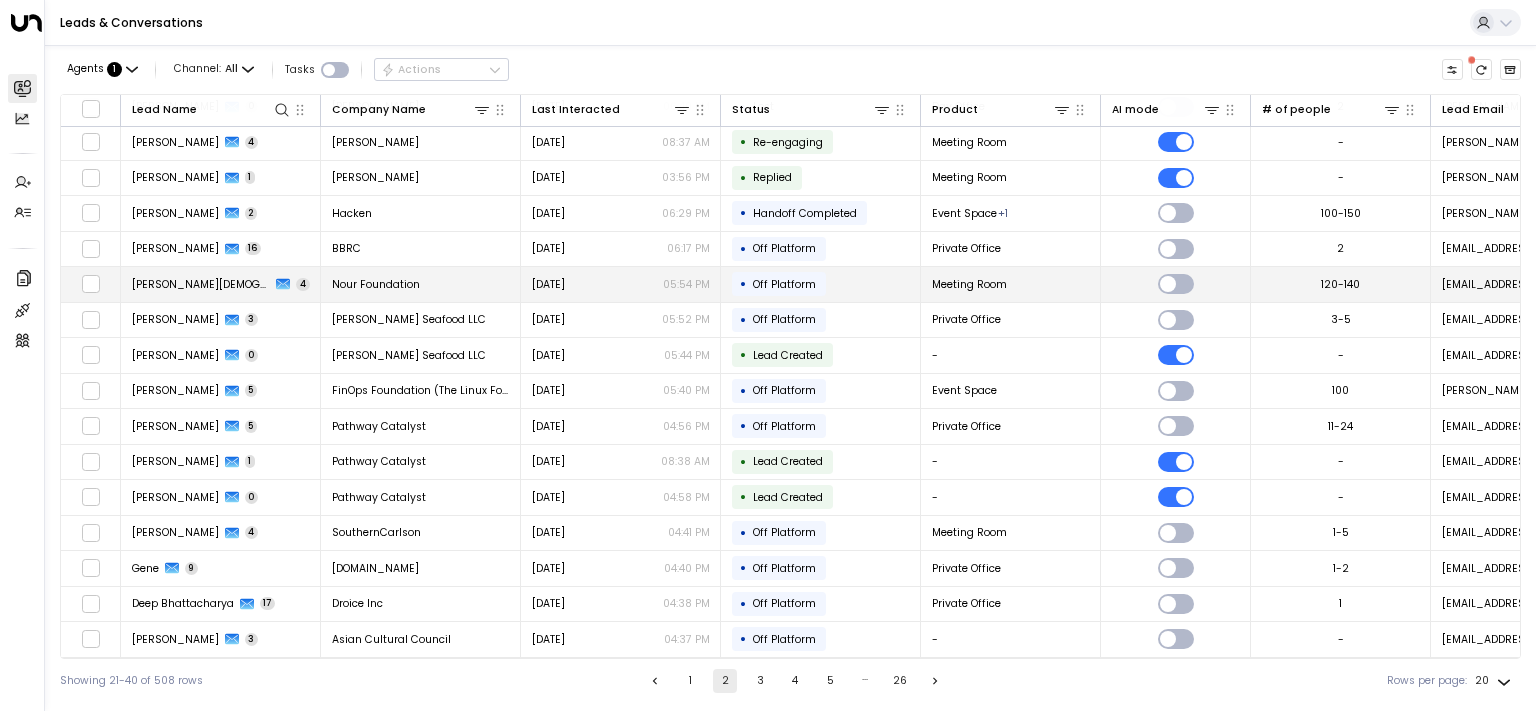 click on "[PERSON_NAME][DEMOGRAPHIC_DATA]" at bounding box center (201, 284) 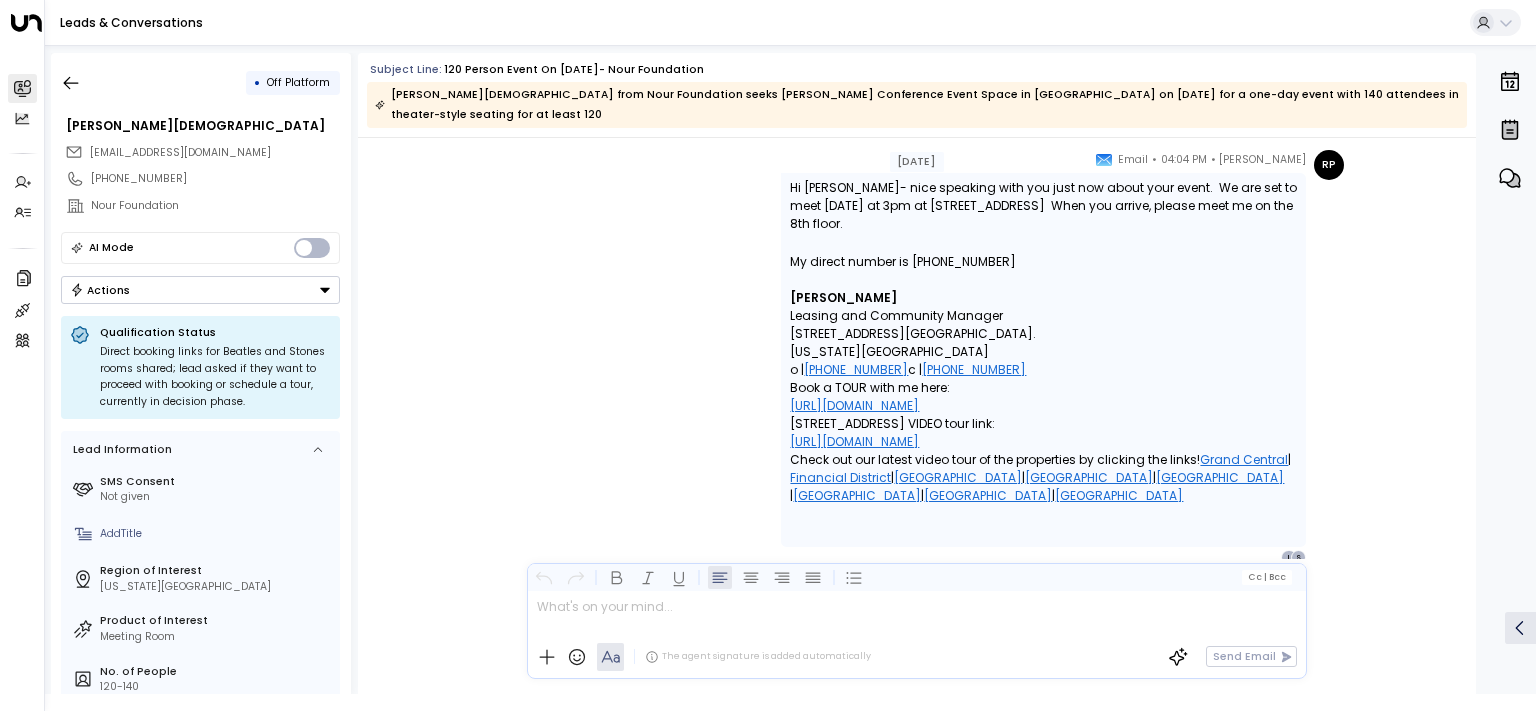 scroll, scrollTop: 2732, scrollLeft: 0, axis: vertical 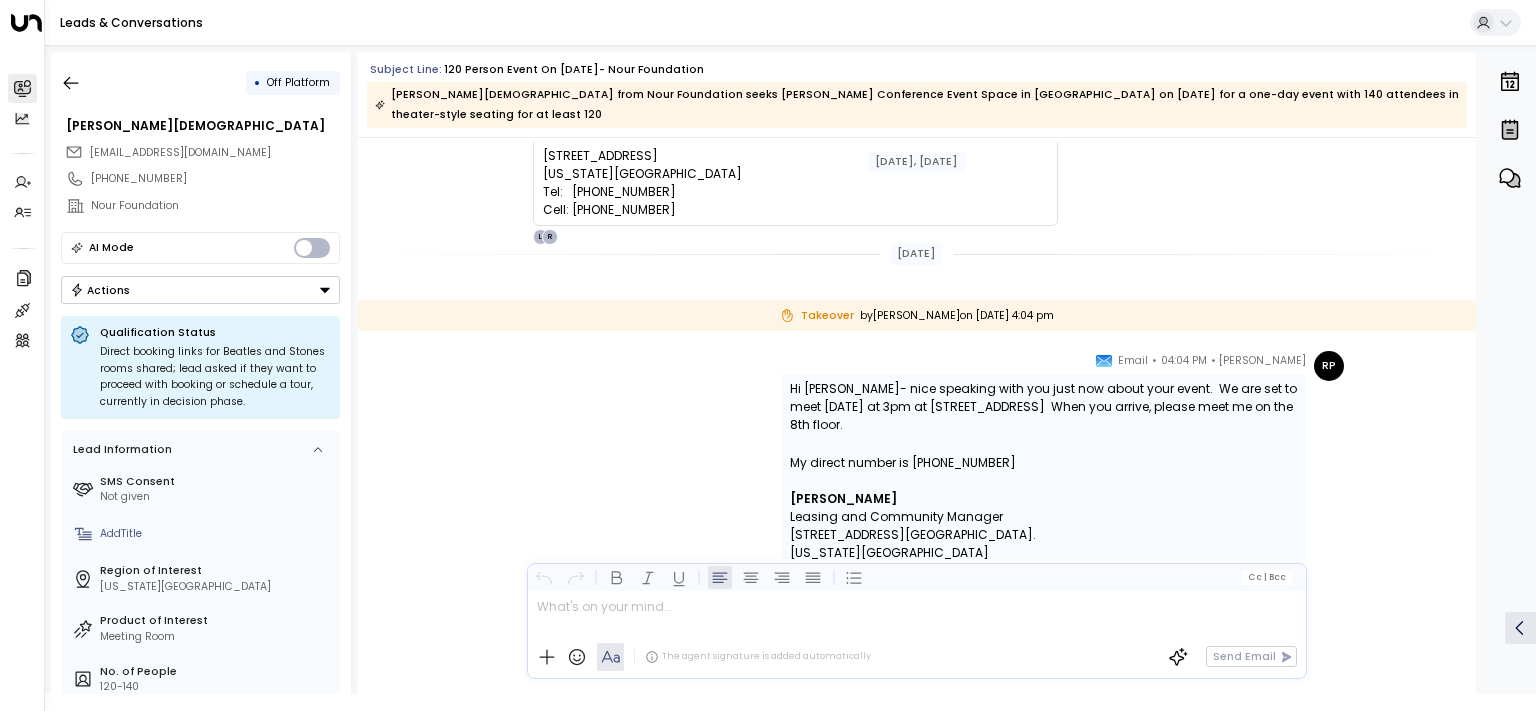 drag, startPoint x: 895, startPoint y: 374, endPoint x: 1061, endPoint y: 420, distance: 172.25563 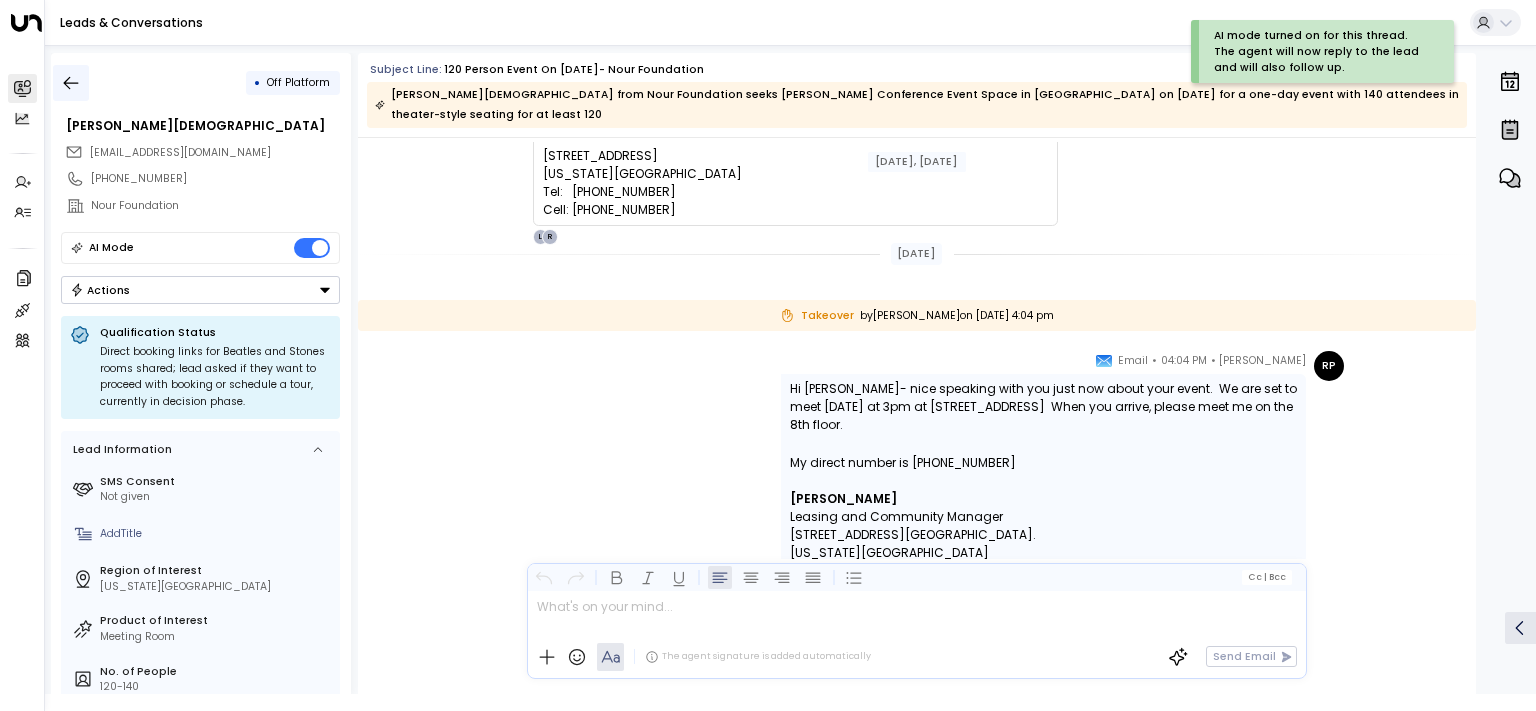 click 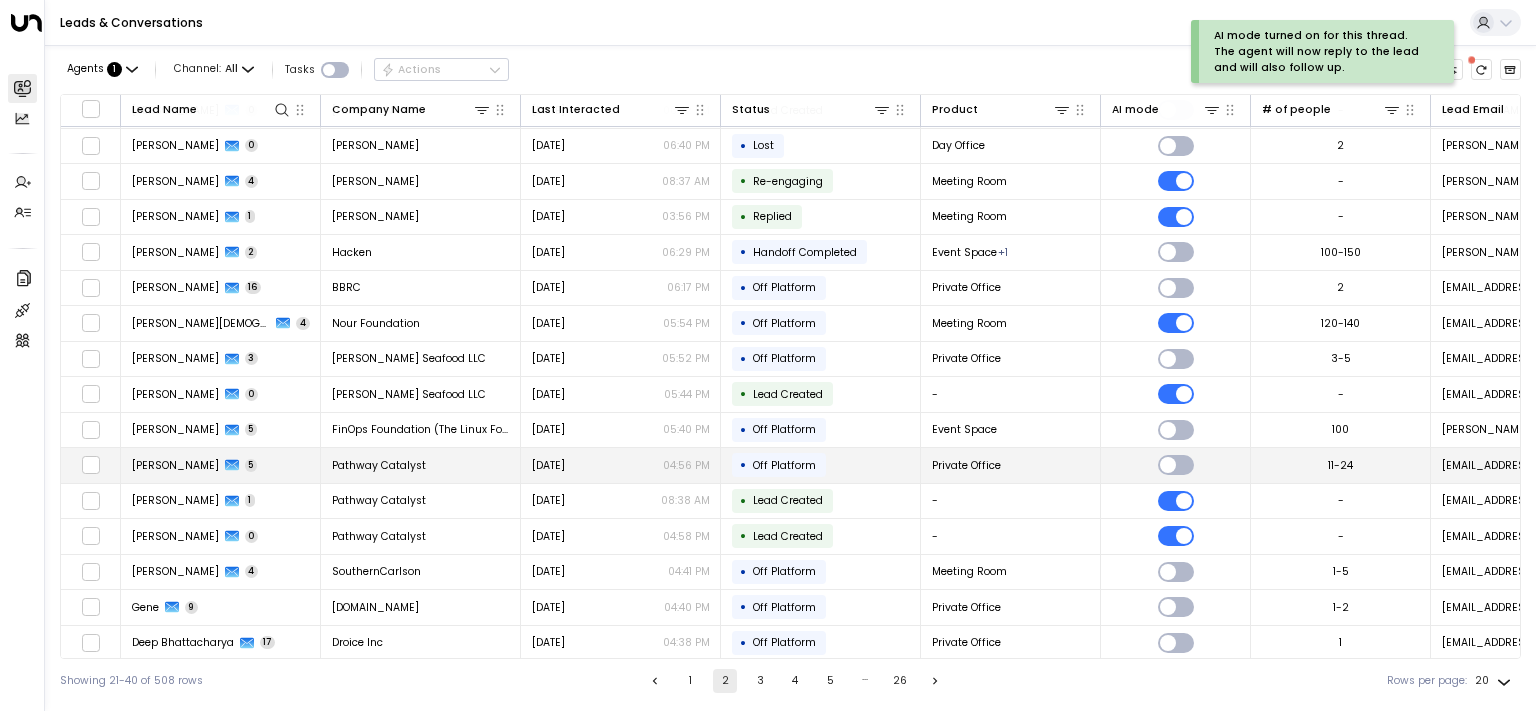 scroll, scrollTop: 190, scrollLeft: 0, axis: vertical 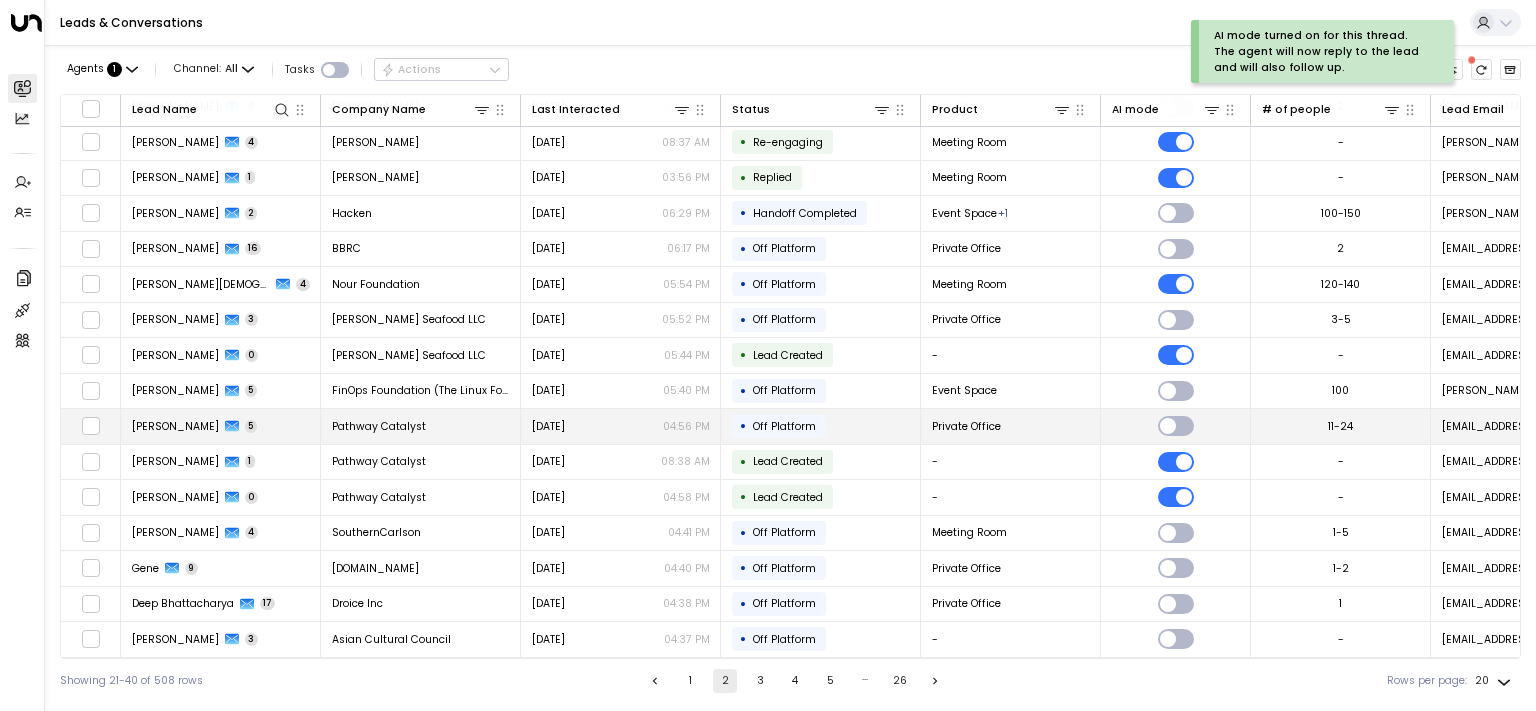 click on "[PERSON_NAME]" at bounding box center [175, 426] 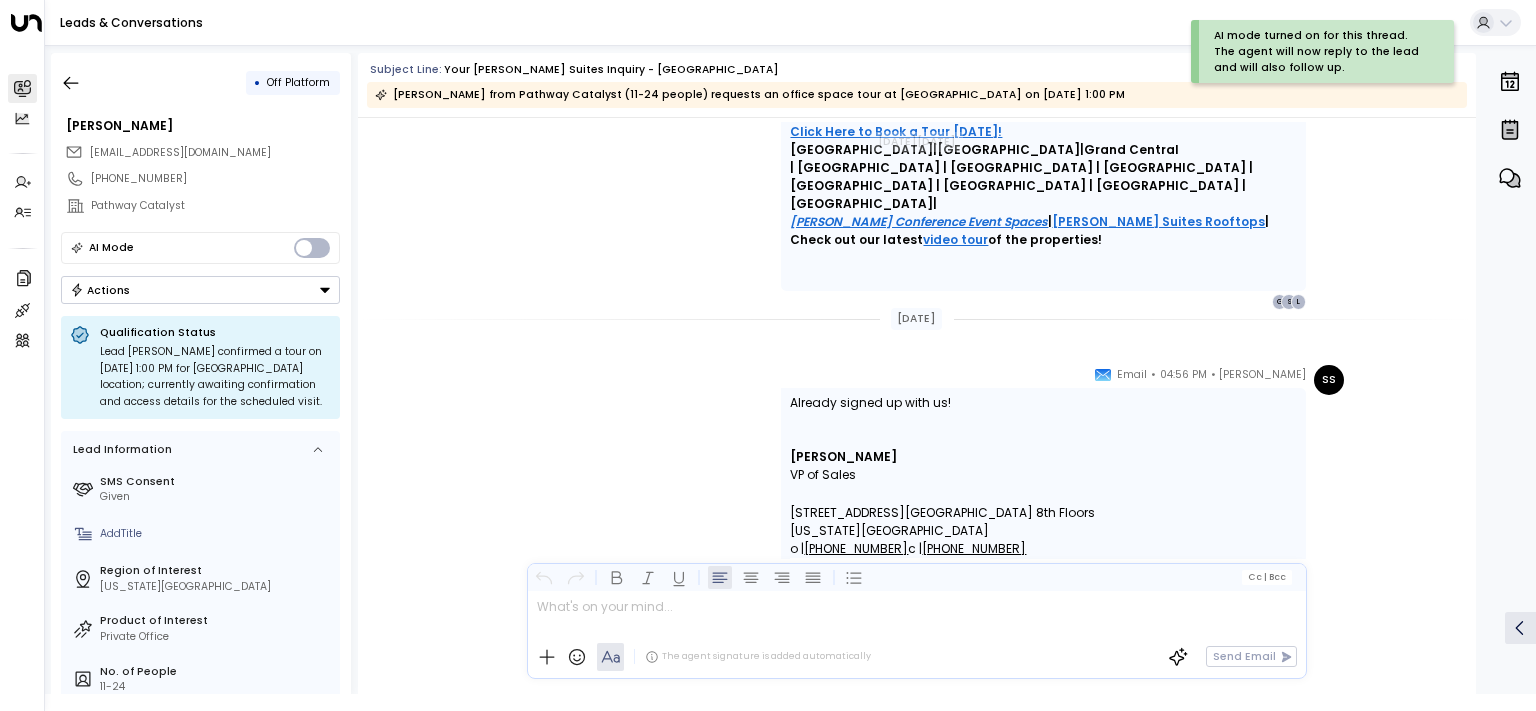 scroll, scrollTop: 2577, scrollLeft: 0, axis: vertical 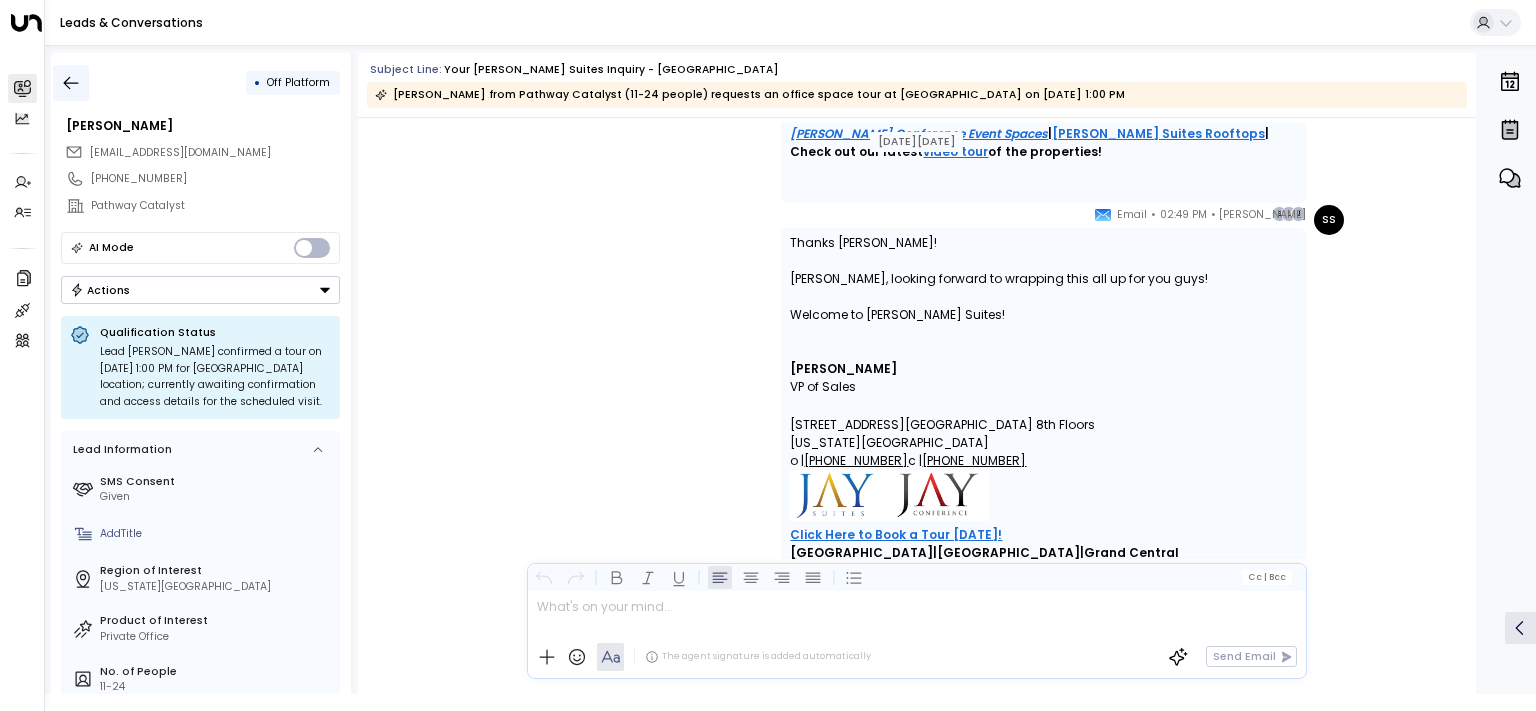 click 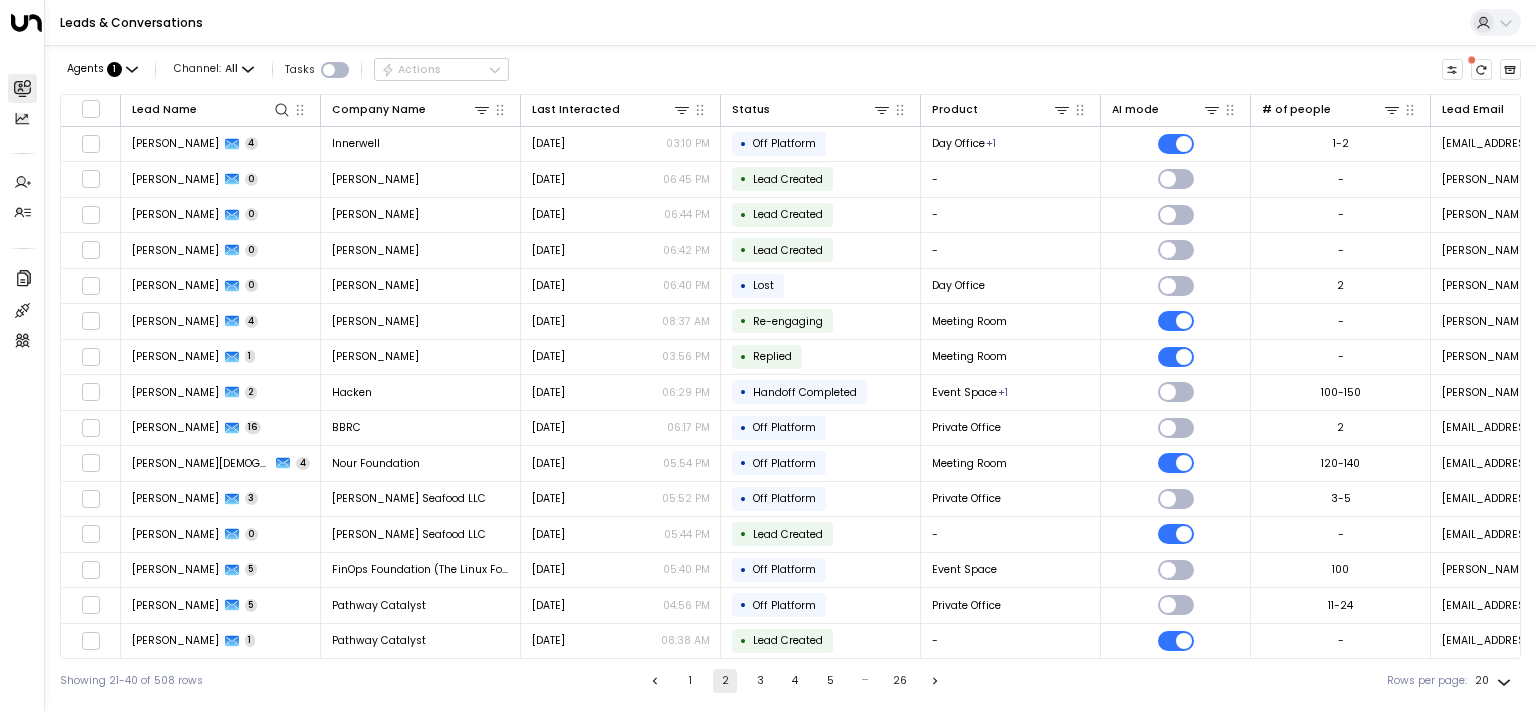 scroll, scrollTop: 190, scrollLeft: 0, axis: vertical 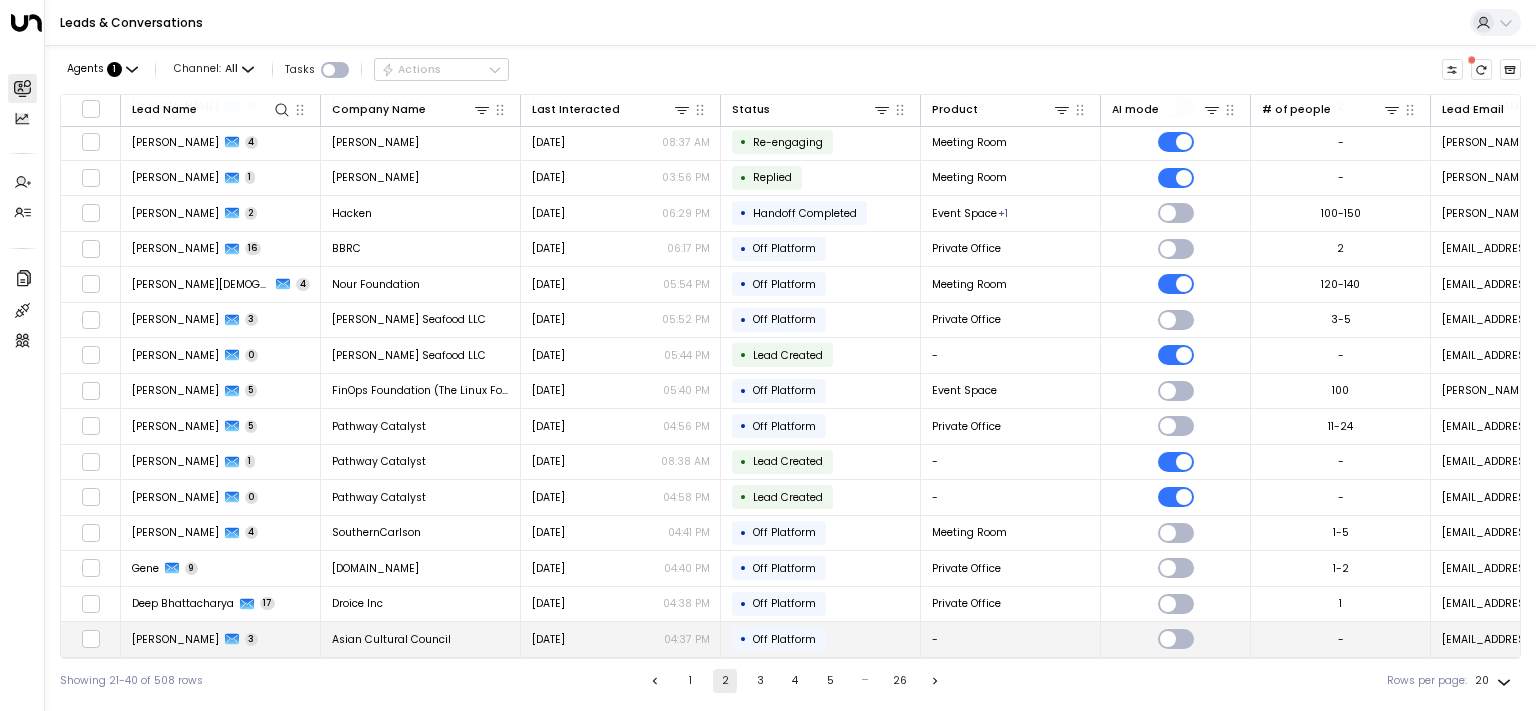 click on "[PERSON_NAME]" at bounding box center [175, 639] 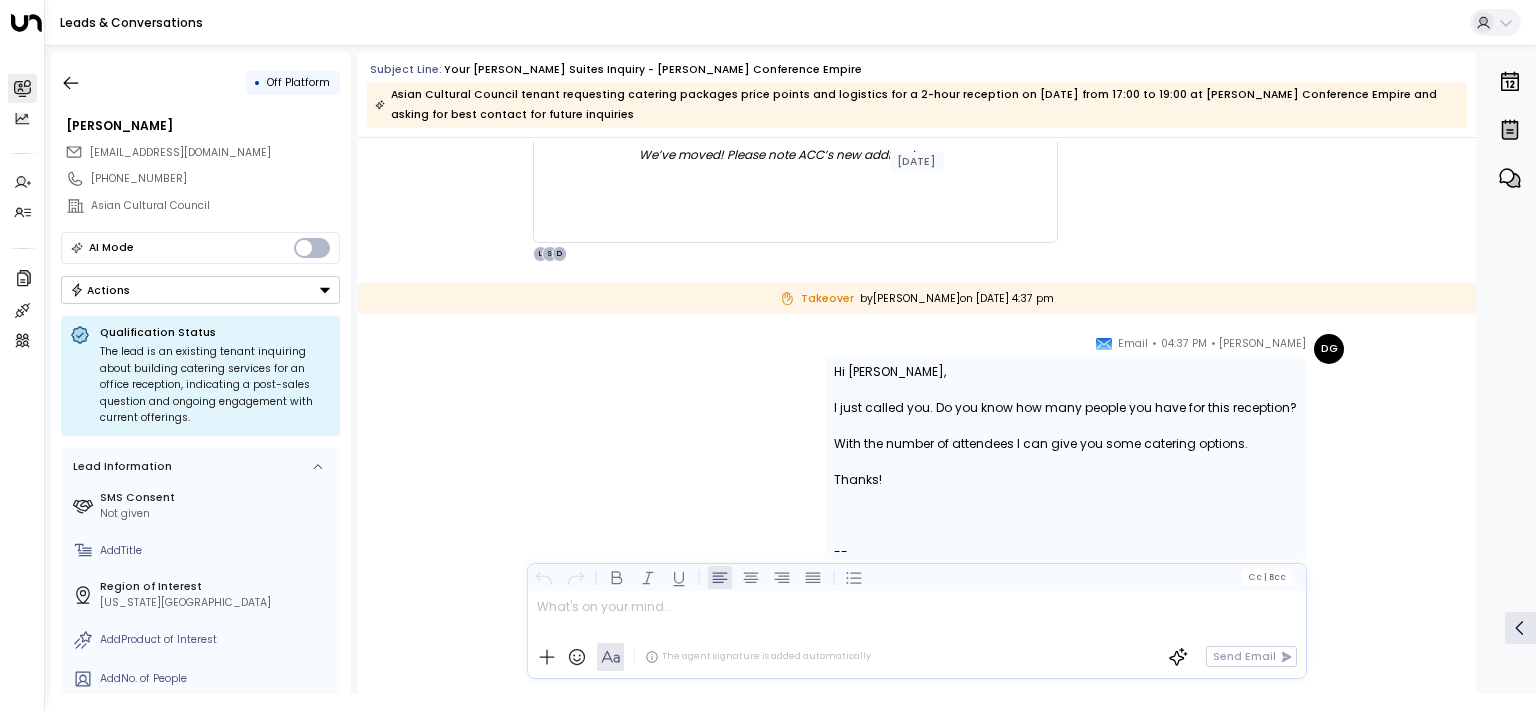 scroll, scrollTop: 2232, scrollLeft: 0, axis: vertical 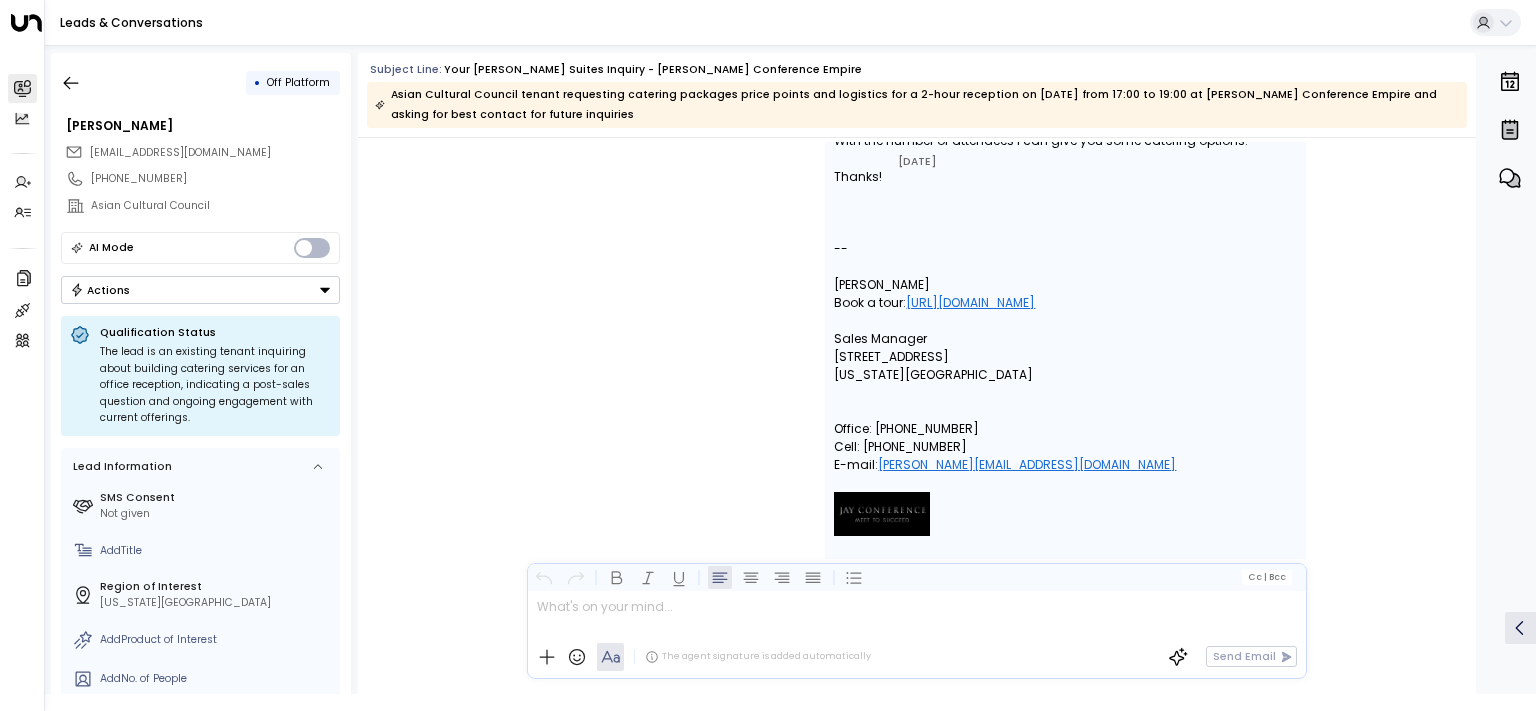 click on "Actions" at bounding box center [200, 290] 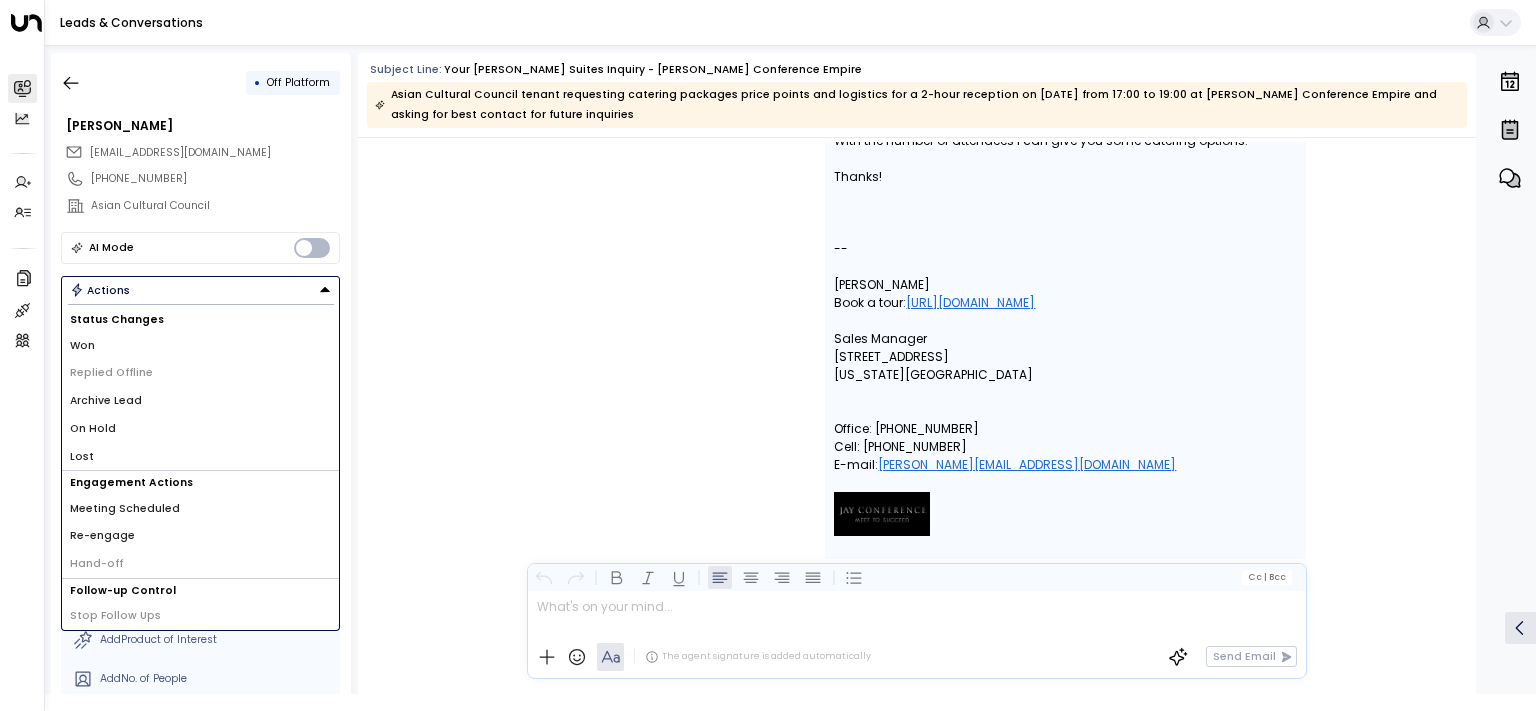 click on "Re-engage" at bounding box center (102, 536) 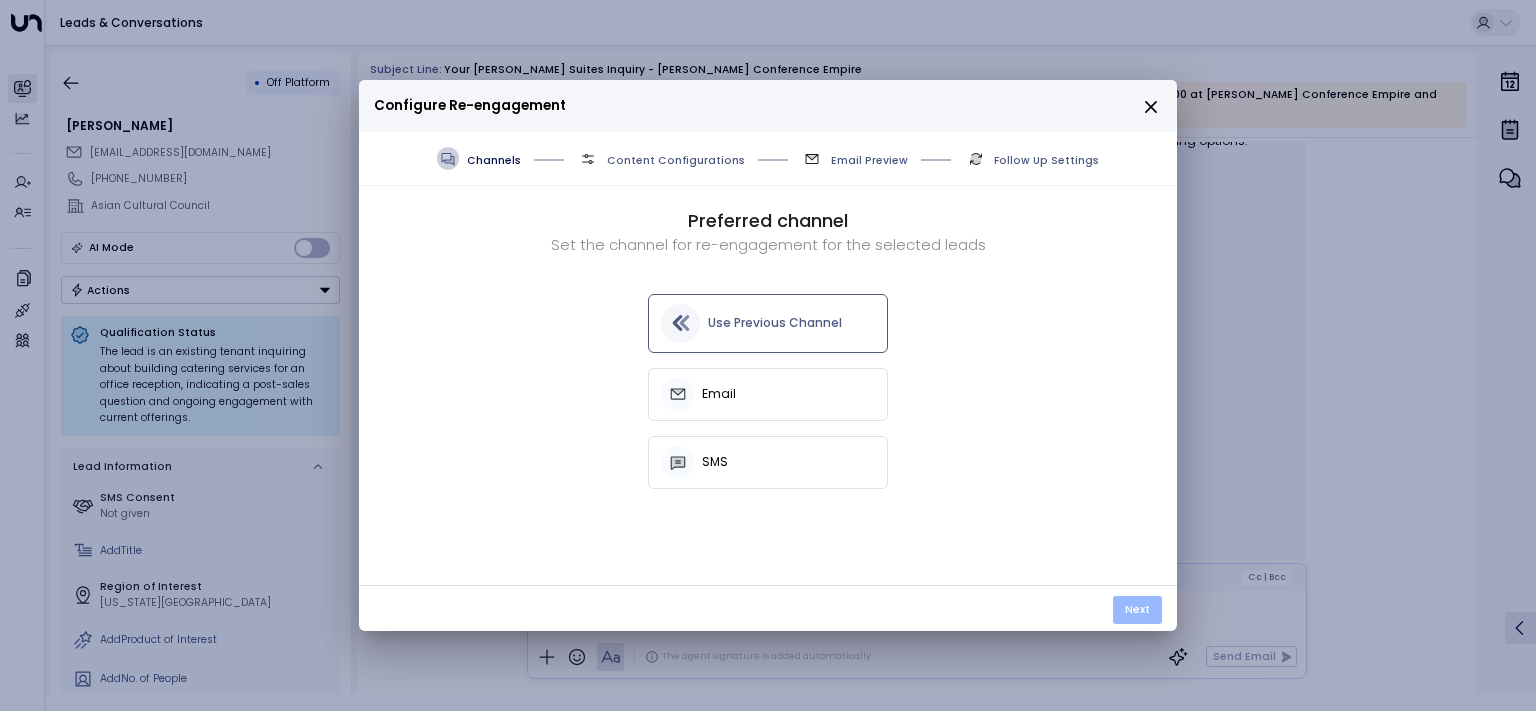 click on "Next" at bounding box center (1137, 610) 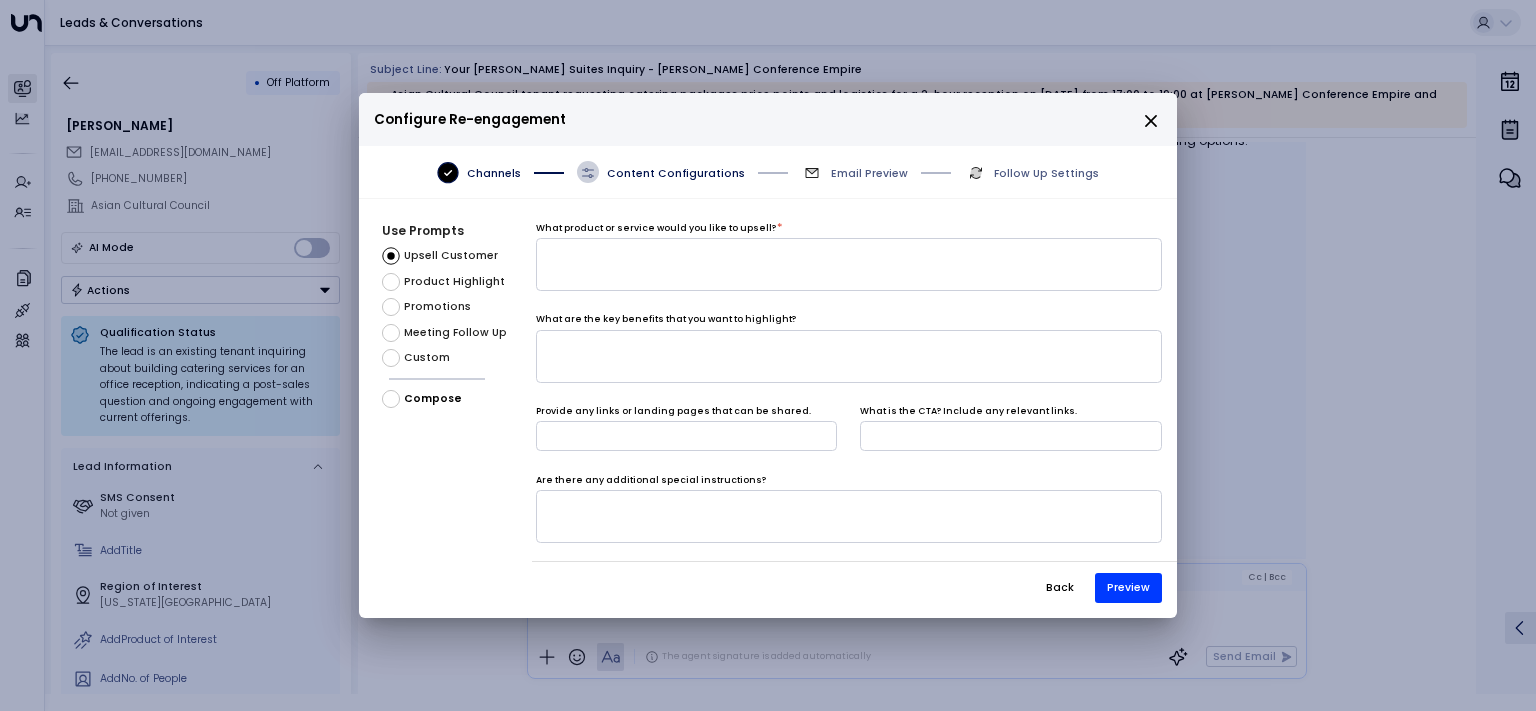 click on "Custom" at bounding box center [427, 358] 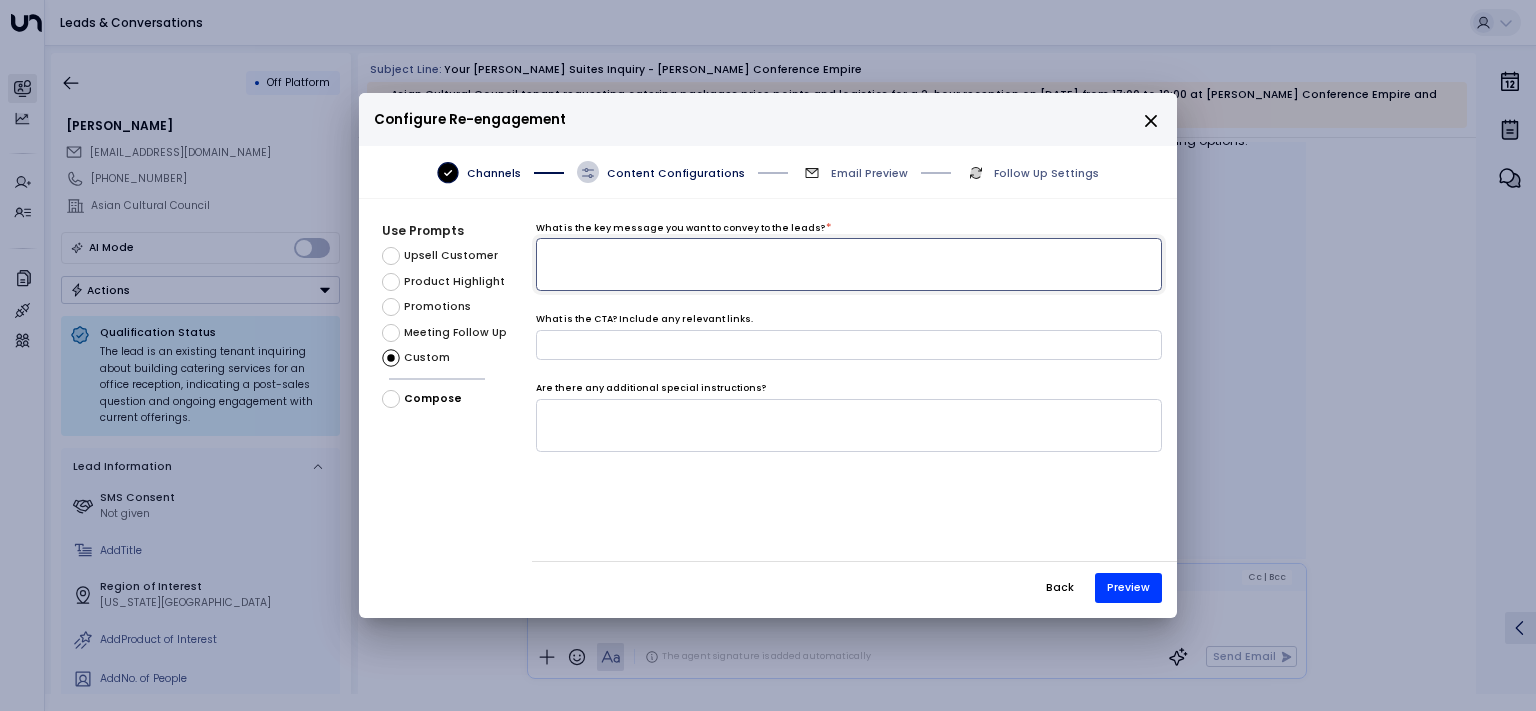 click at bounding box center [849, 264] 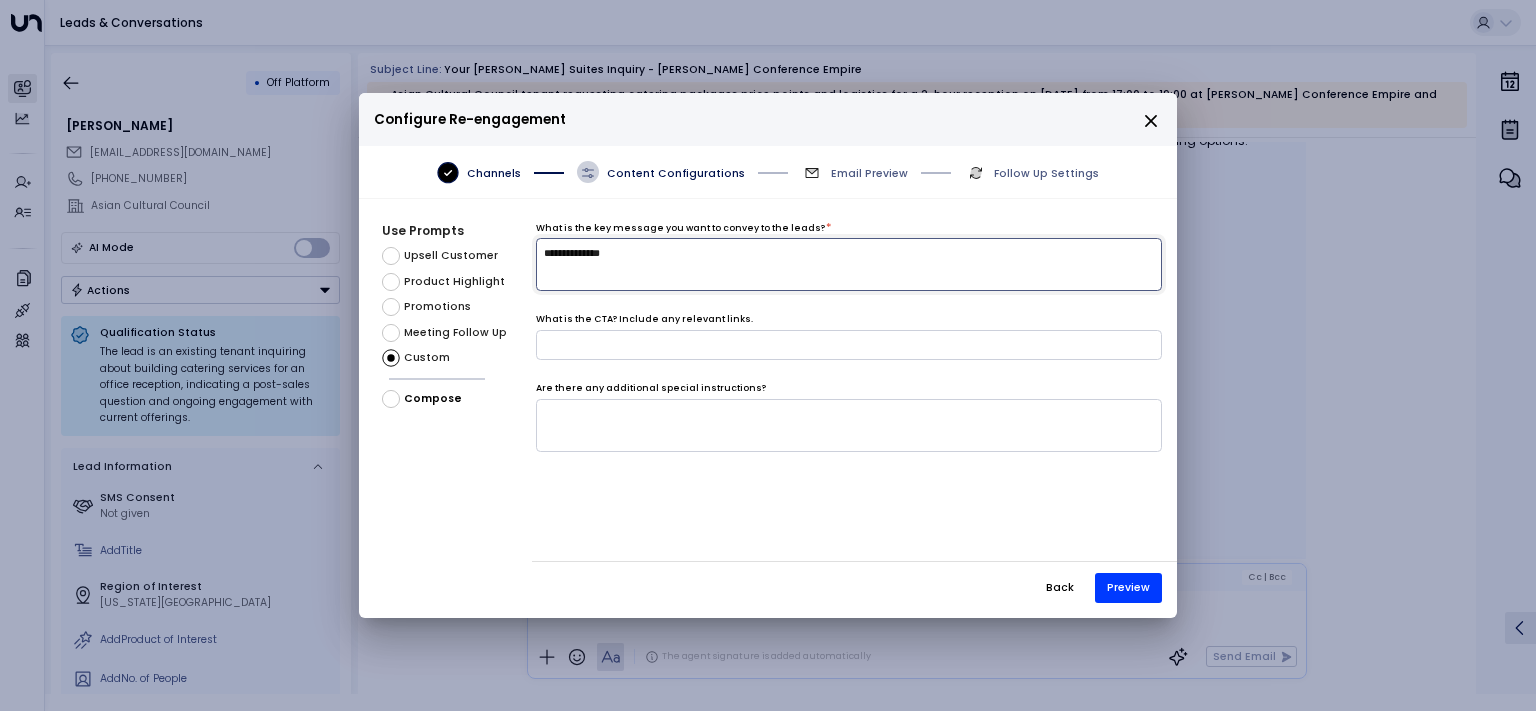 type on "**********" 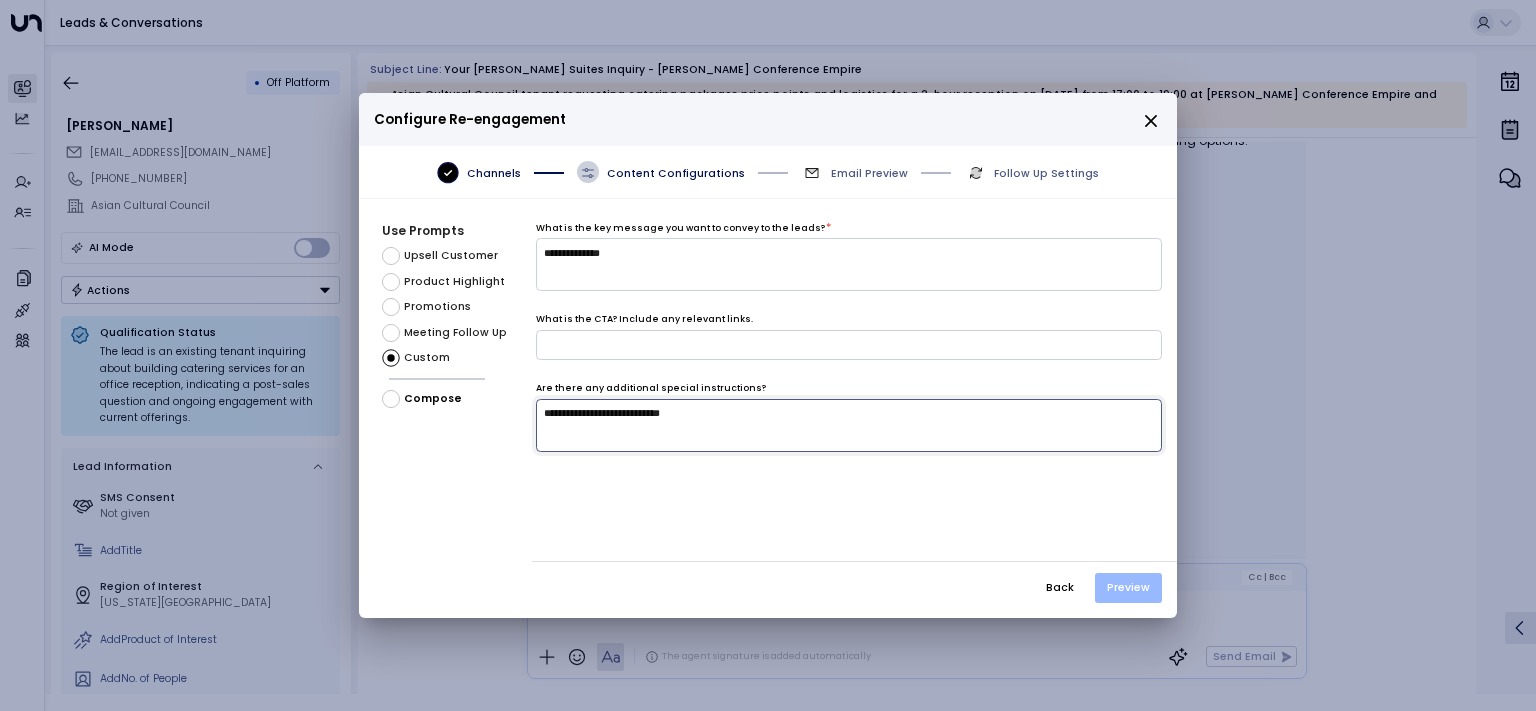 type on "**********" 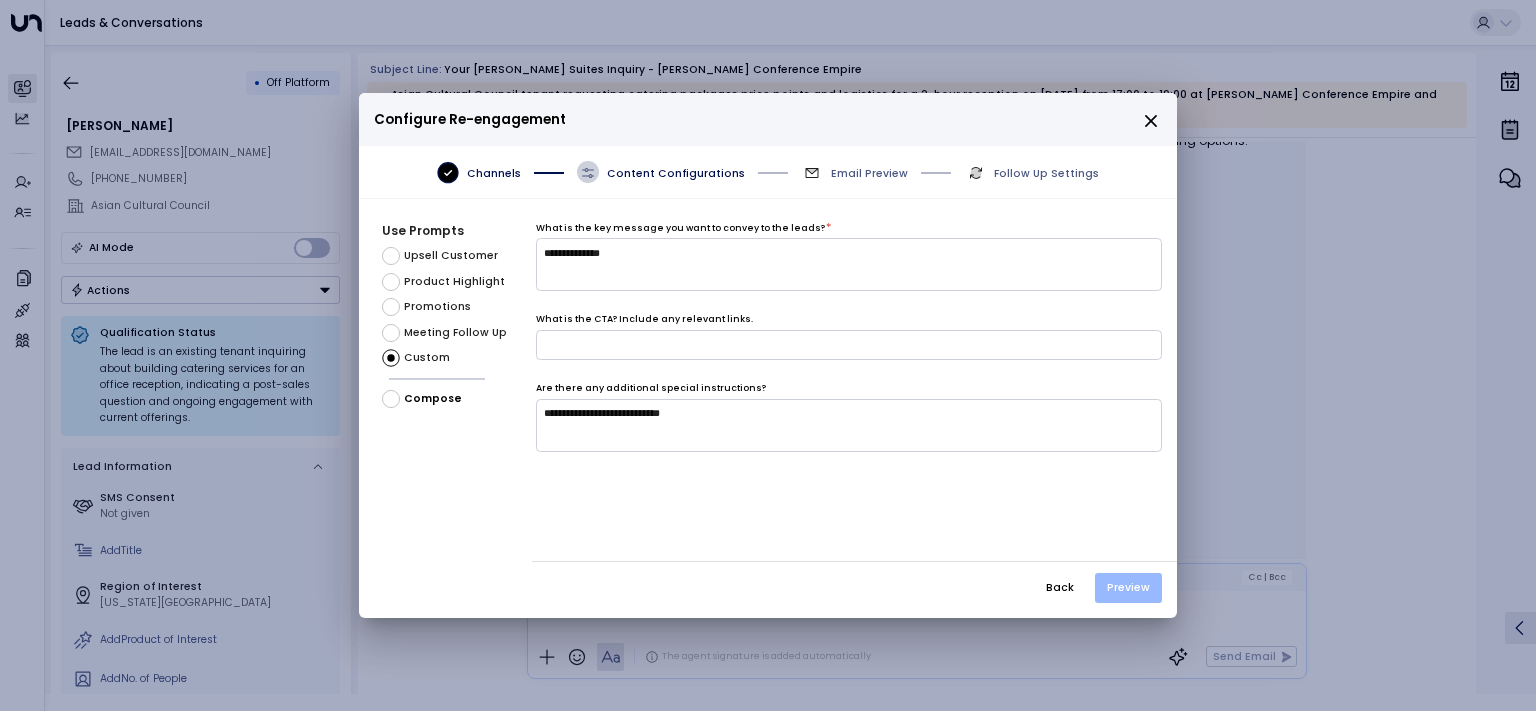 click on "Preview" at bounding box center [1128, 588] 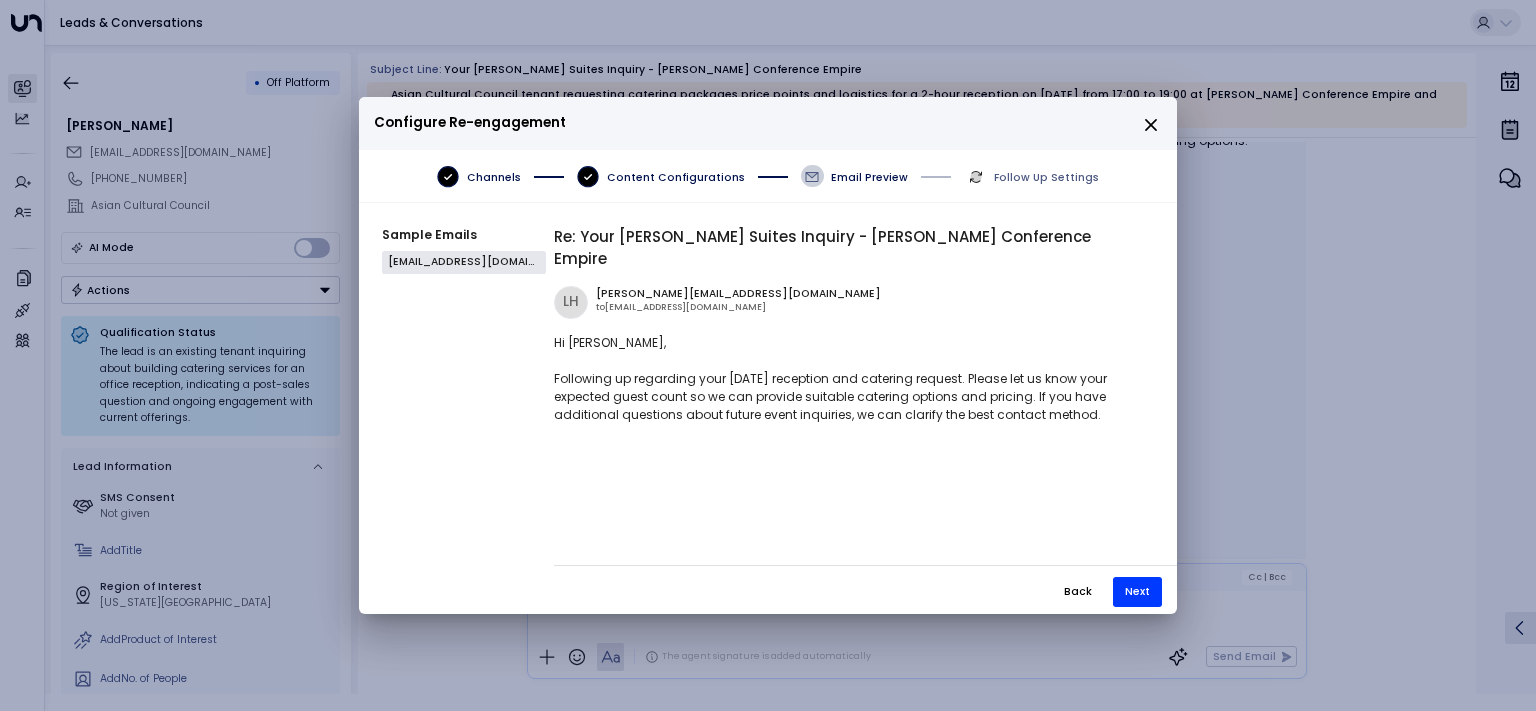 click on "Next" at bounding box center [1137, 592] 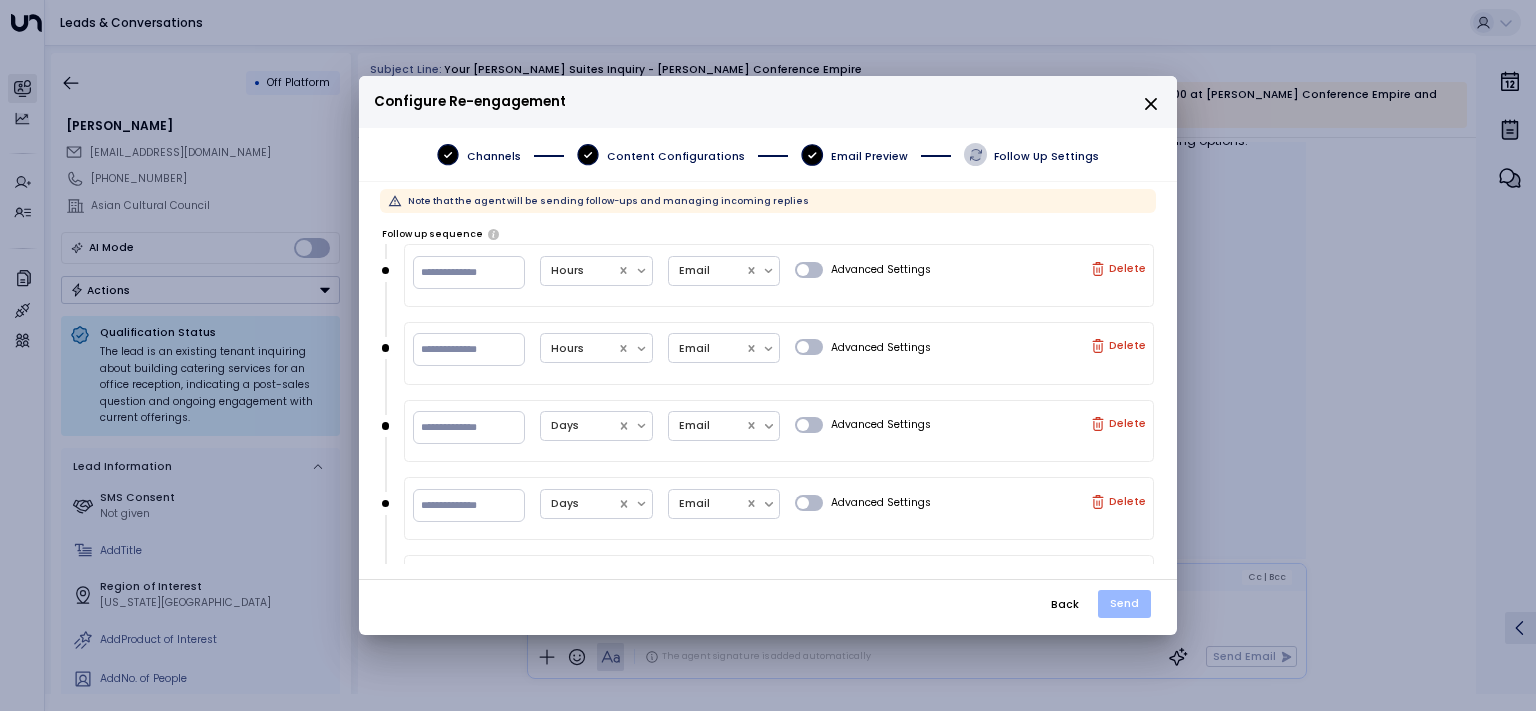 click on "Send" at bounding box center [1124, 604] 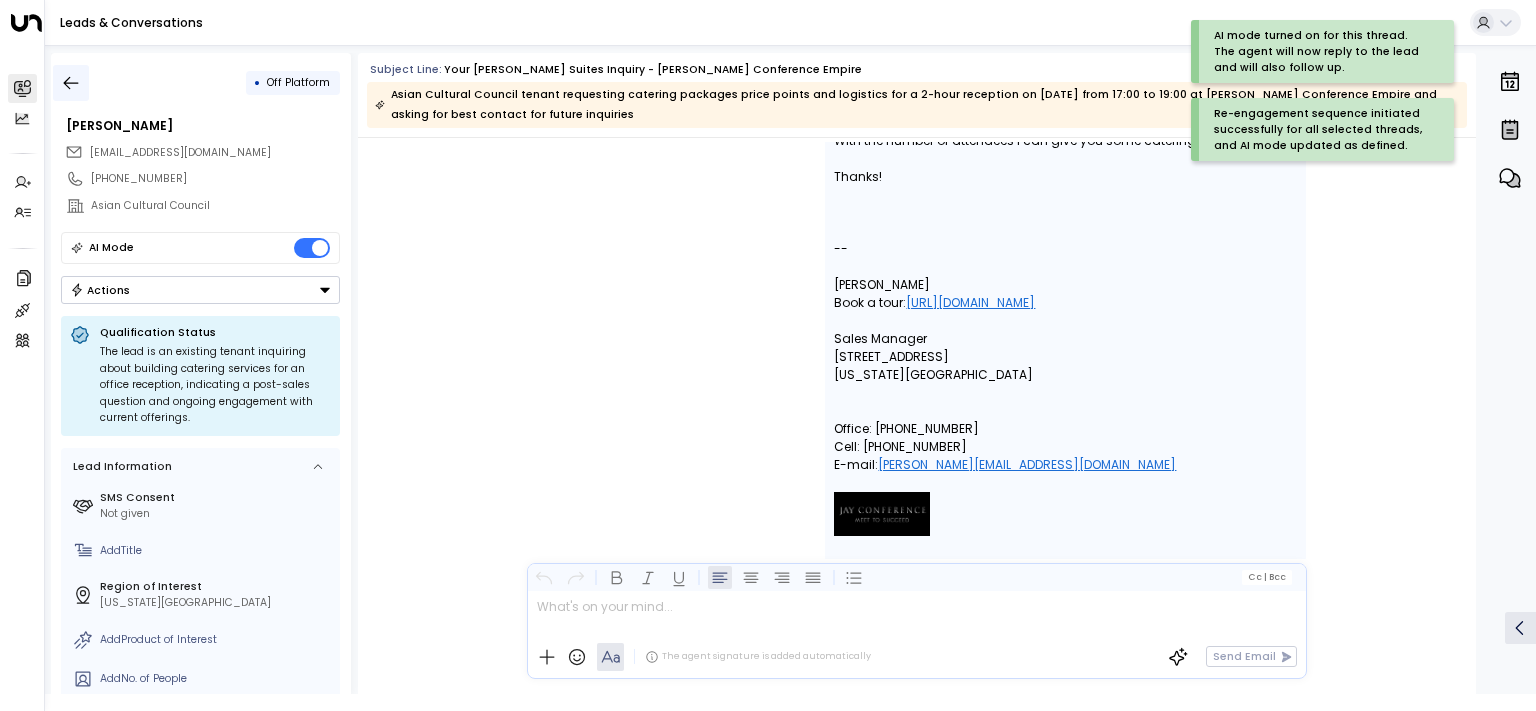 click 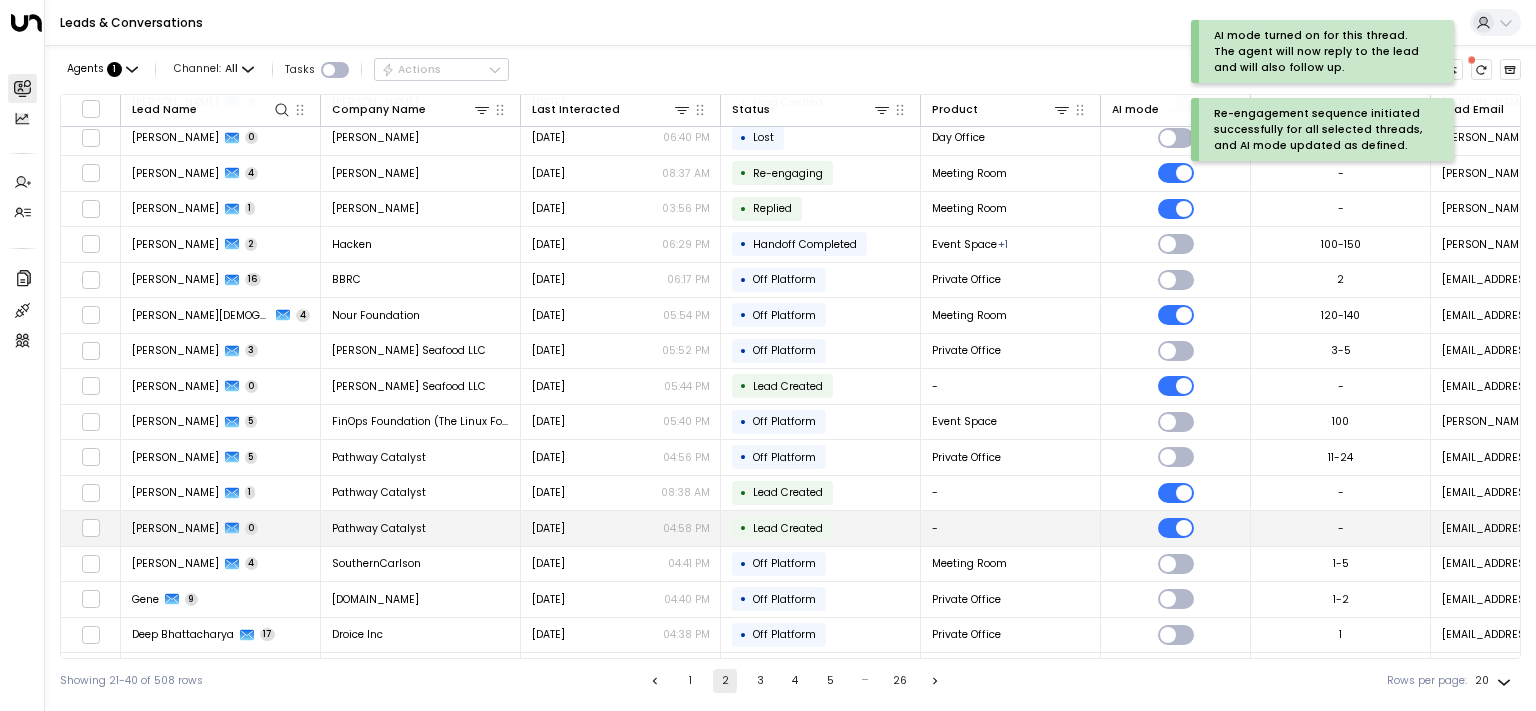 scroll, scrollTop: 190, scrollLeft: 0, axis: vertical 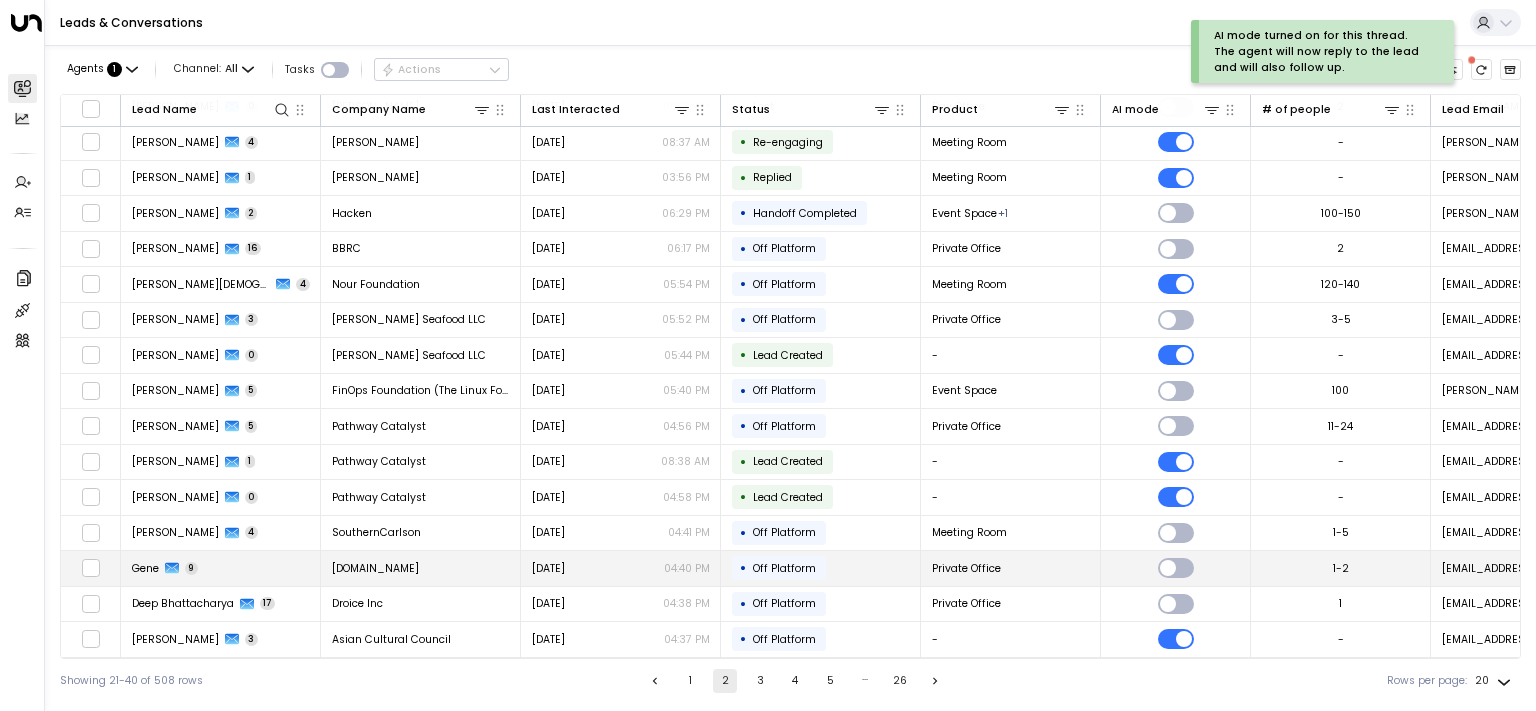 click on "Gene" at bounding box center [145, 568] 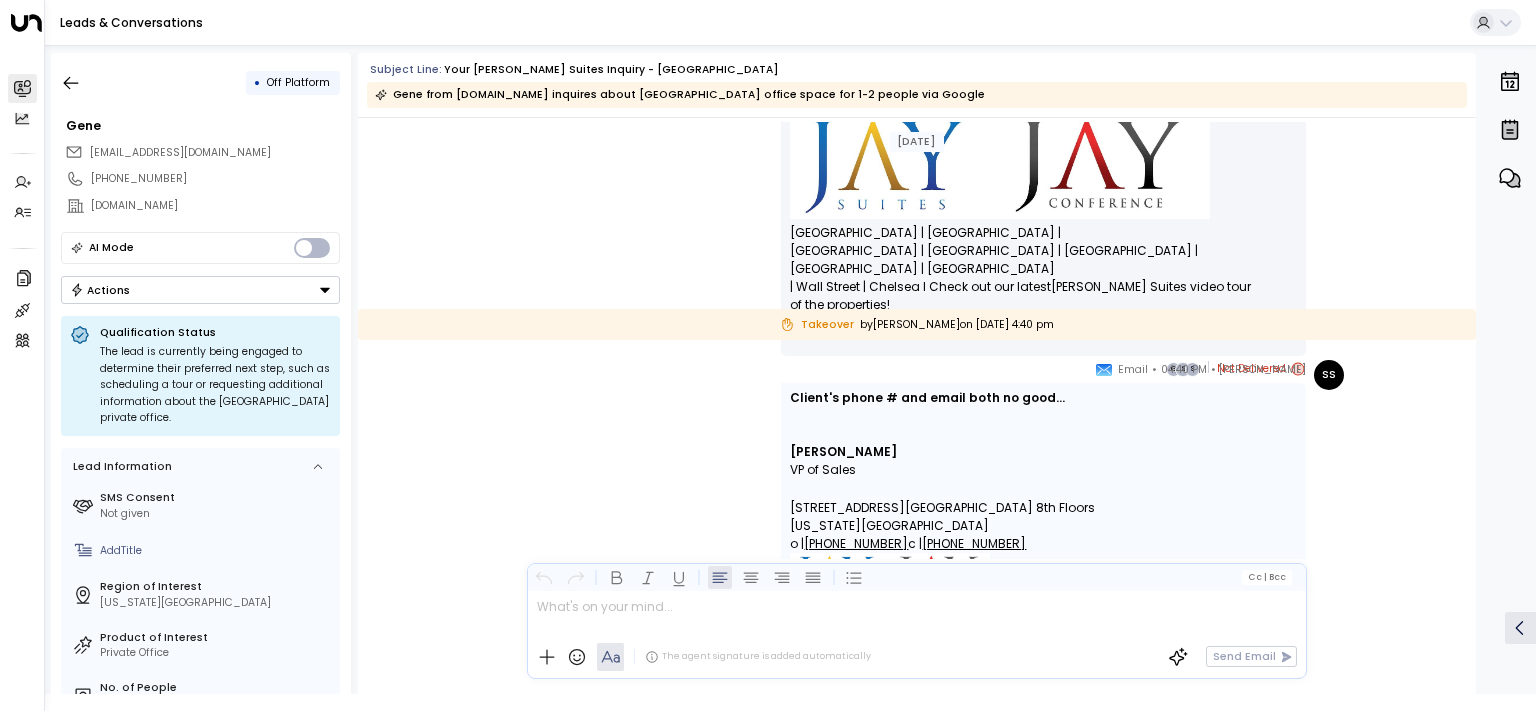 scroll, scrollTop: 7838, scrollLeft: 0, axis: vertical 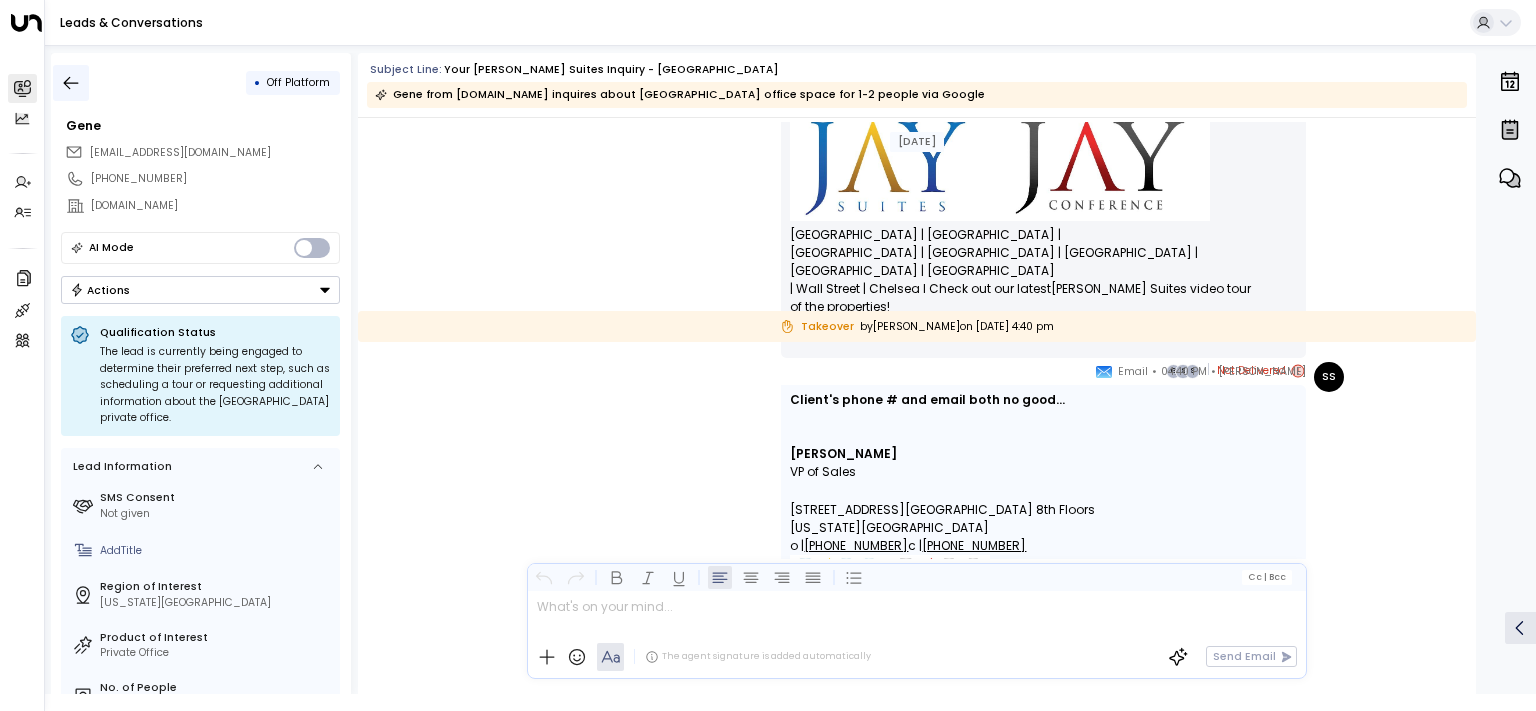 click 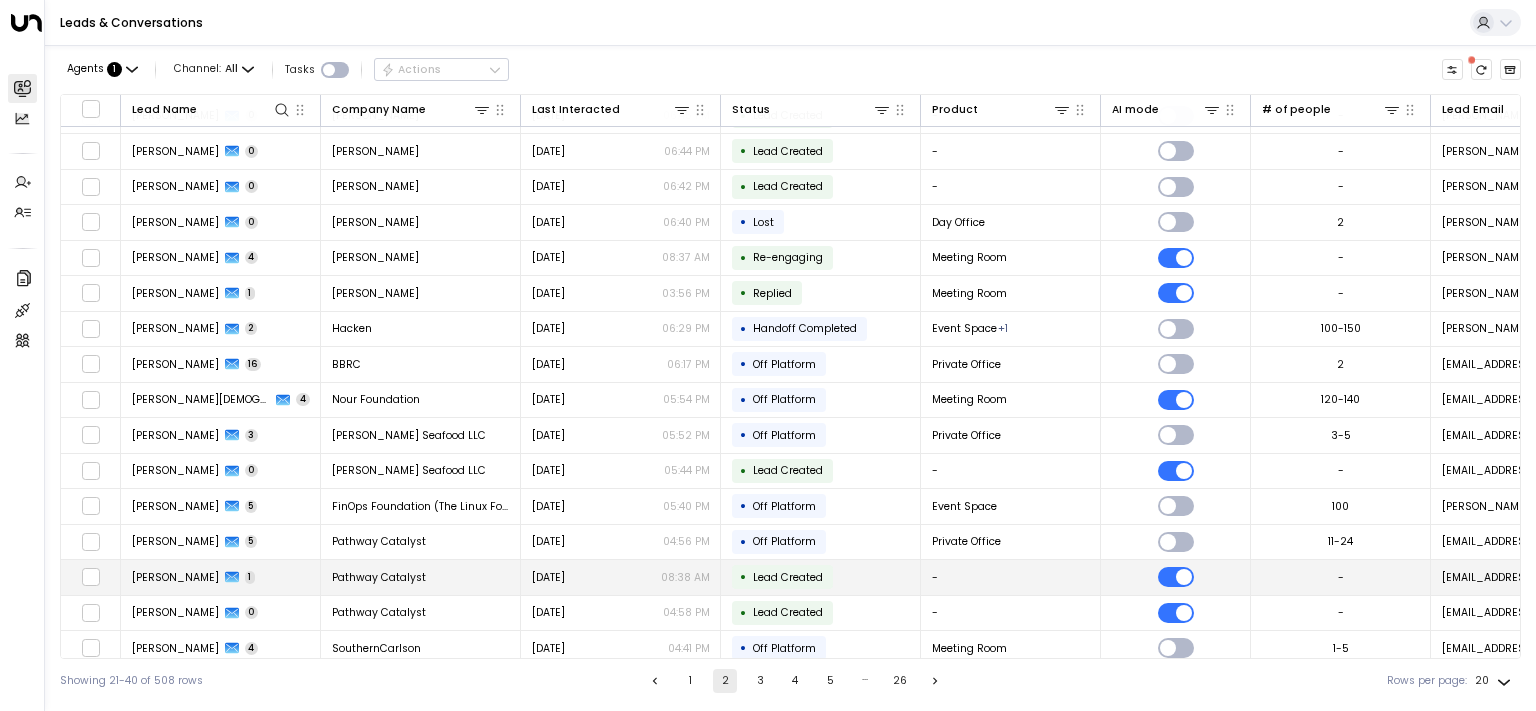 scroll, scrollTop: 190, scrollLeft: 0, axis: vertical 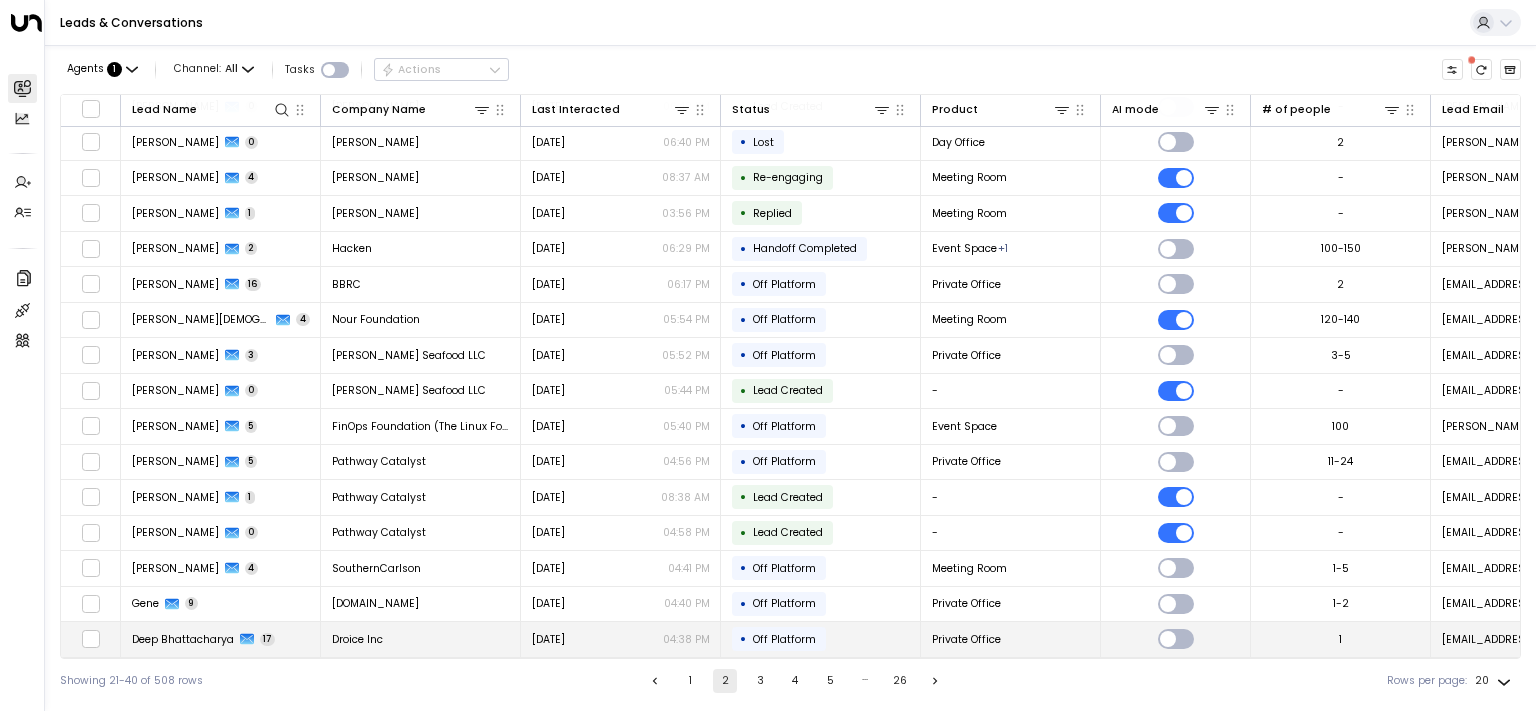 click on "Deep Bhattacharya" at bounding box center [183, 639] 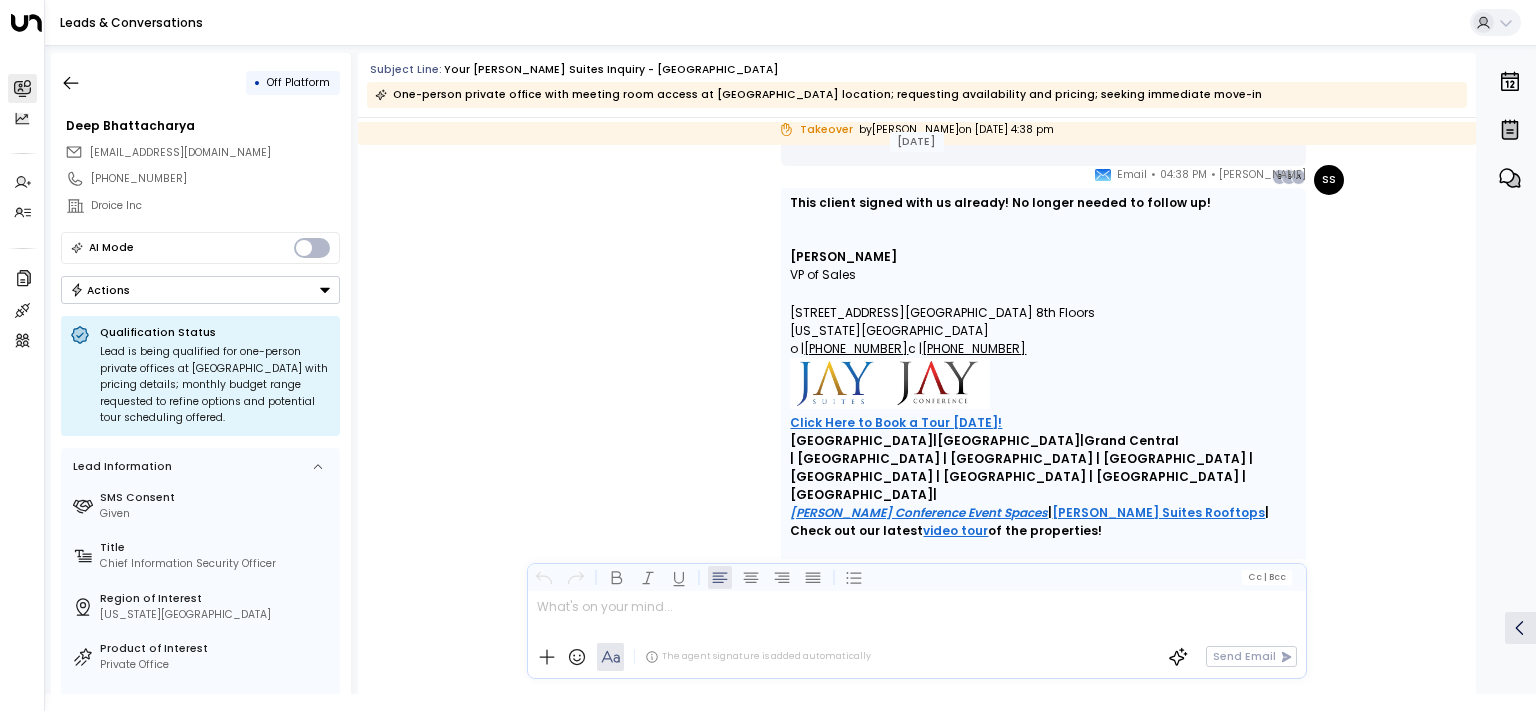 scroll, scrollTop: 12109, scrollLeft: 0, axis: vertical 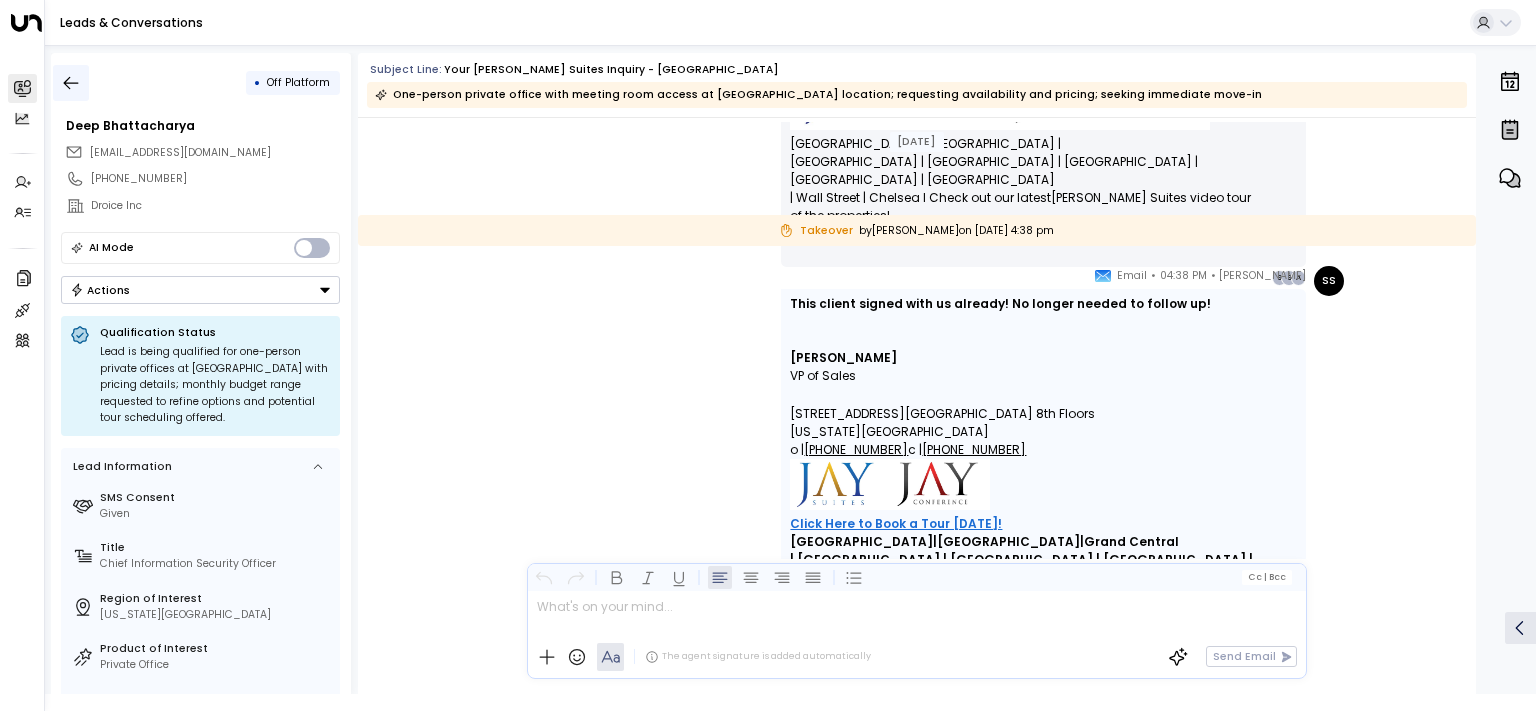click 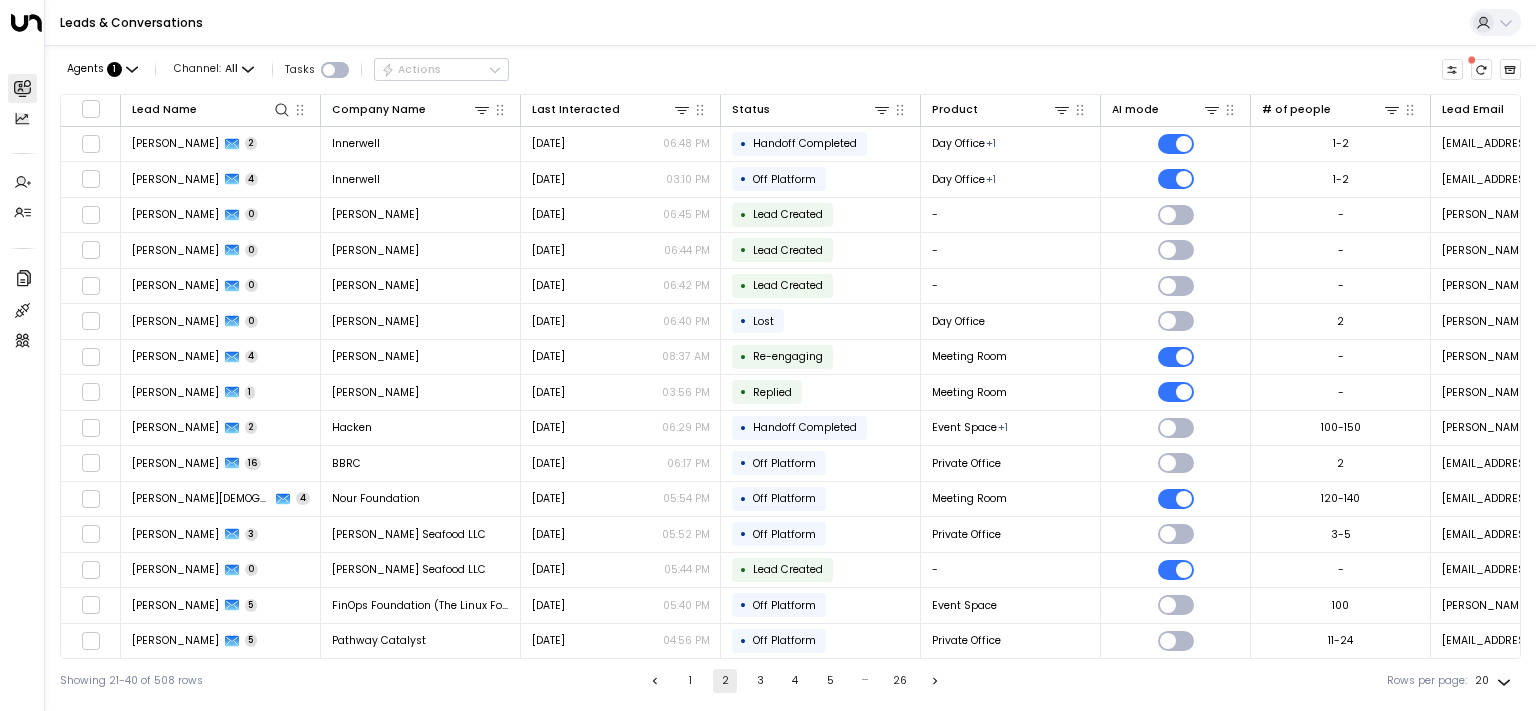 click on "3" at bounding box center (760, 681) 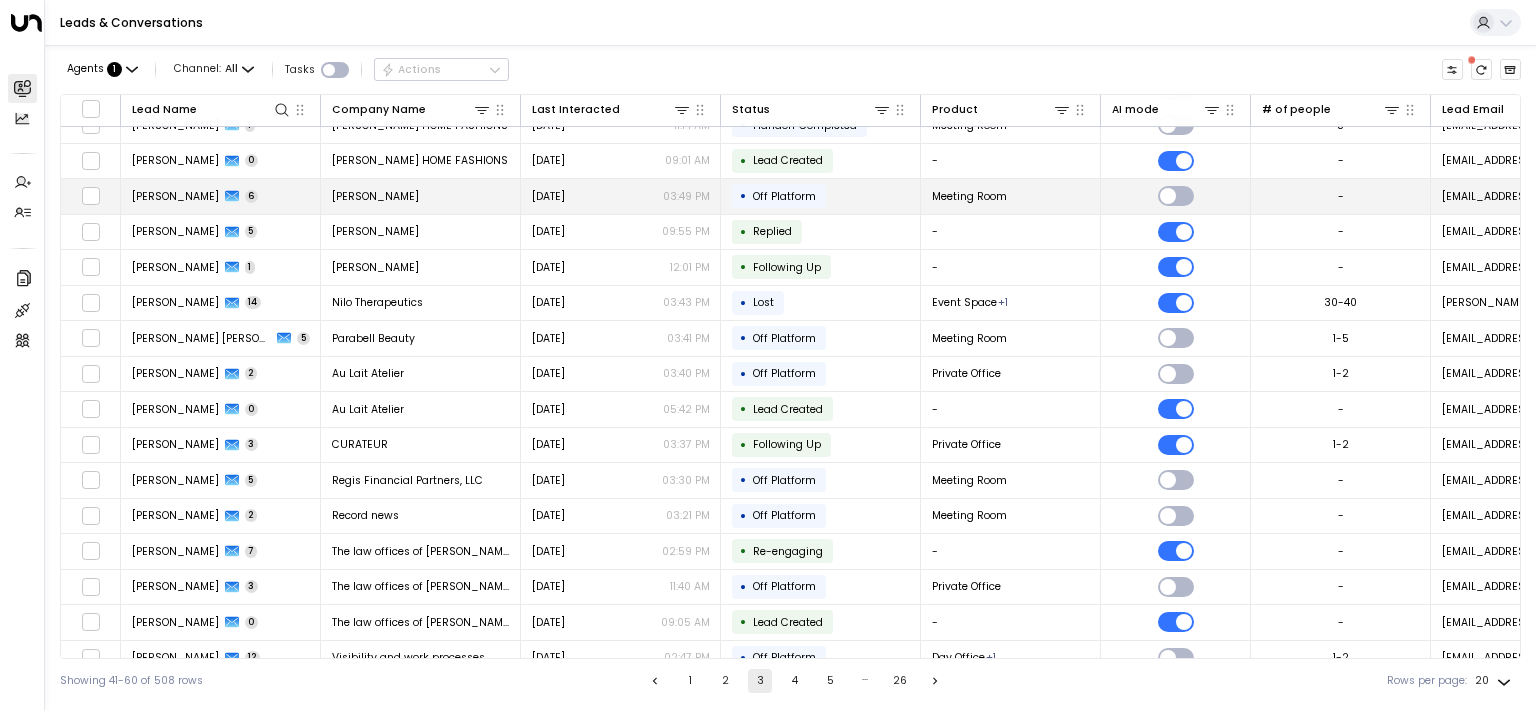 scroll, scrollTop: 190, scrollLeft: 0, axis: vertical 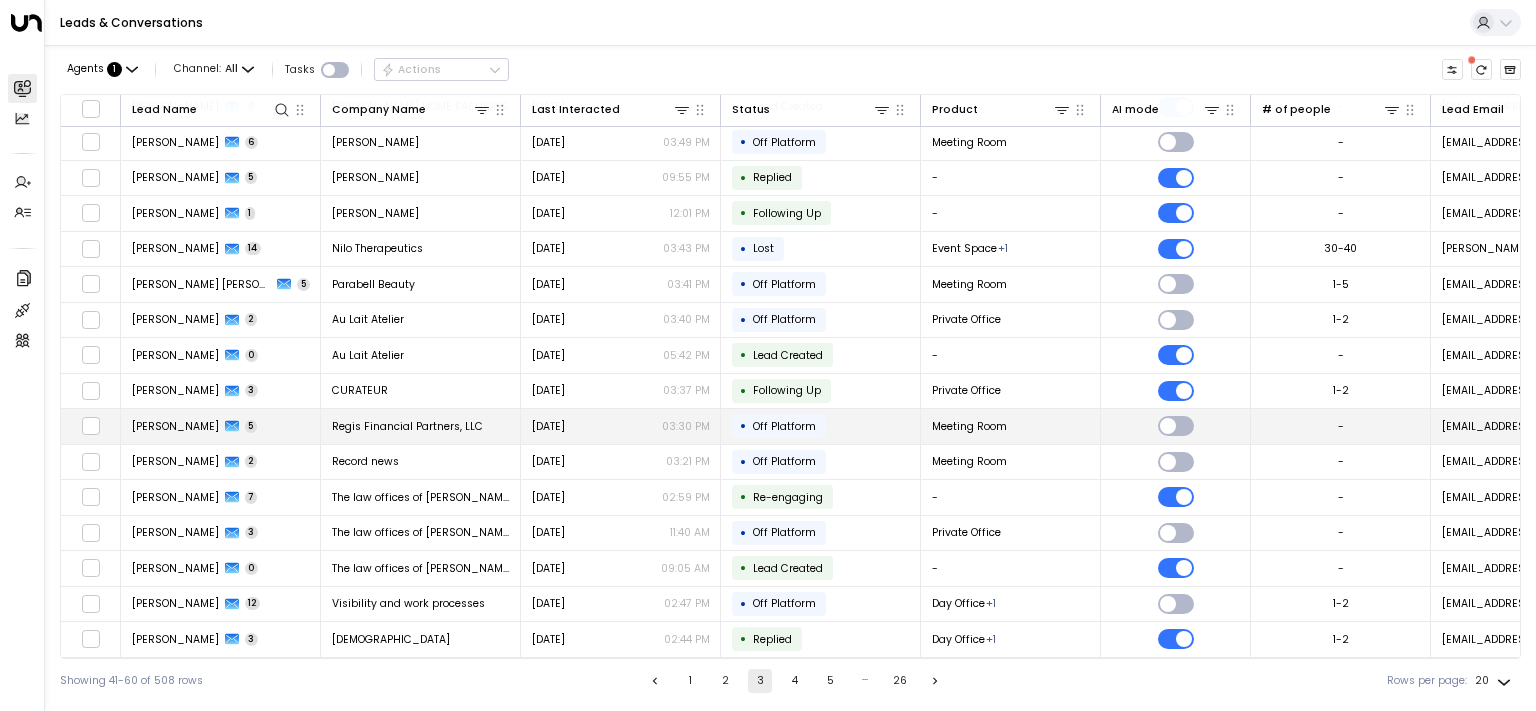 click on "[PERSON_NAME]" at bounding box center (175, 426) 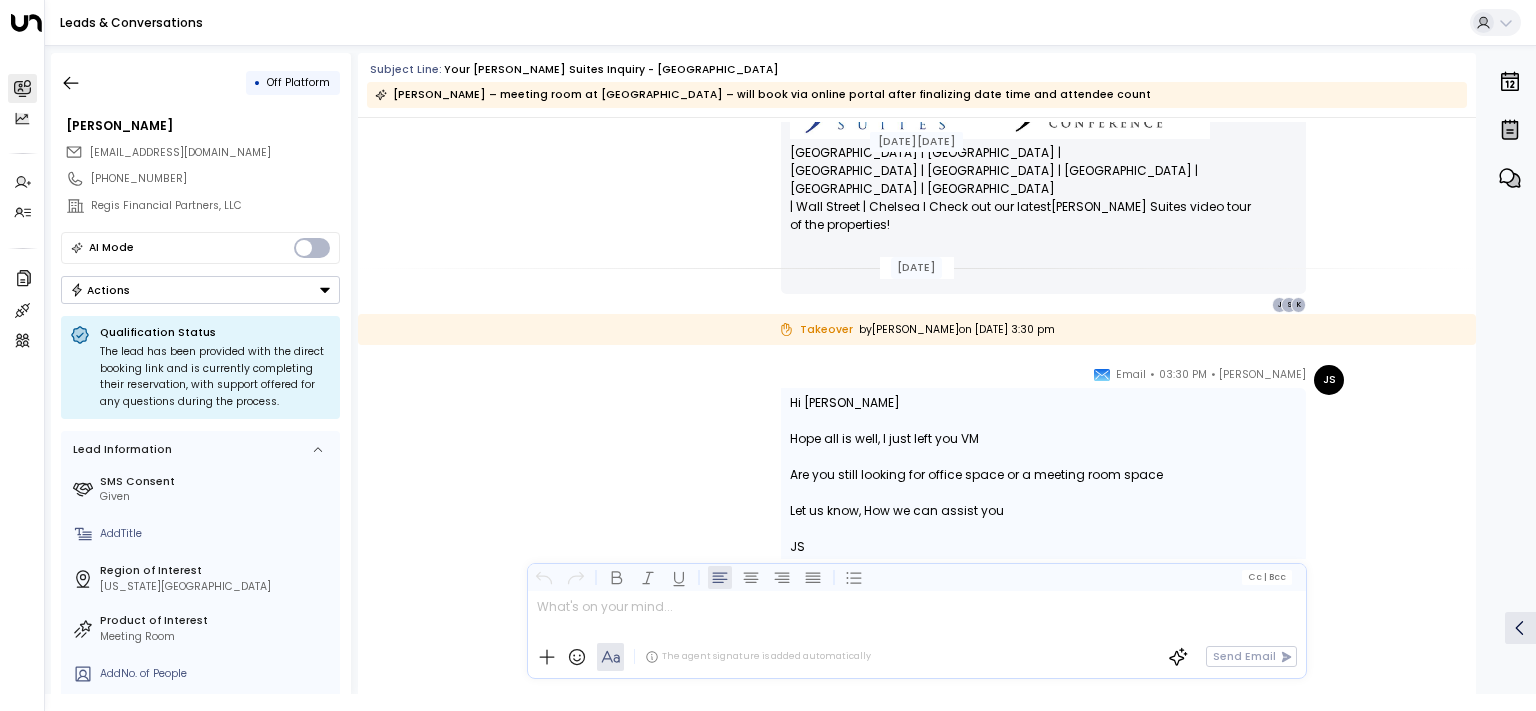 scroll, scrollTop: 2332, scrollLeft: 0, axis: vertical 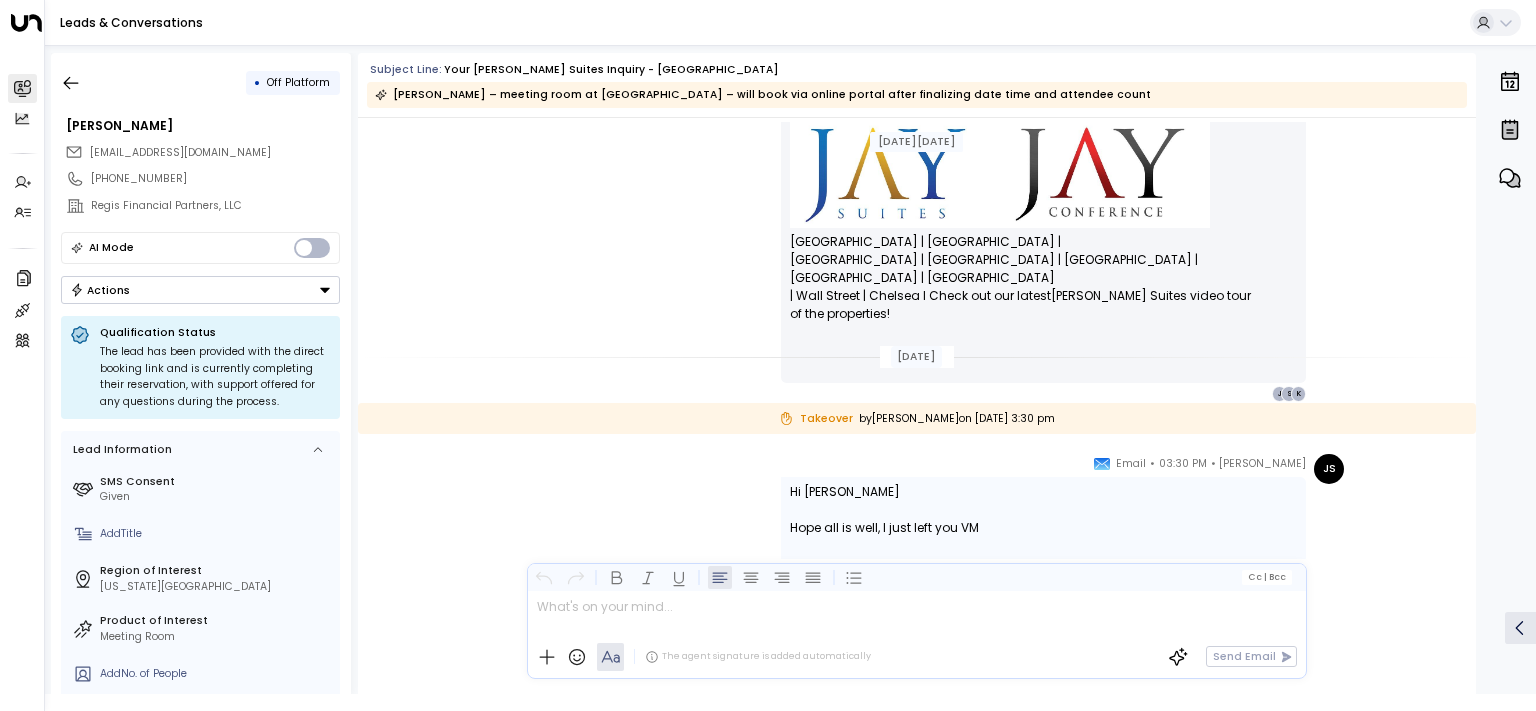 click on "Actions" at bounding box center [200, 290] 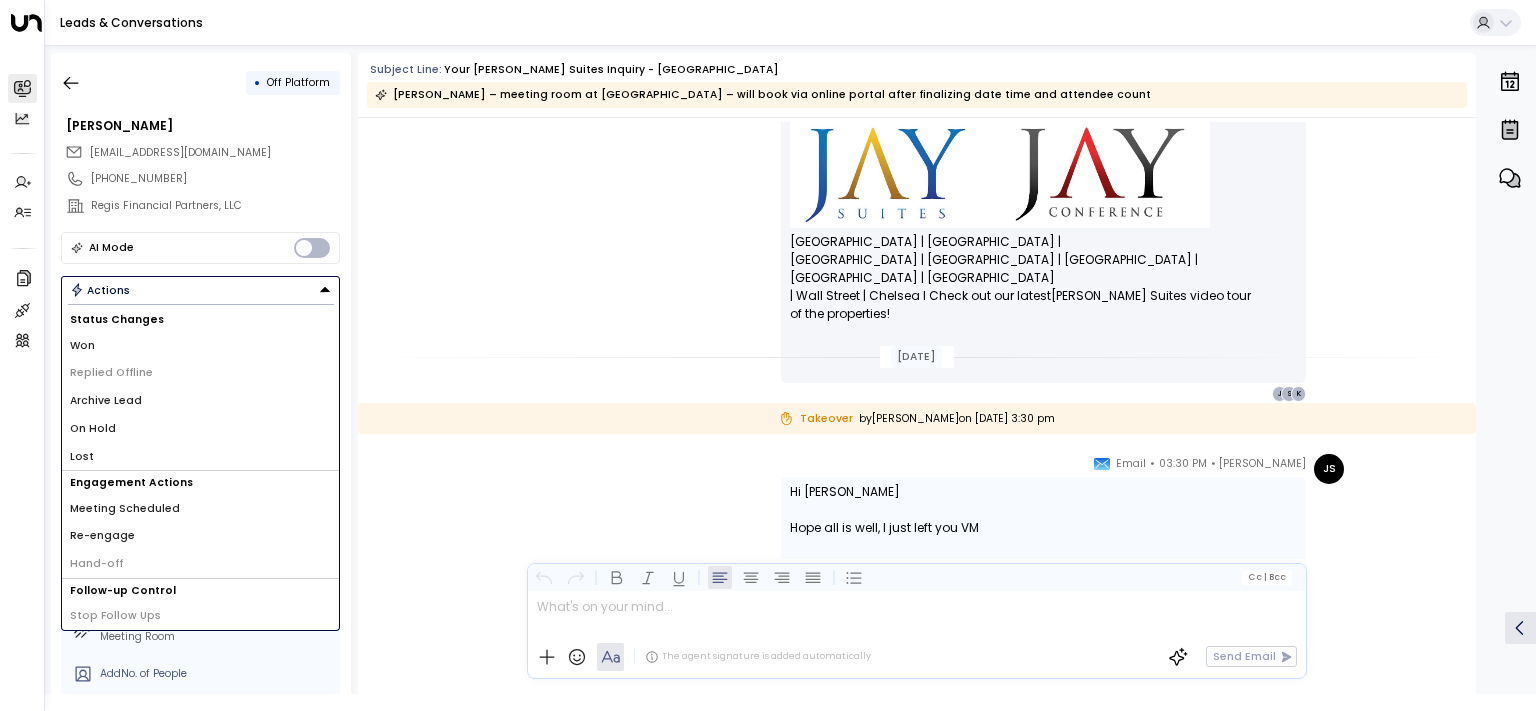 click on "Re-engage" at bounding box center (102, 536) 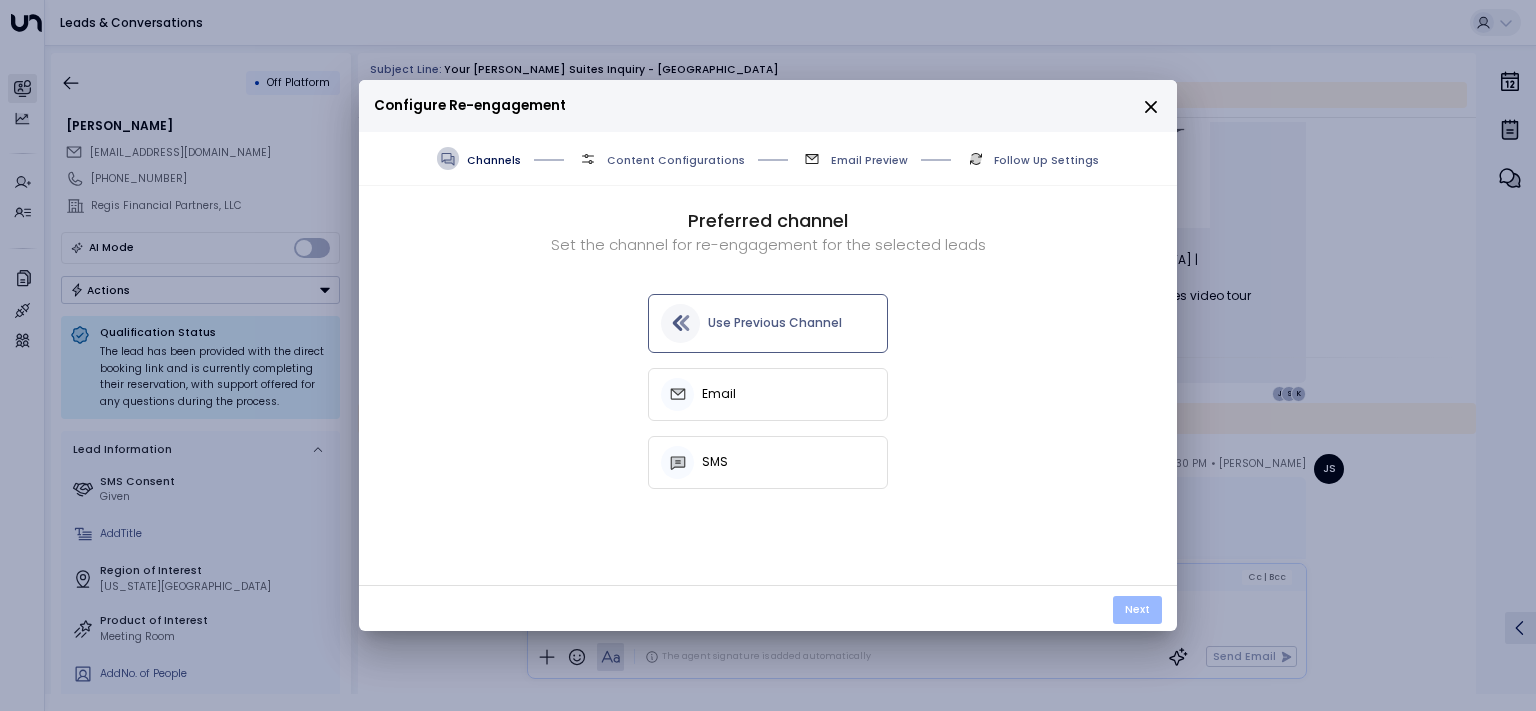 click on "Next" at bounding box center [1137, 610] 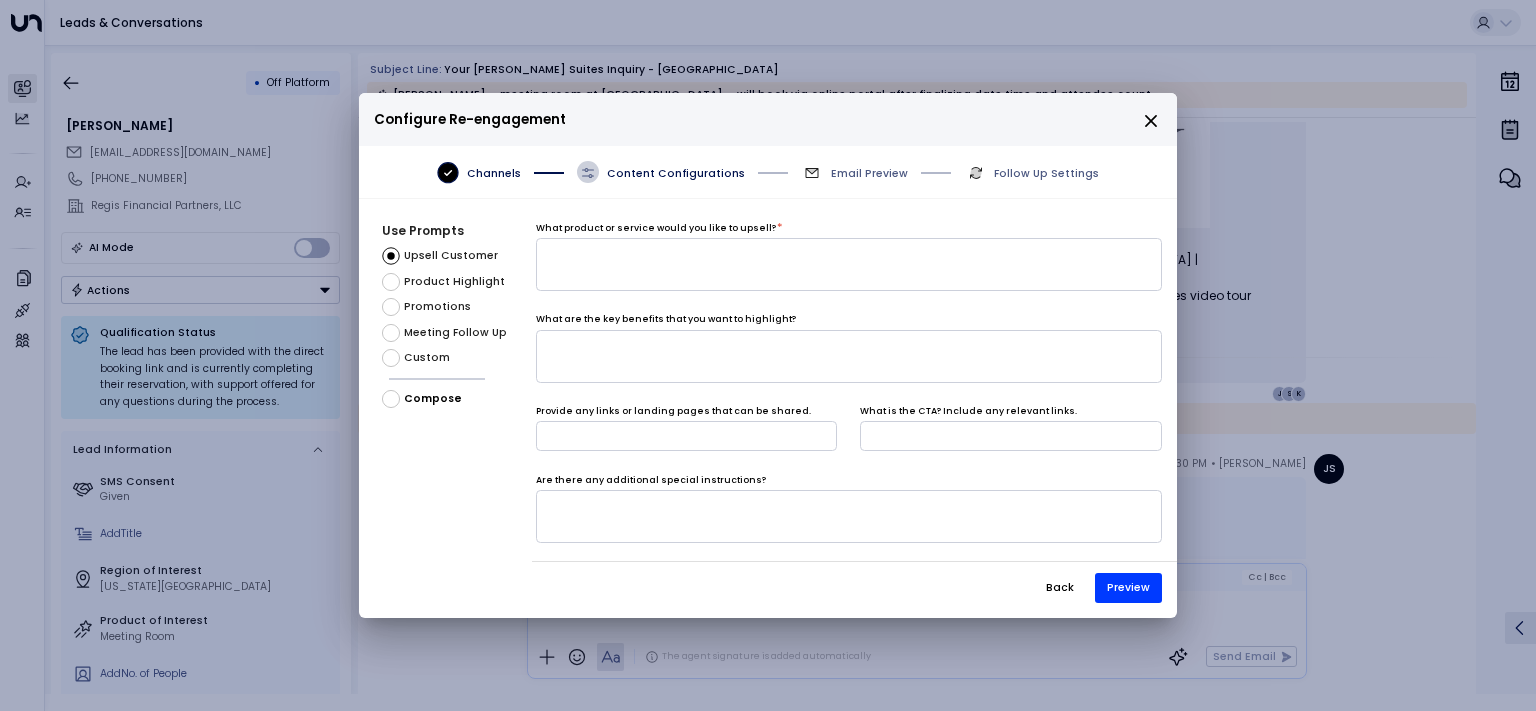 click on "Custom" at bounding box center (416, 358) 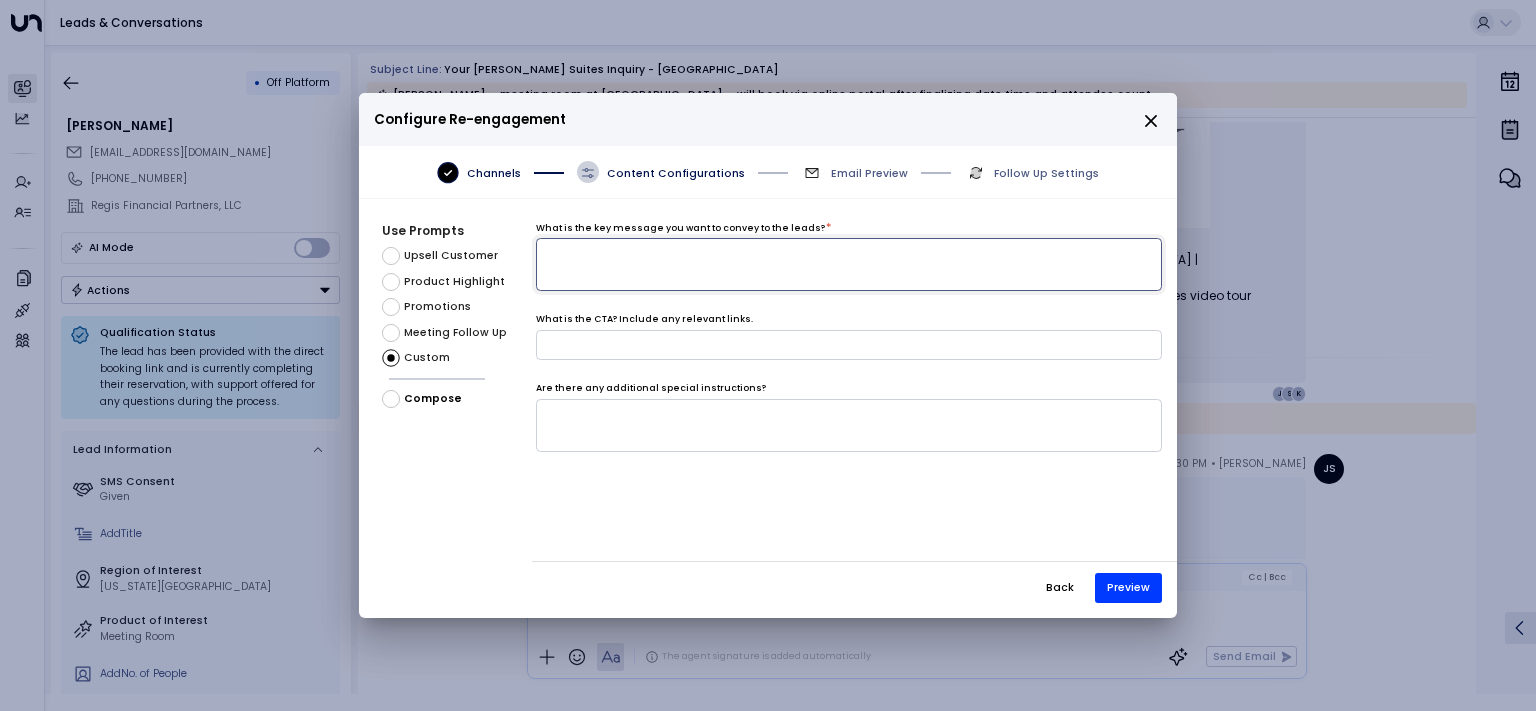click at bounding box center (849, 264) 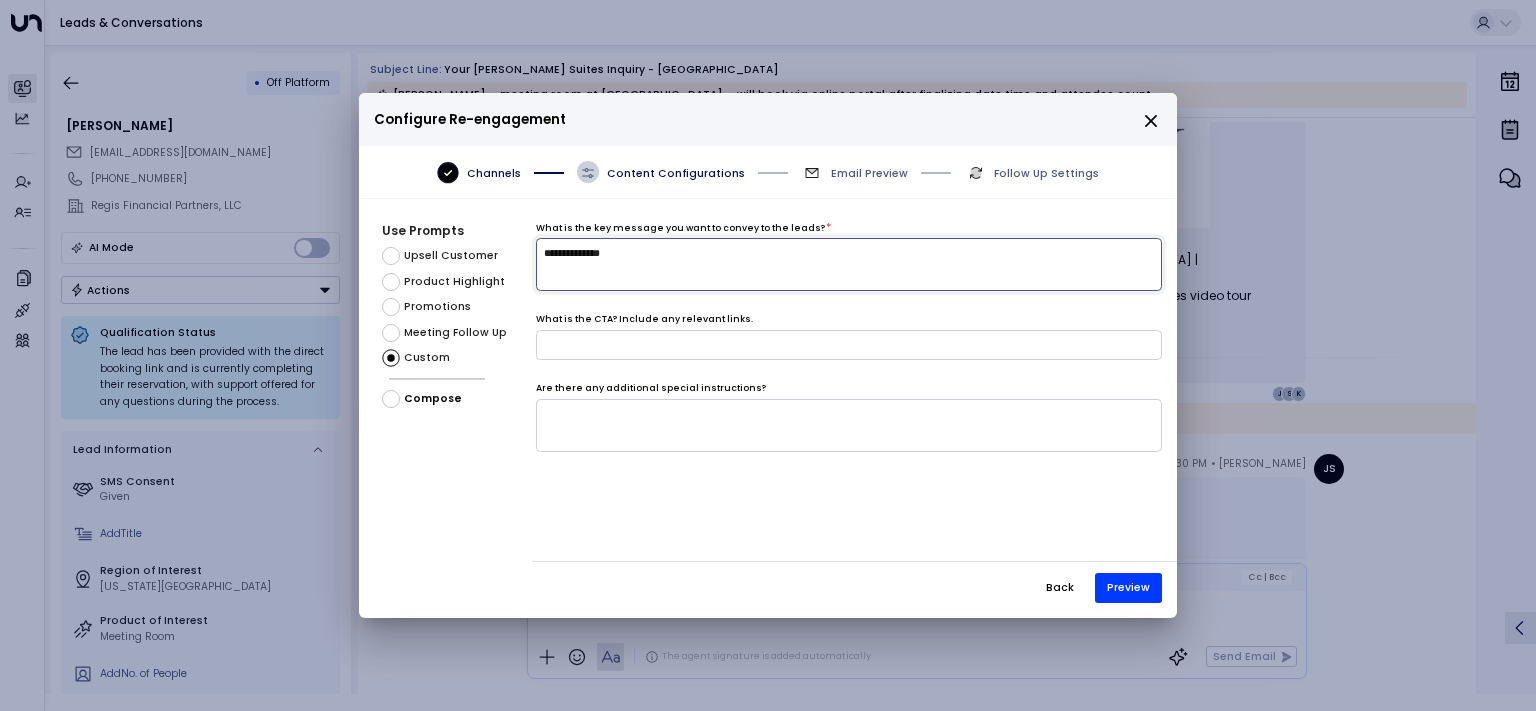 type on "**********" 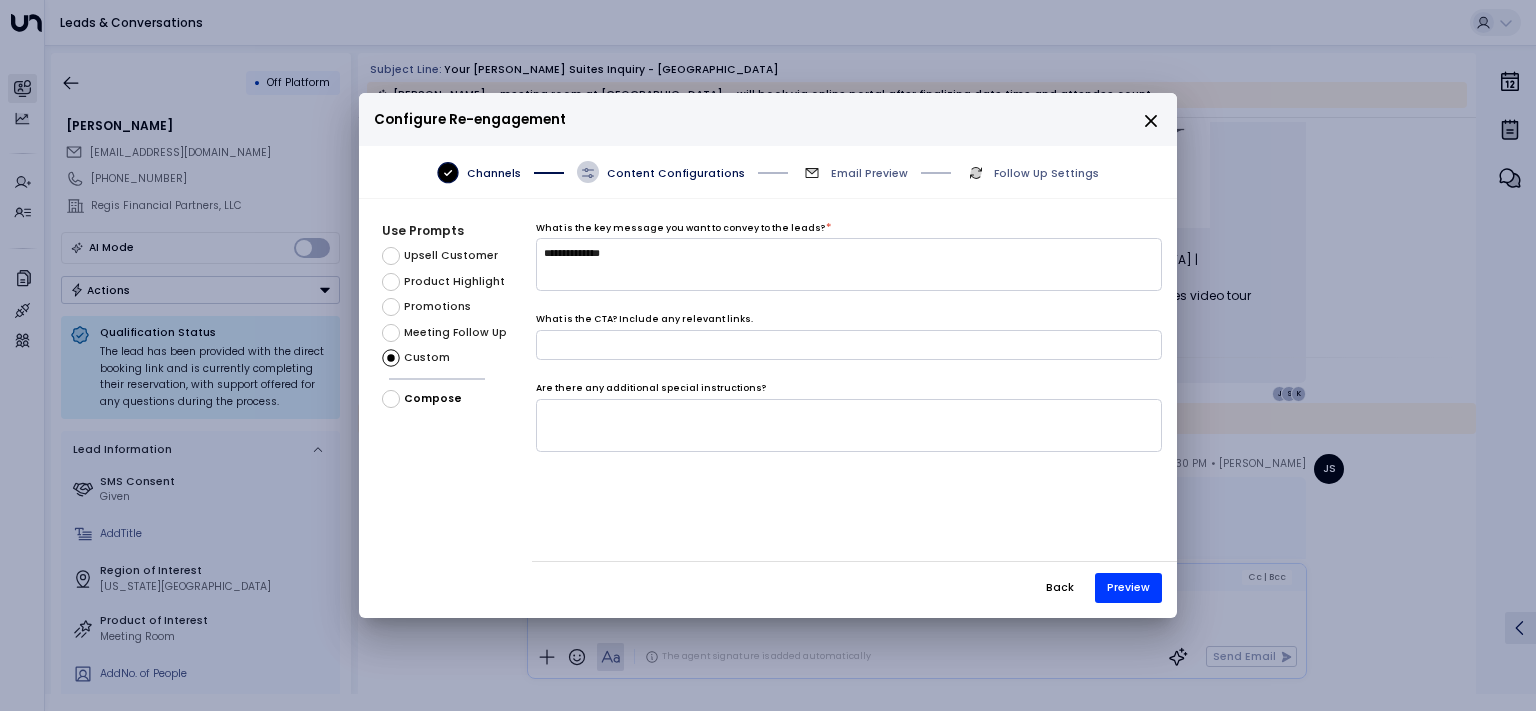 type 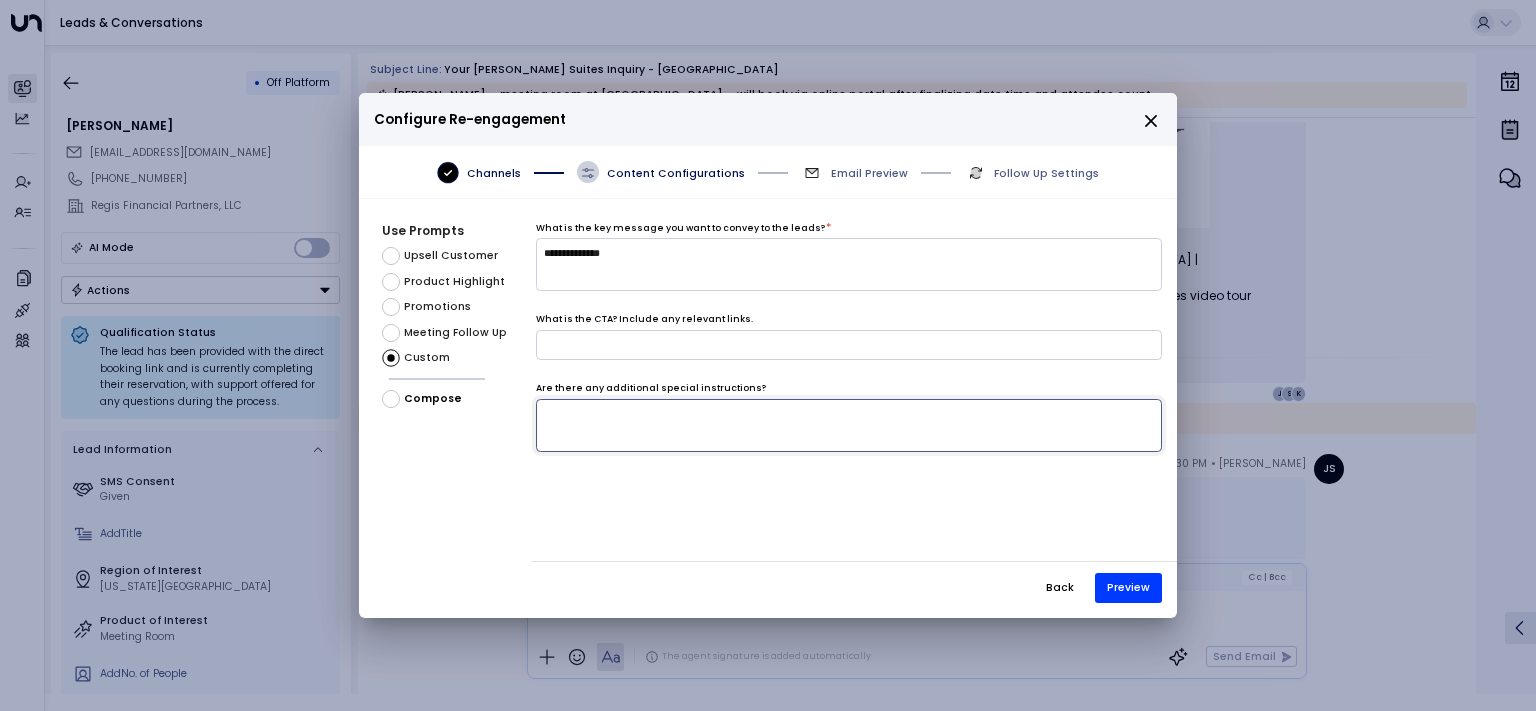 click at bounding box center (849, 425) 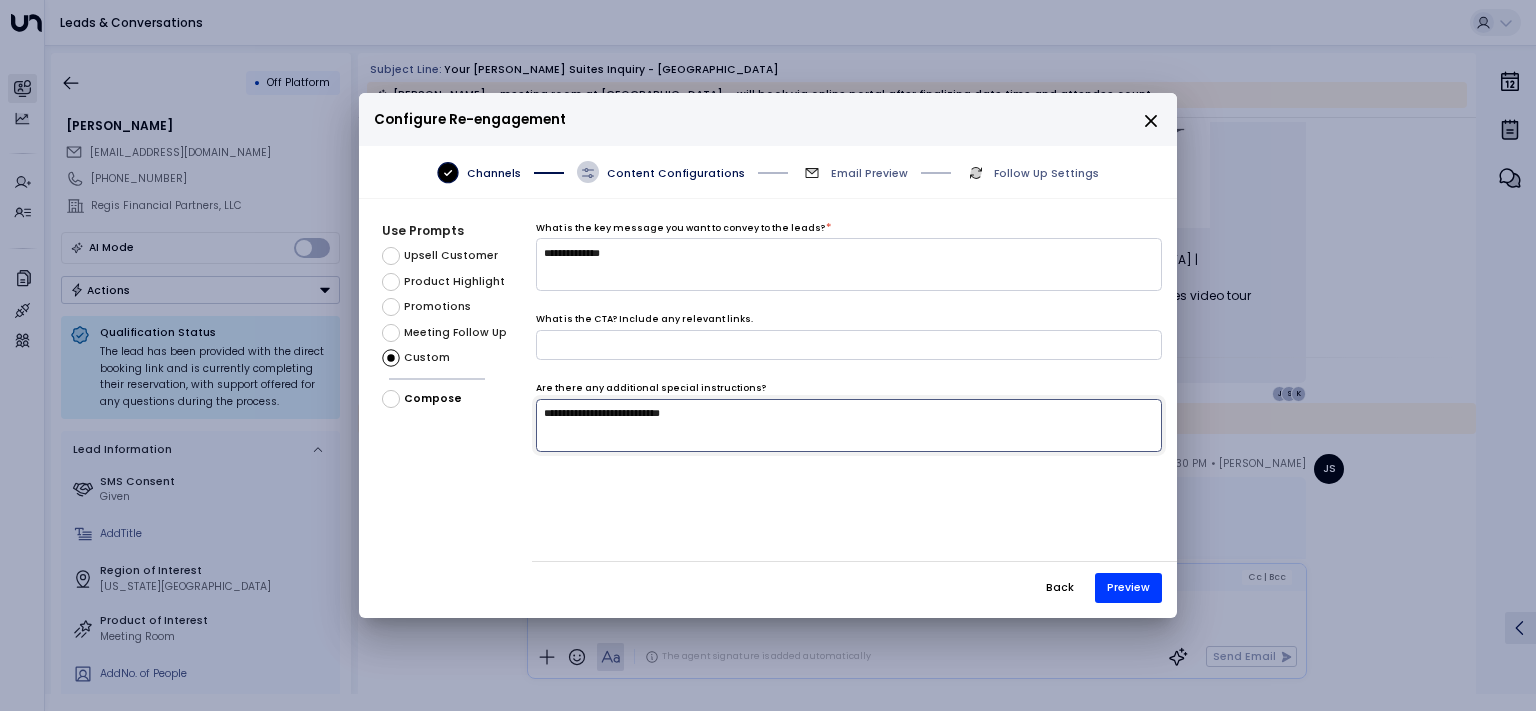 type on "**********" 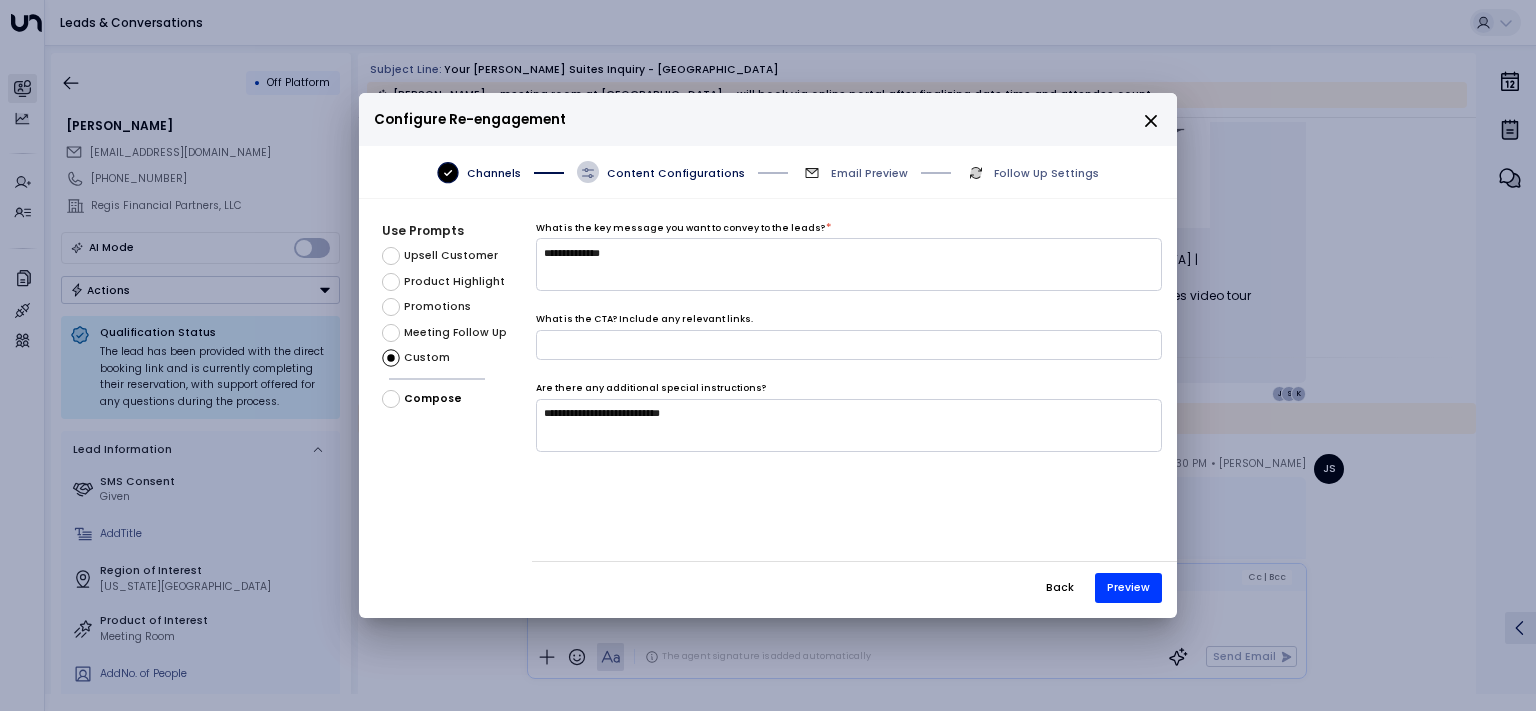 click on "Back Preview" at bounding box center [854, 581] 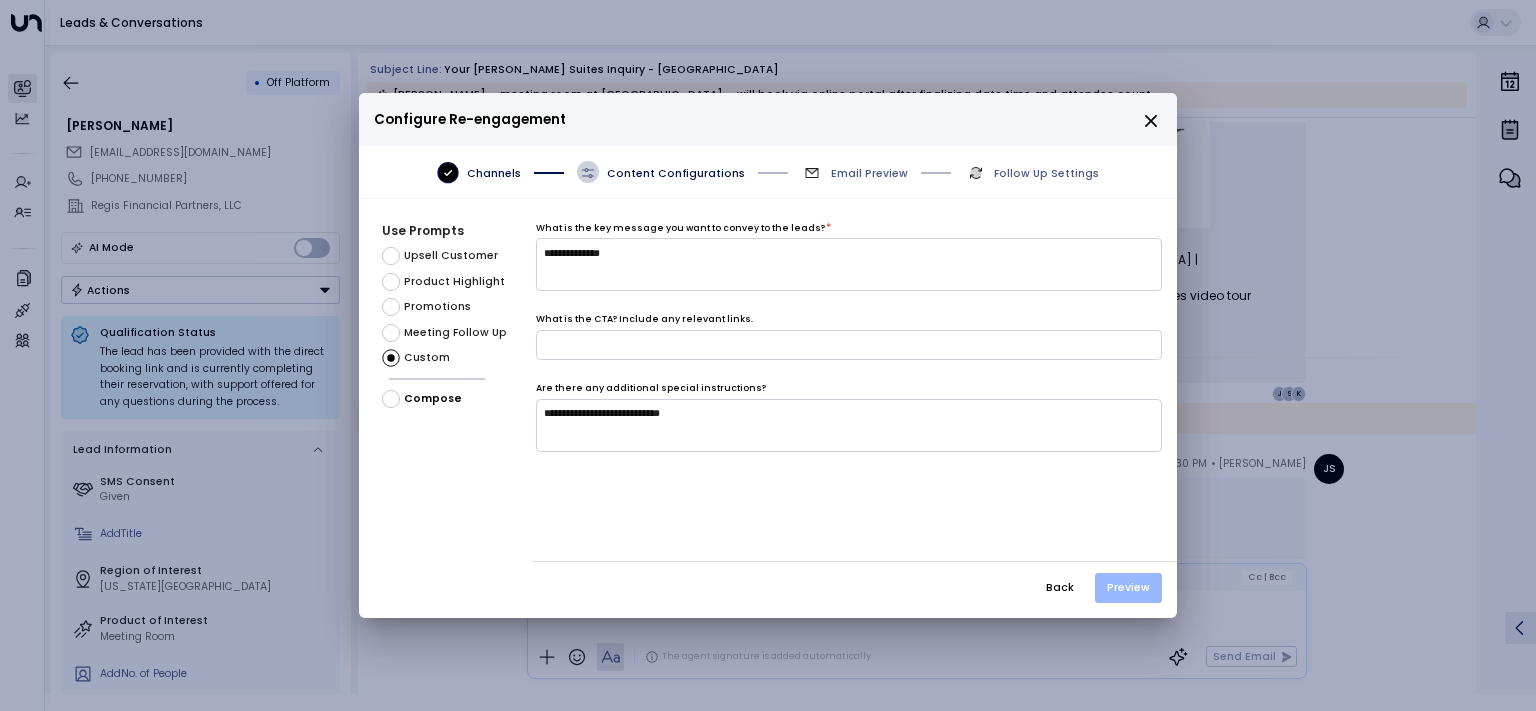 click on "Preview" at bounding box center [1128, 588] 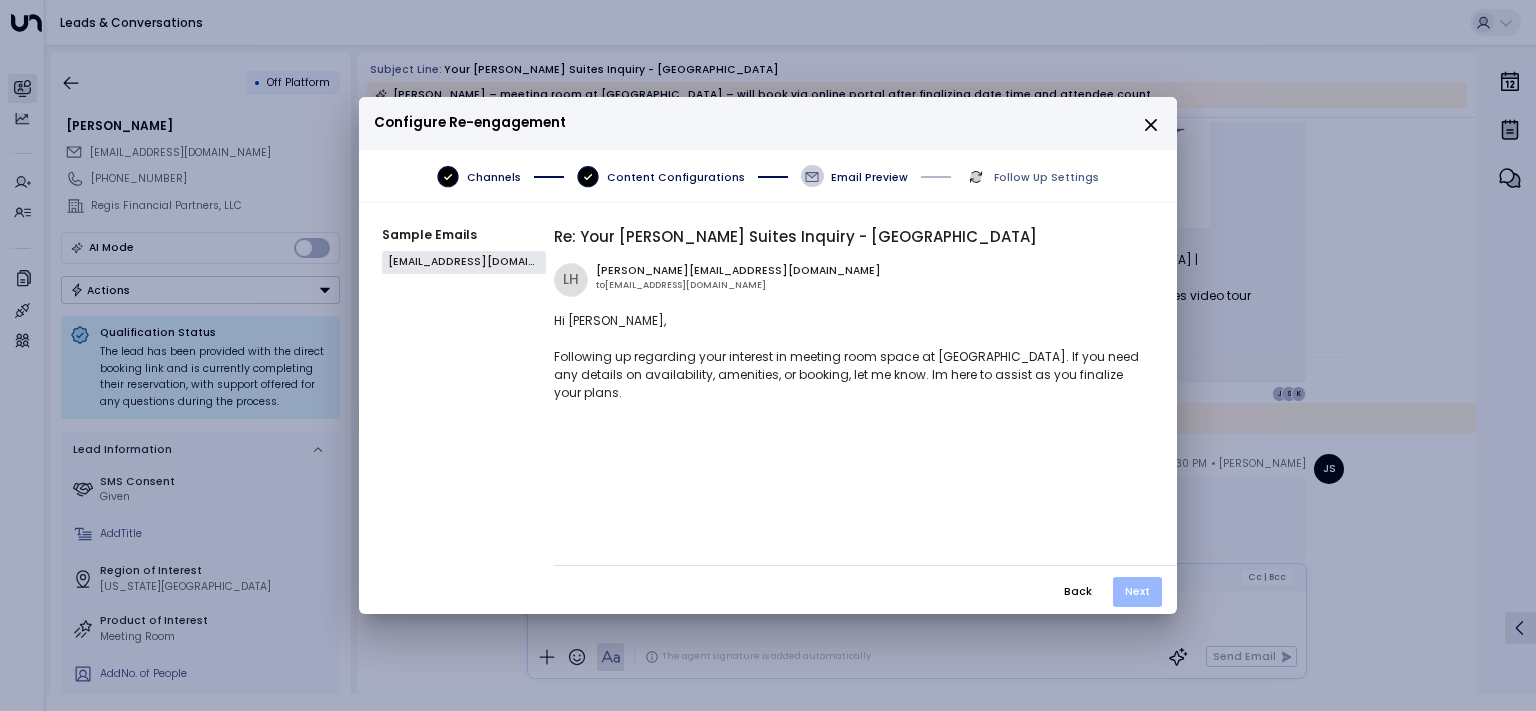 click on "Next" at bounding box center [1137, 592] 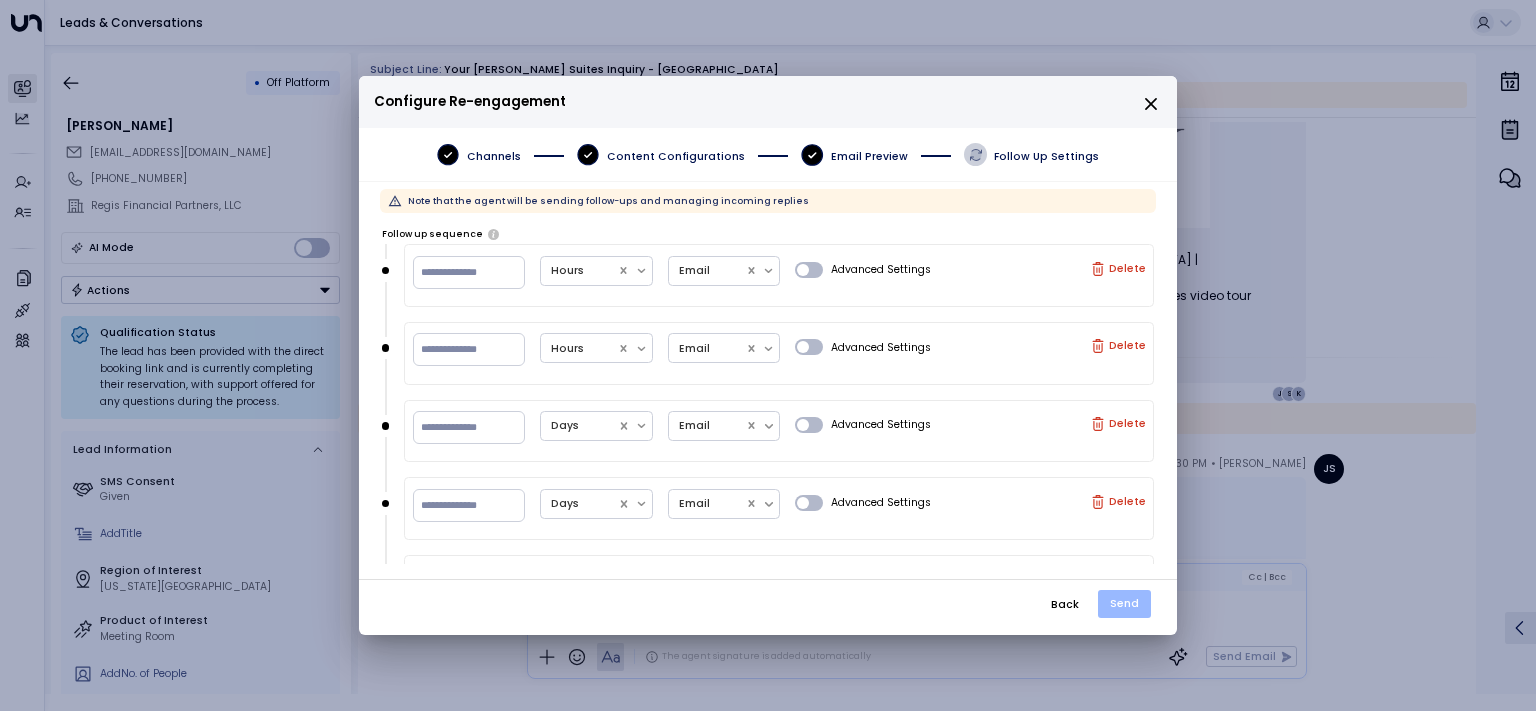 drag, startPoint x: 1119, startPoint y: 597, endPoint x: 1102, endPoint y: 598, distance: 17.029387 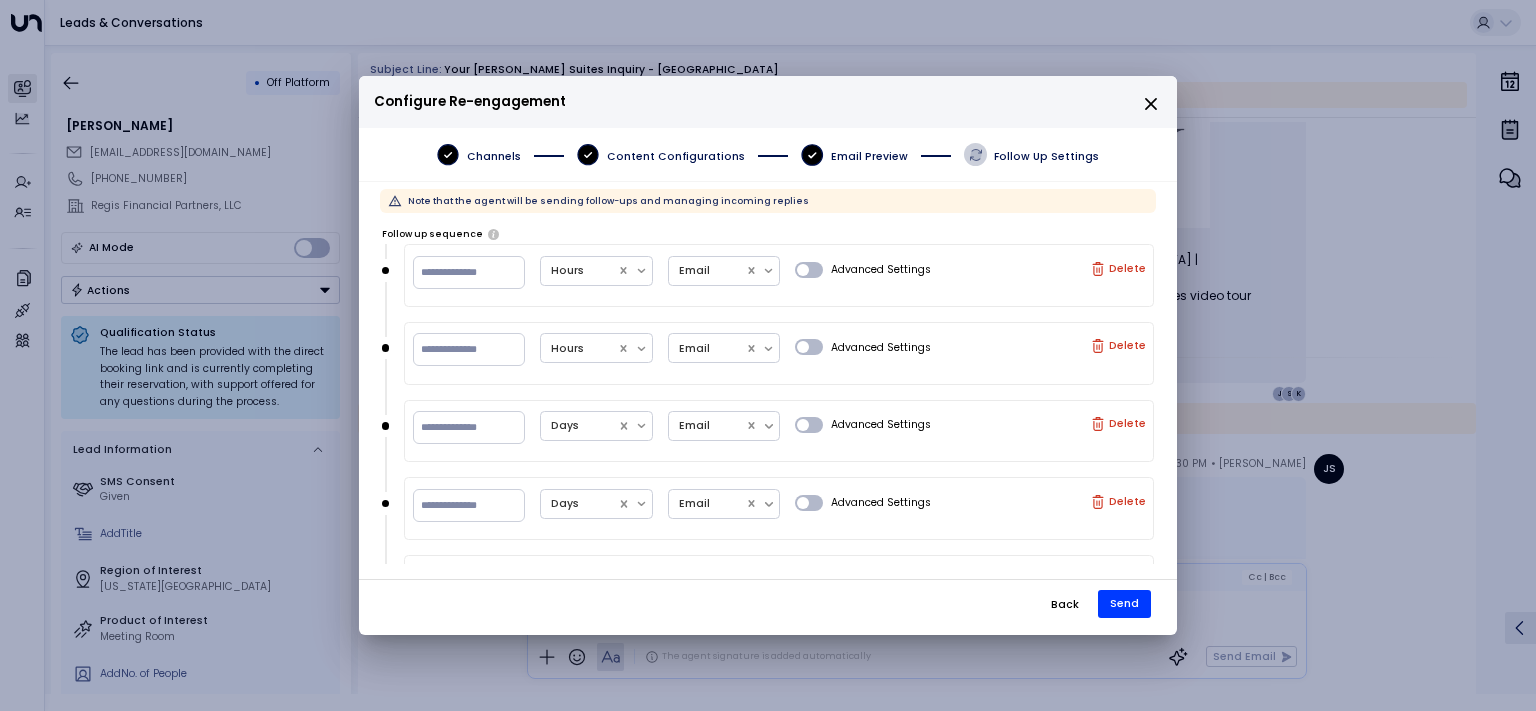 click on "Send" at bounding box center (1124, 604) 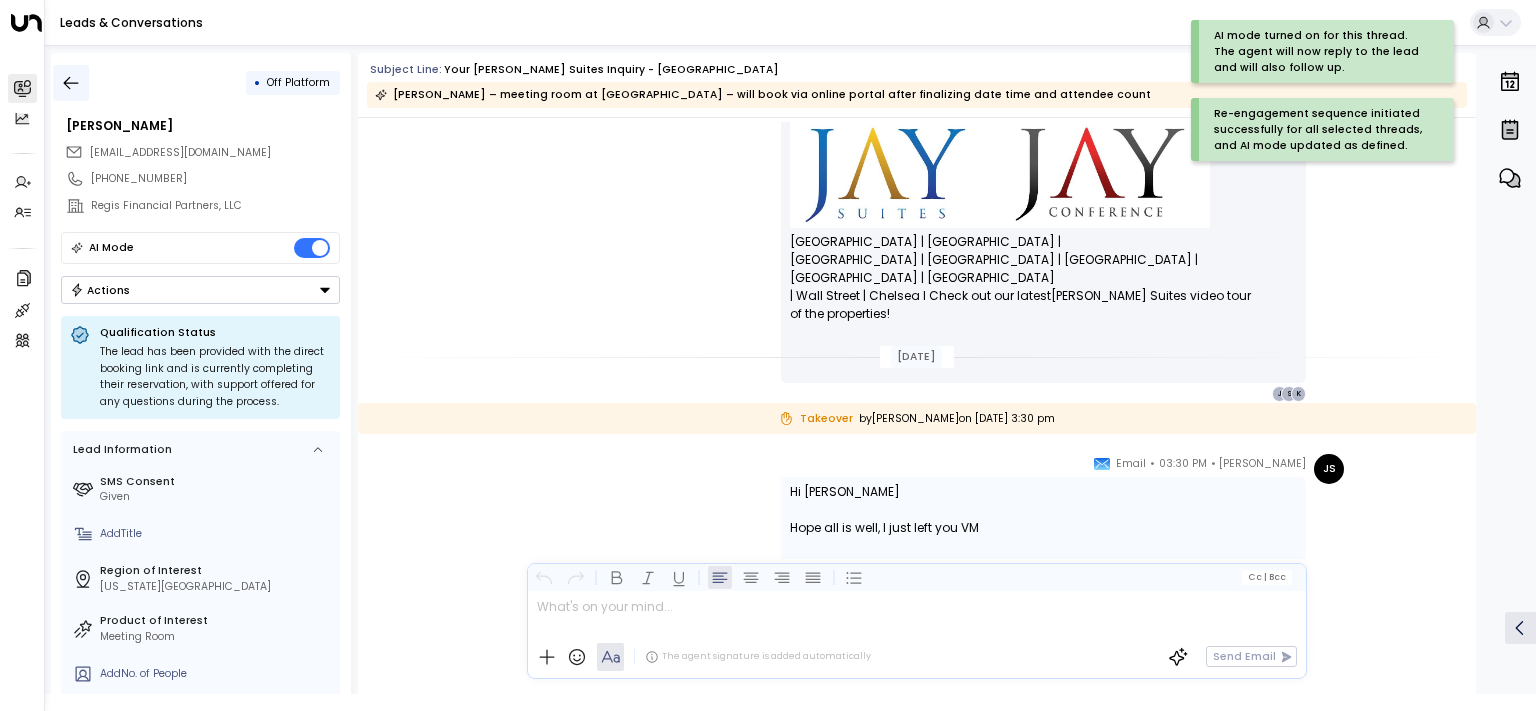 click 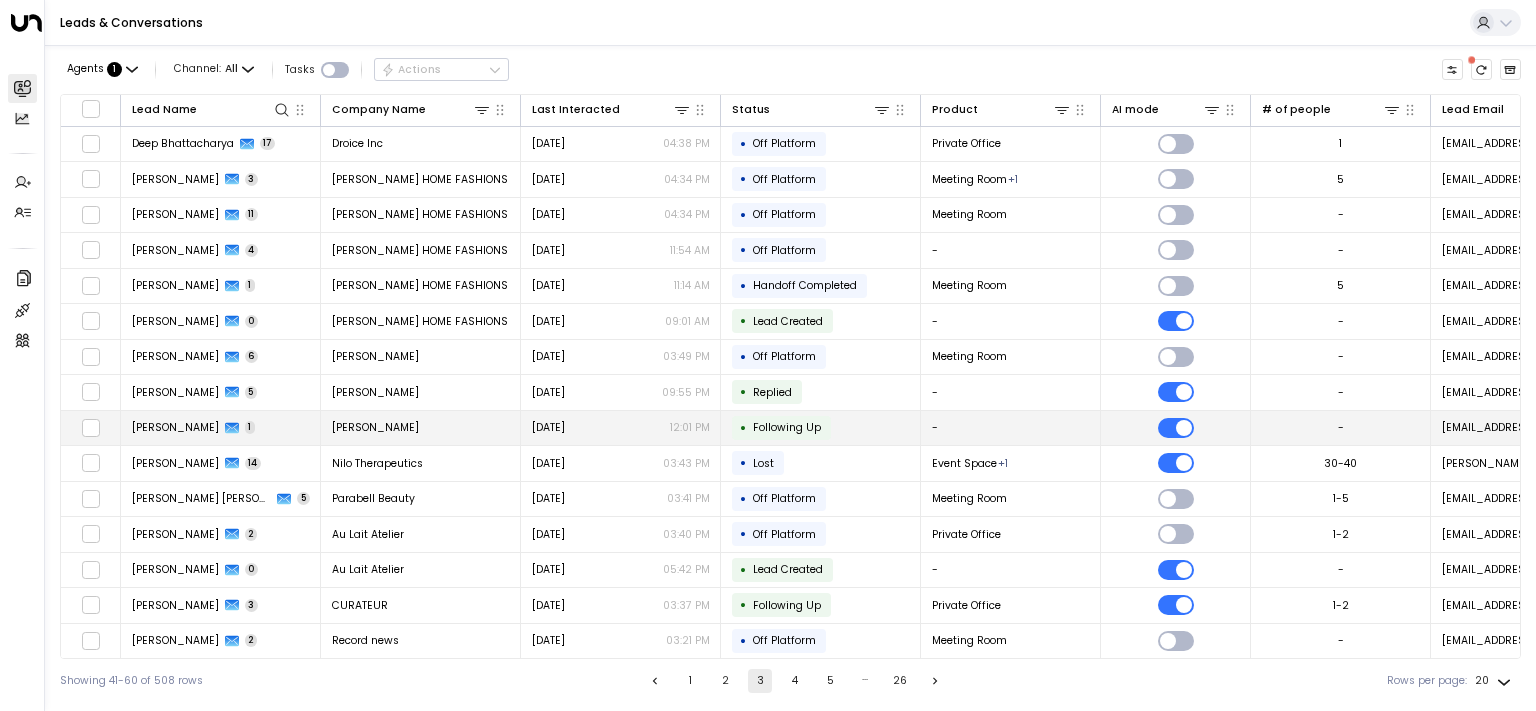 scroll, scrollTop: 190, scrollLeft: 0, axis: vertical 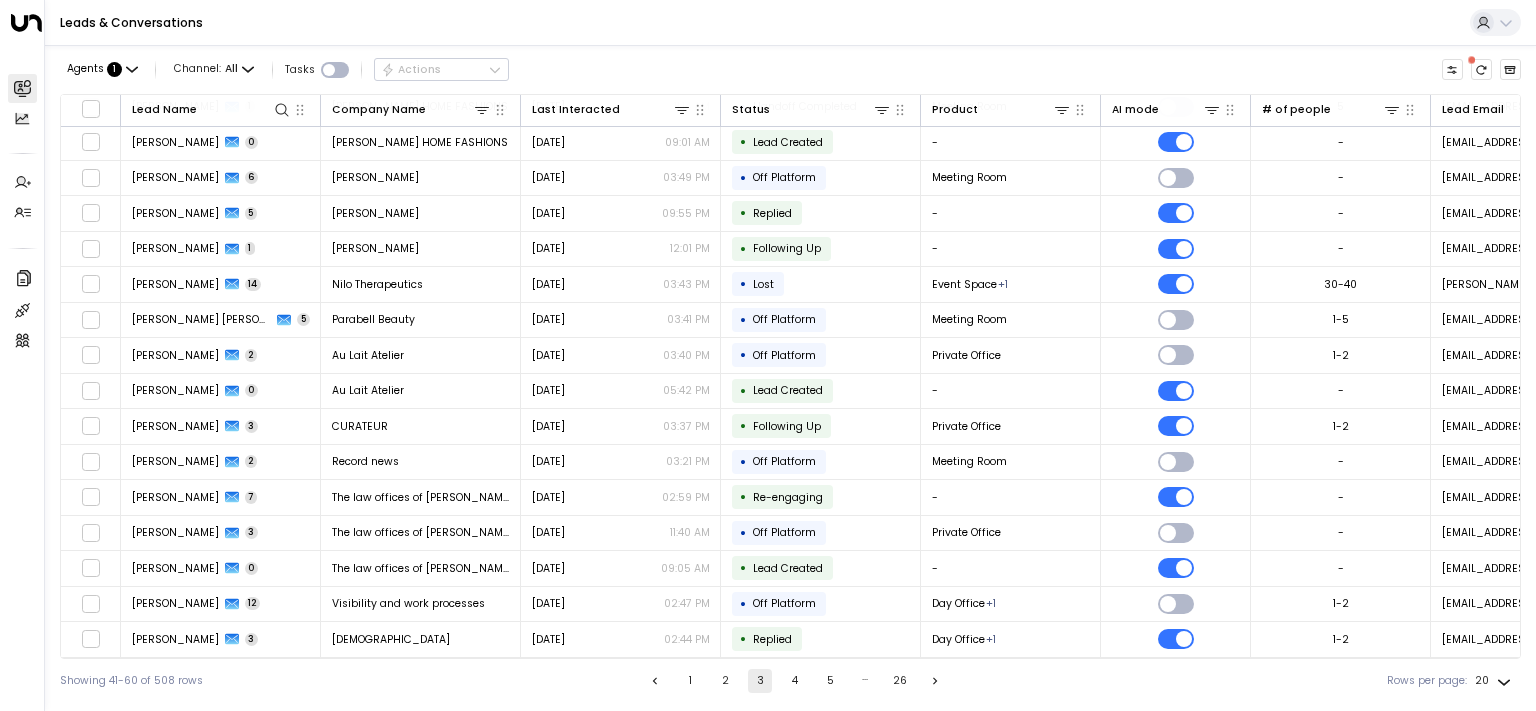 click on "4" at bounding box center [795, 681] 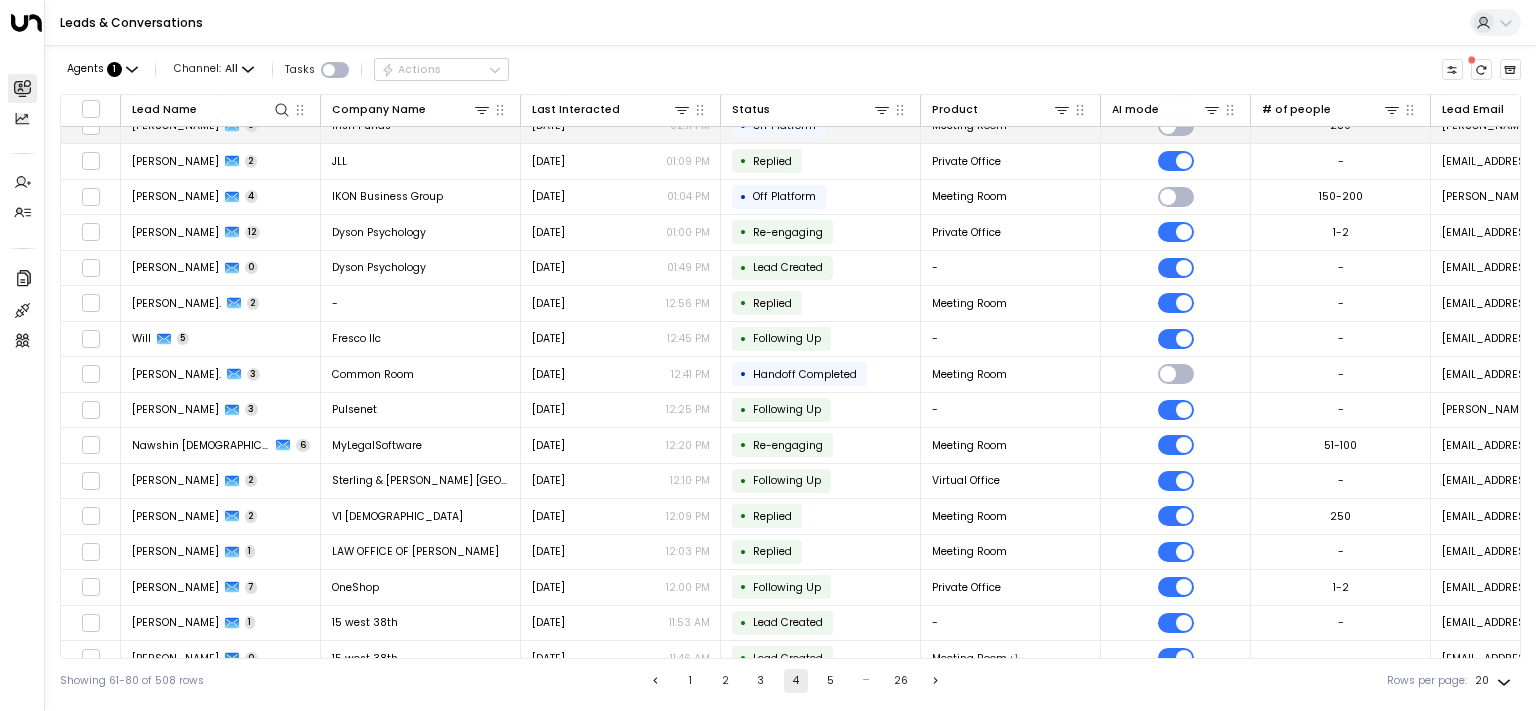 scroll, scrollTop: 0, scrollLeft: 0, axis: both 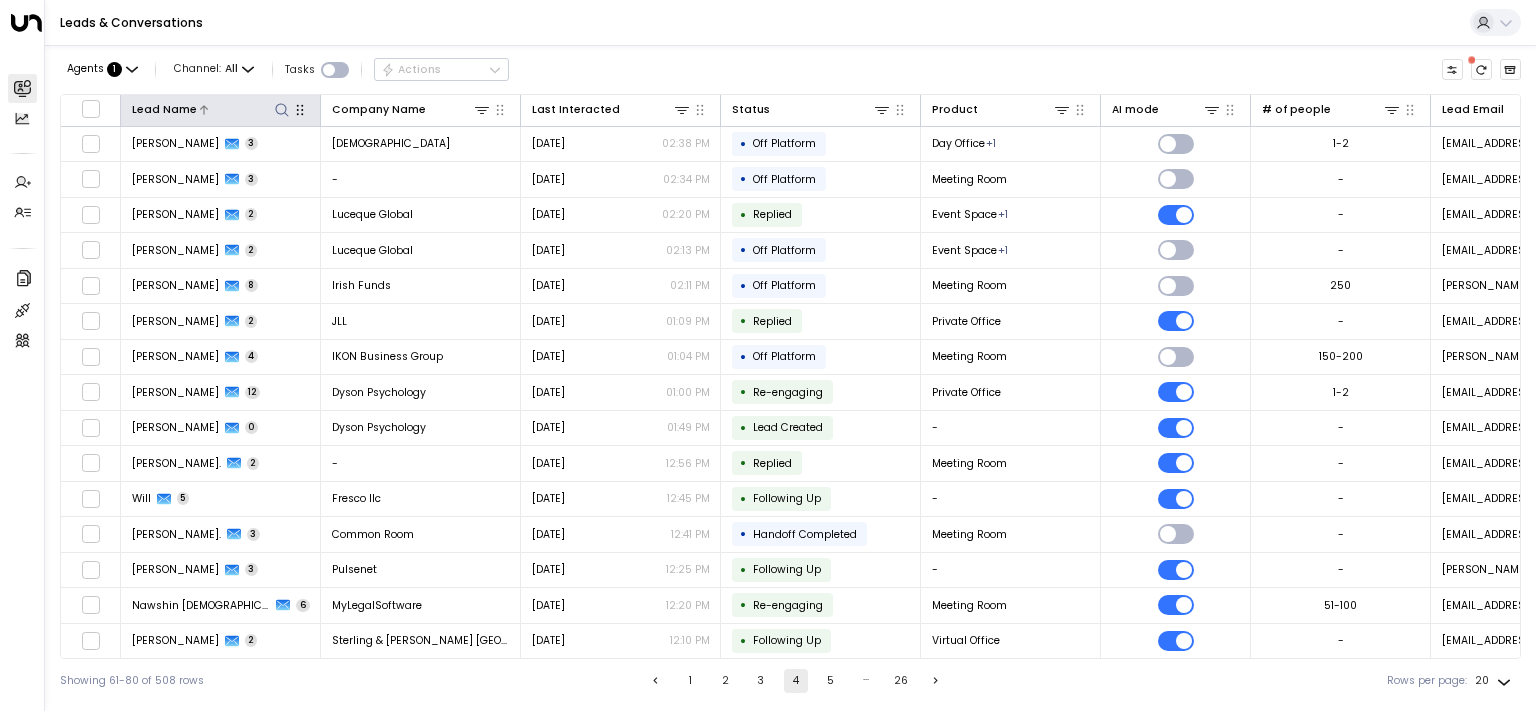 click 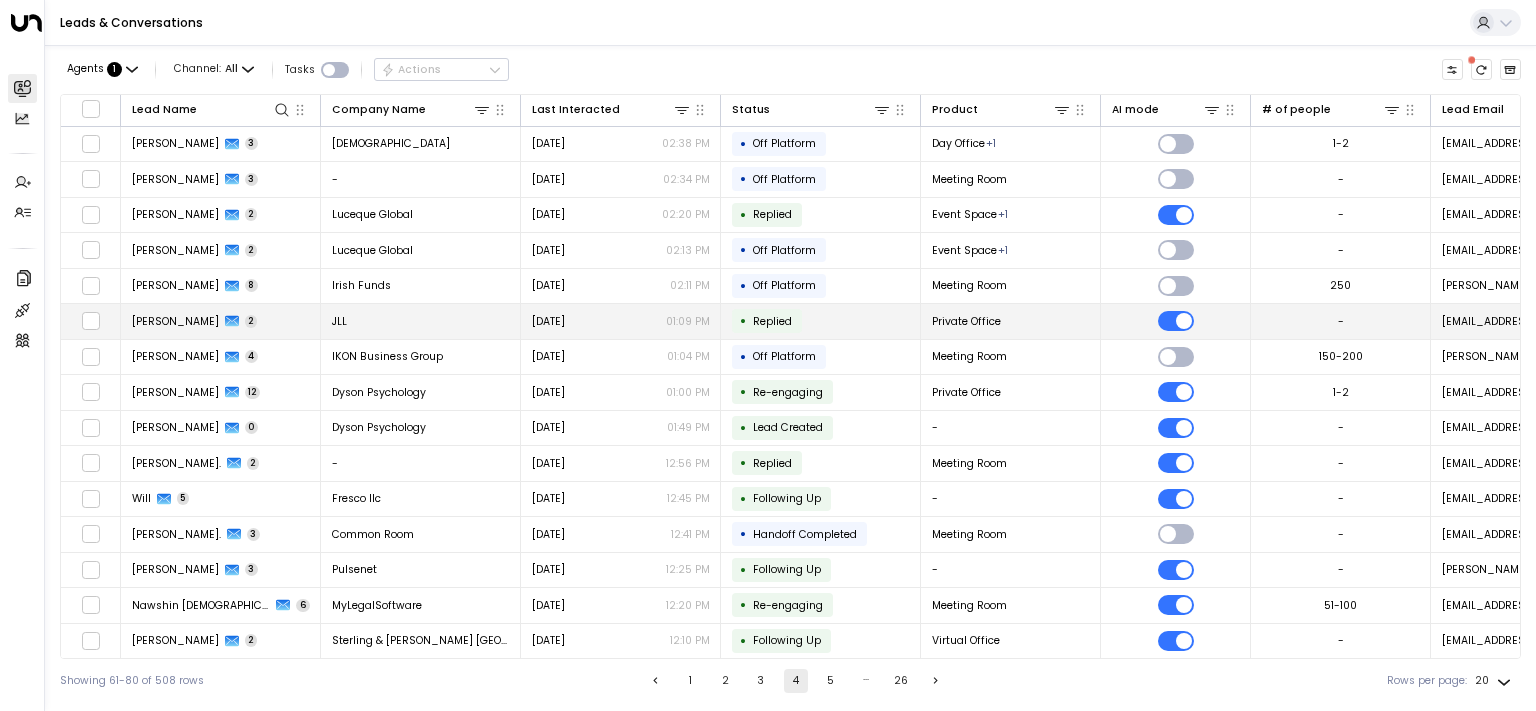 click on "[PERSON_NAME]" at bounding box center (175, 321) 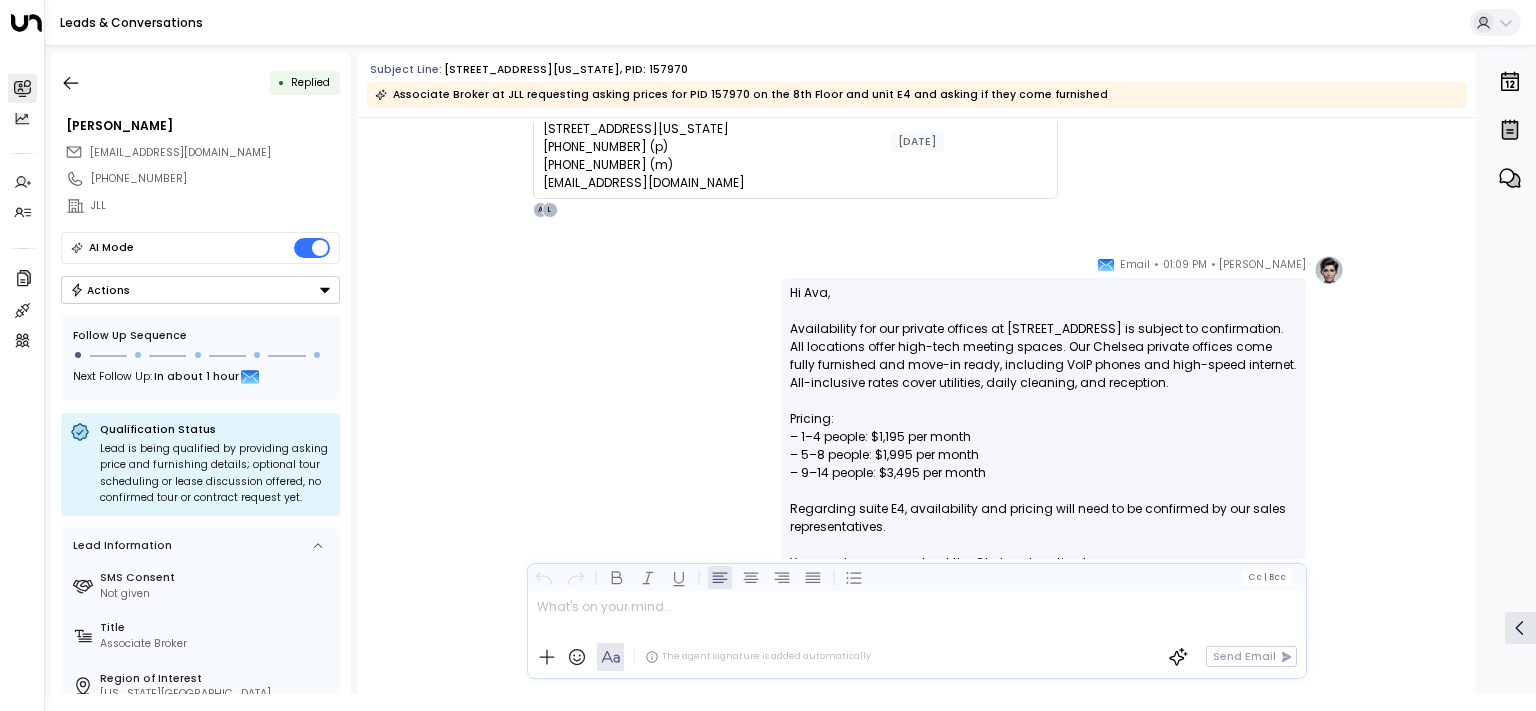 scroll, scrollTop: 620, scrollLeft: 0, axis: vertical 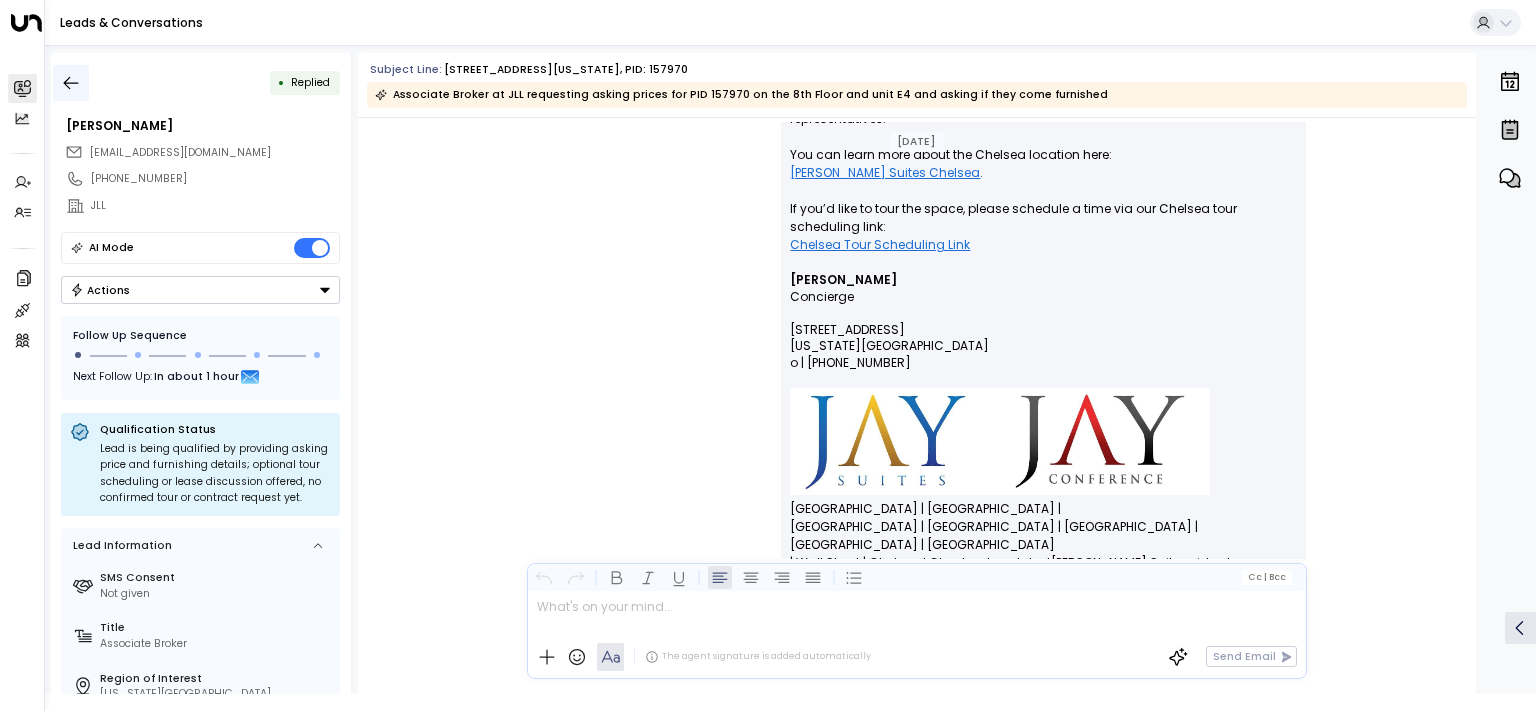 click 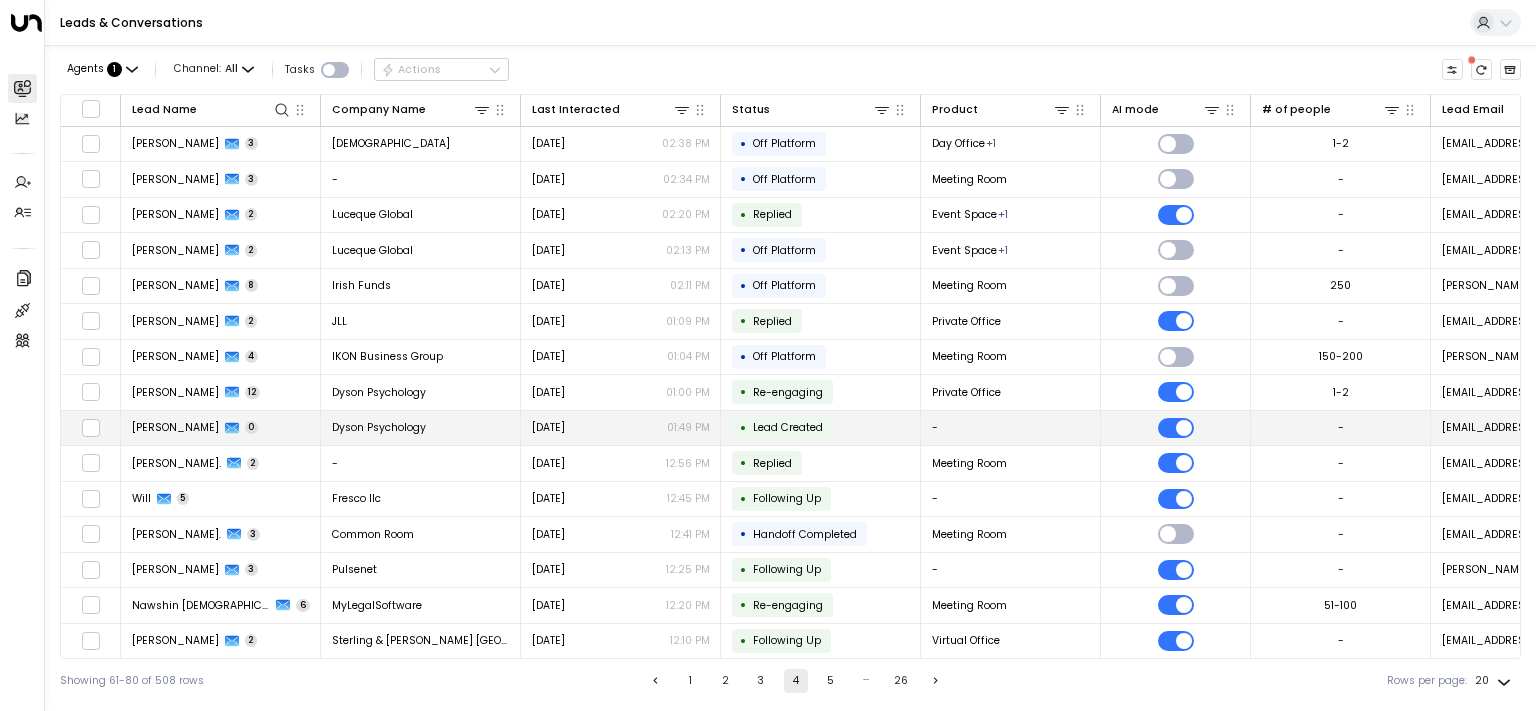 scroll, scrollTop: 190, scrollLeft: 0, axis: vertical 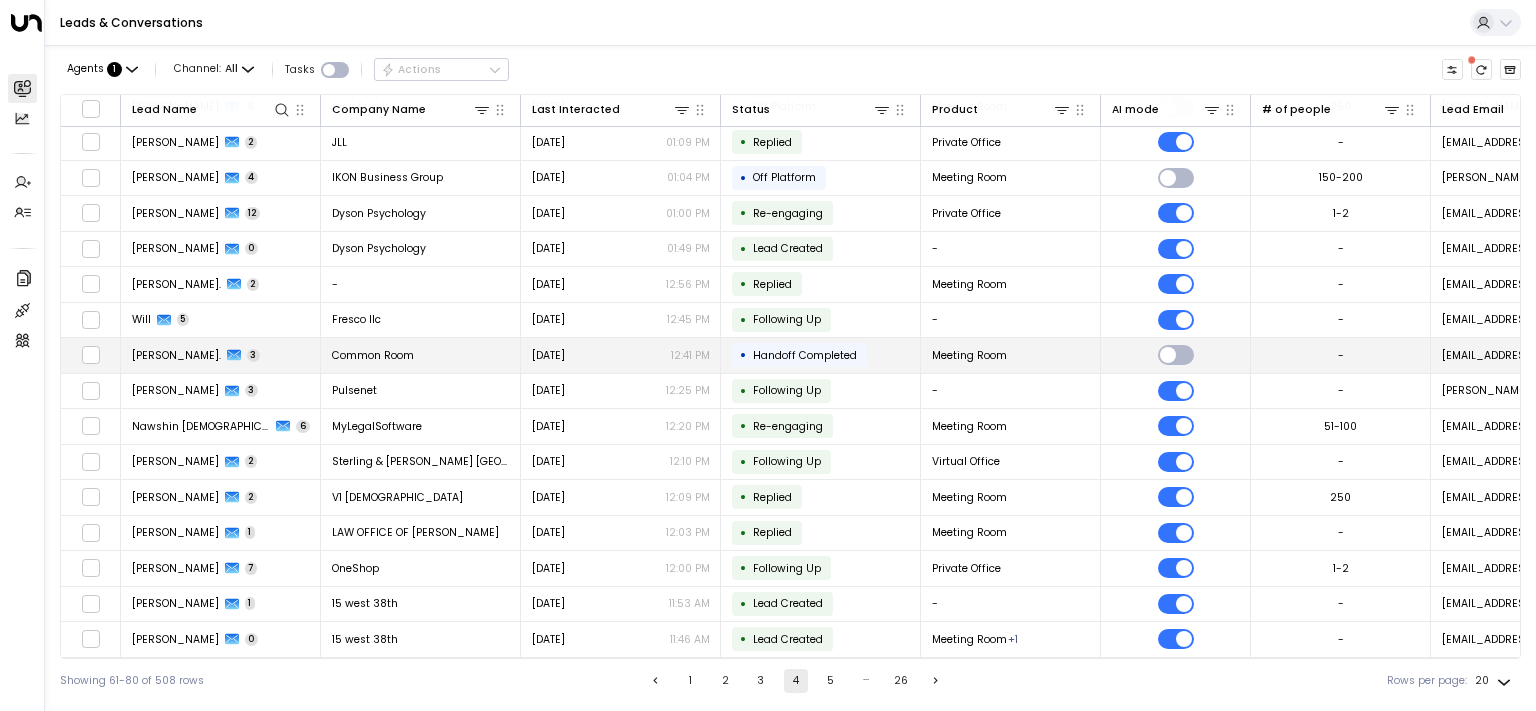 click on "[PERSON_NAME]." at bounding box center (176, 355) 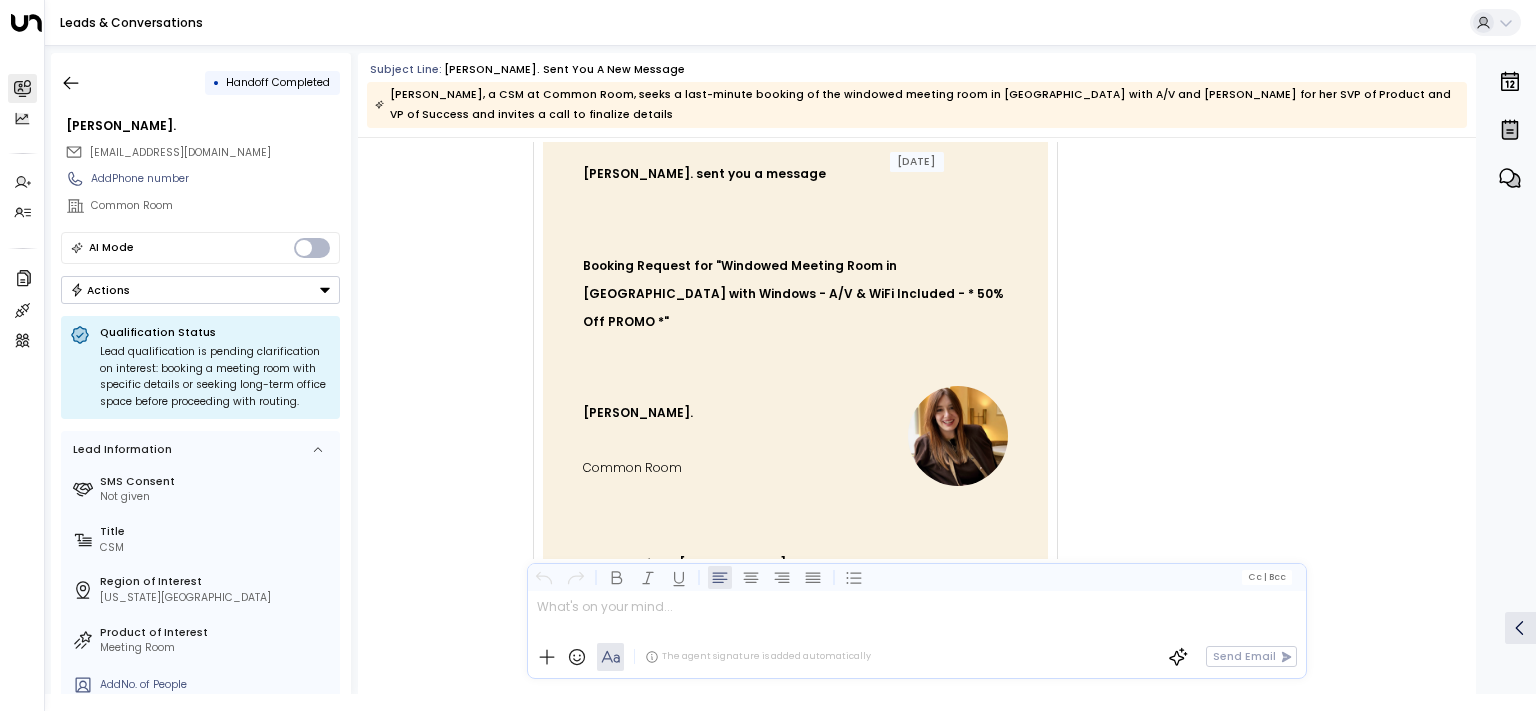 scroll, scrollTop: 3051, scrollLeft: 0, axis: vertical 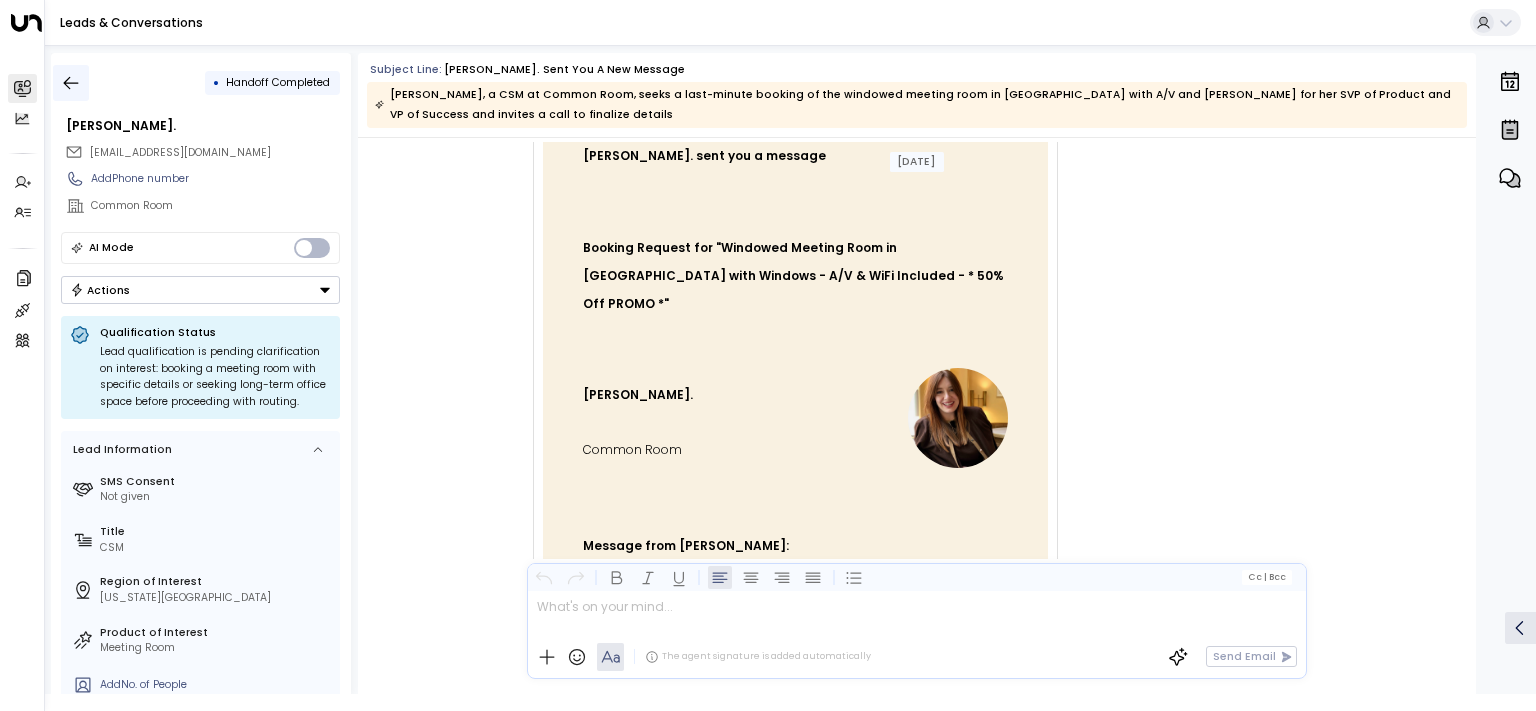 click 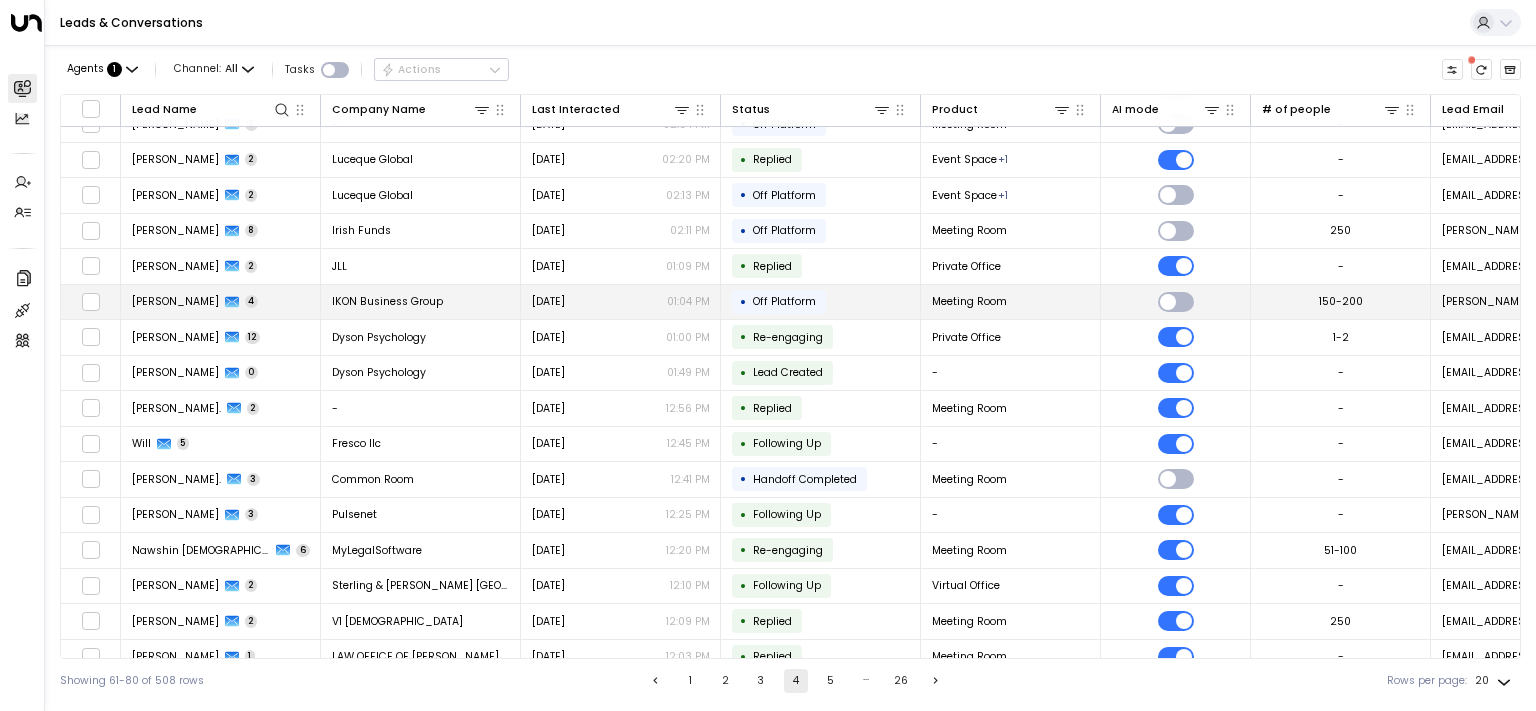 scroll, scrollTop: 0, scrollLeft: 0, axis: both 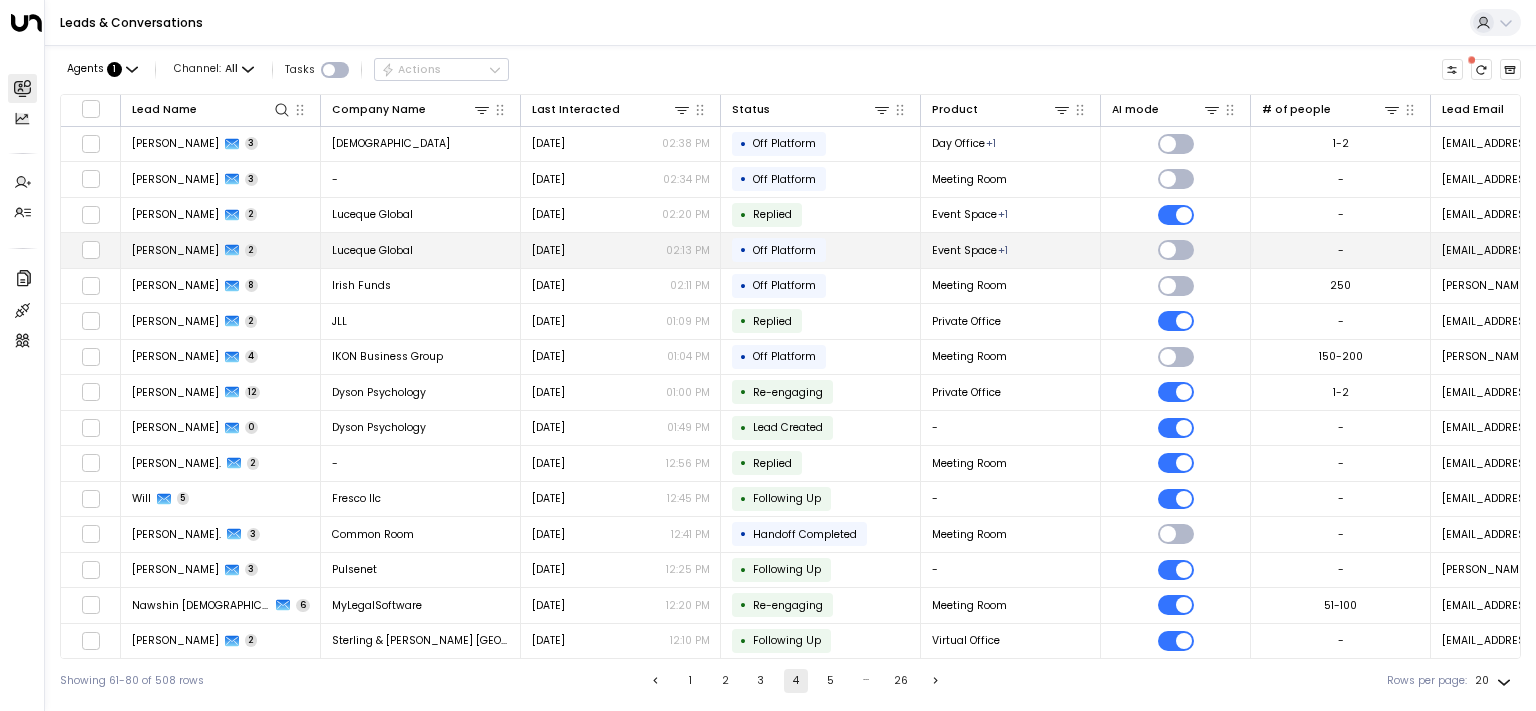 click on "[PERSON_NAME]" at bounding box center (175, 250) 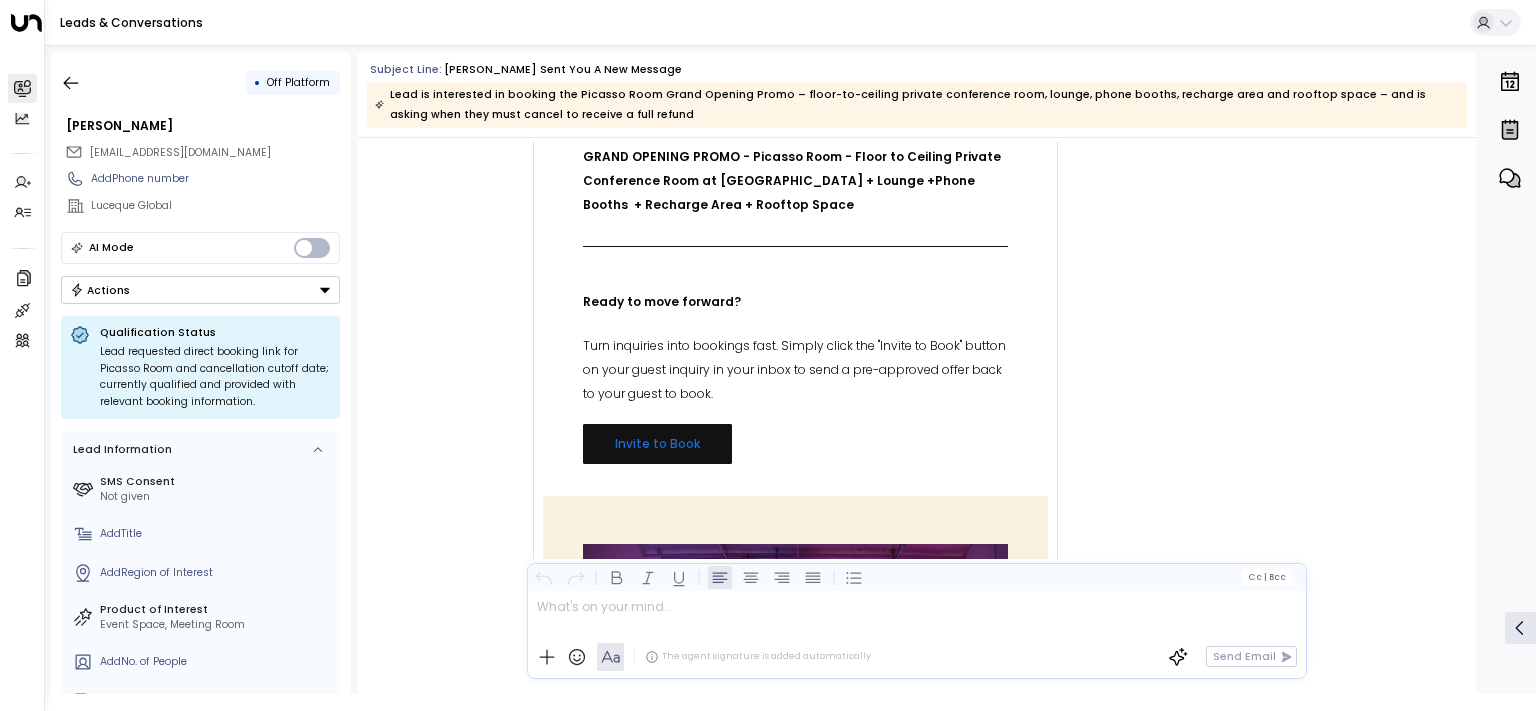 scroll, scrollTop: 1313, scrollLeft: 0, axis: vertical 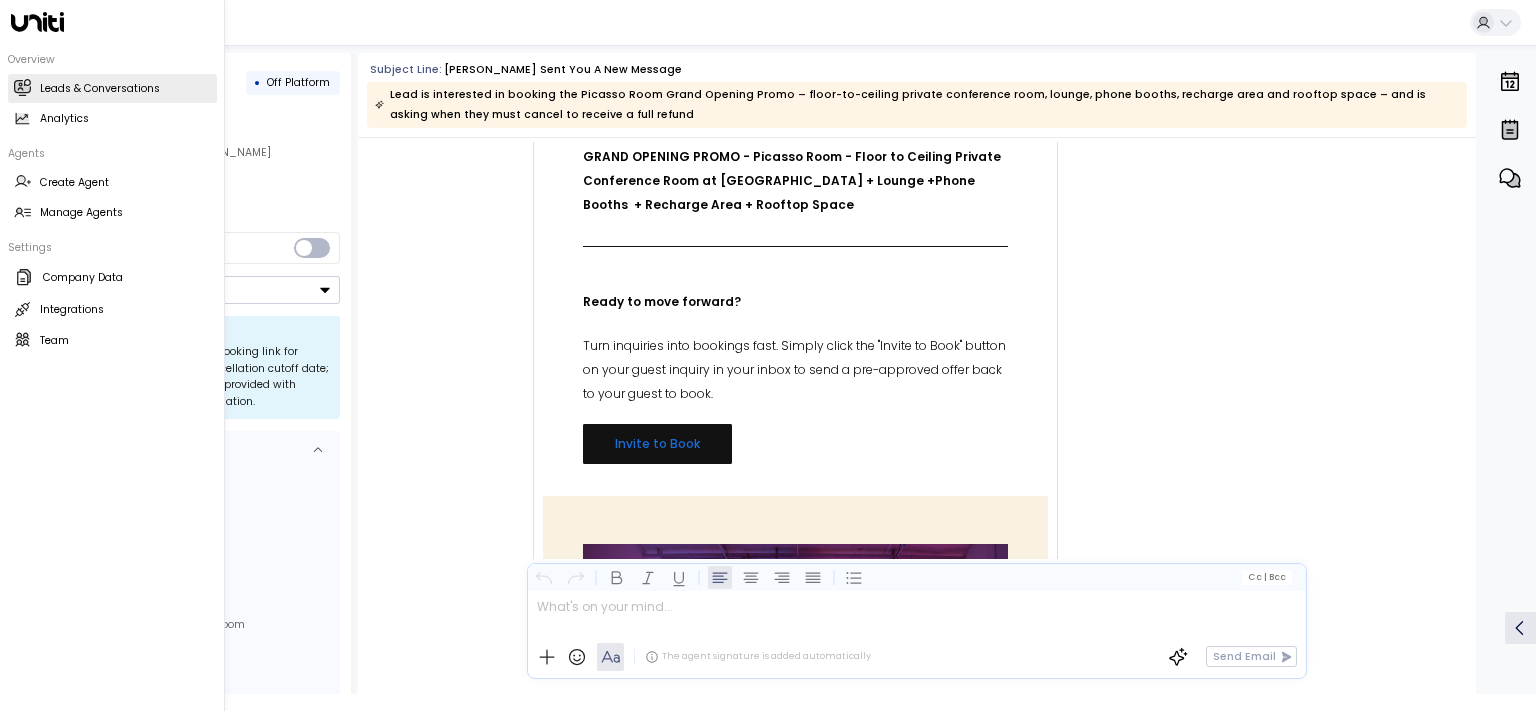 click 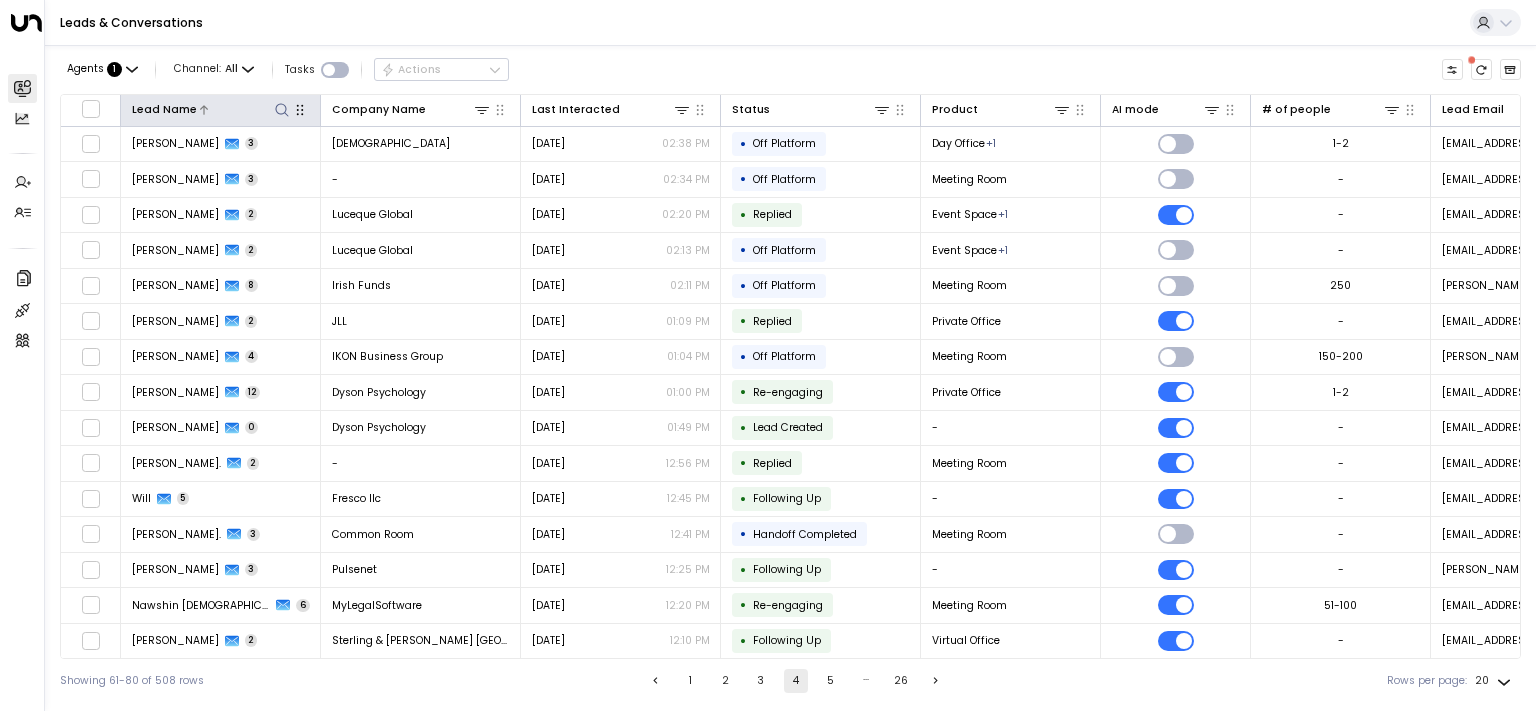click 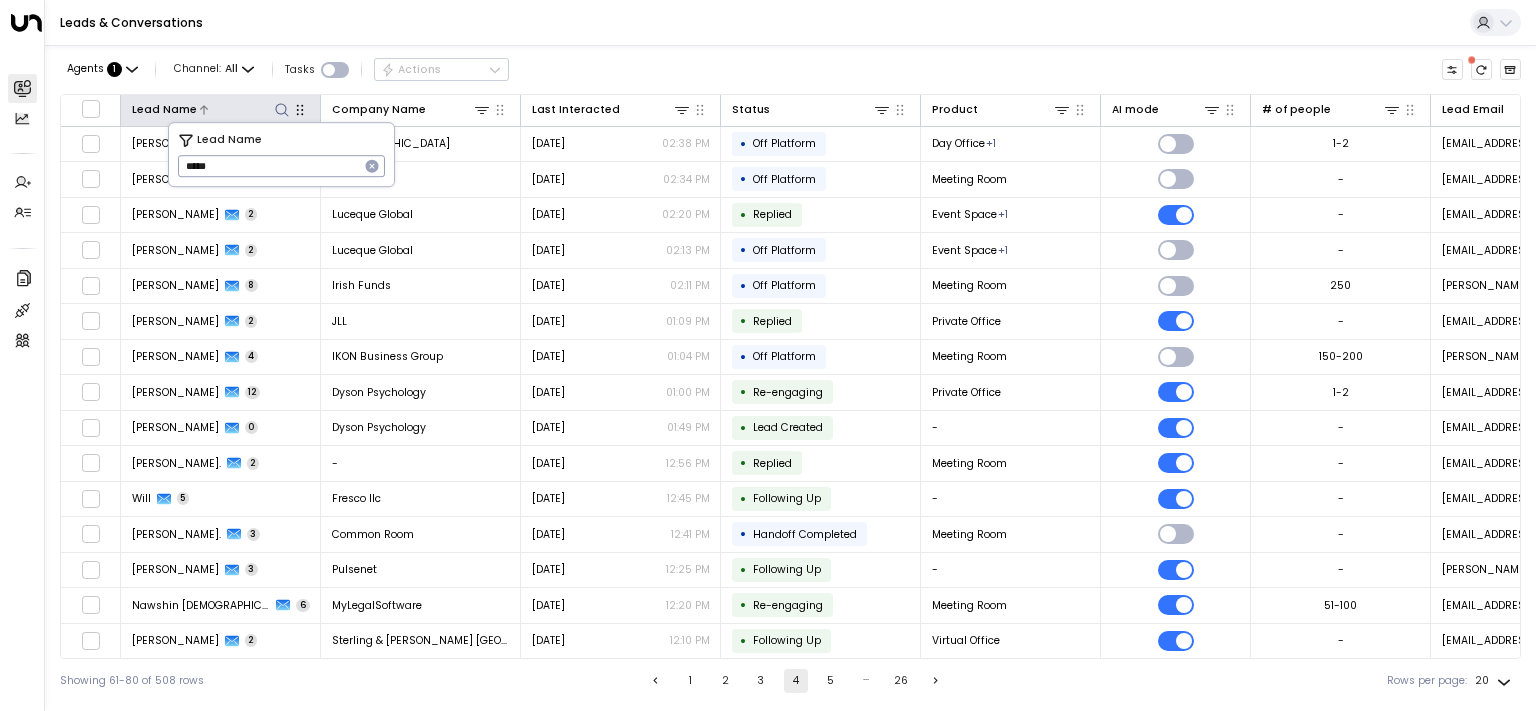 type on "*****" 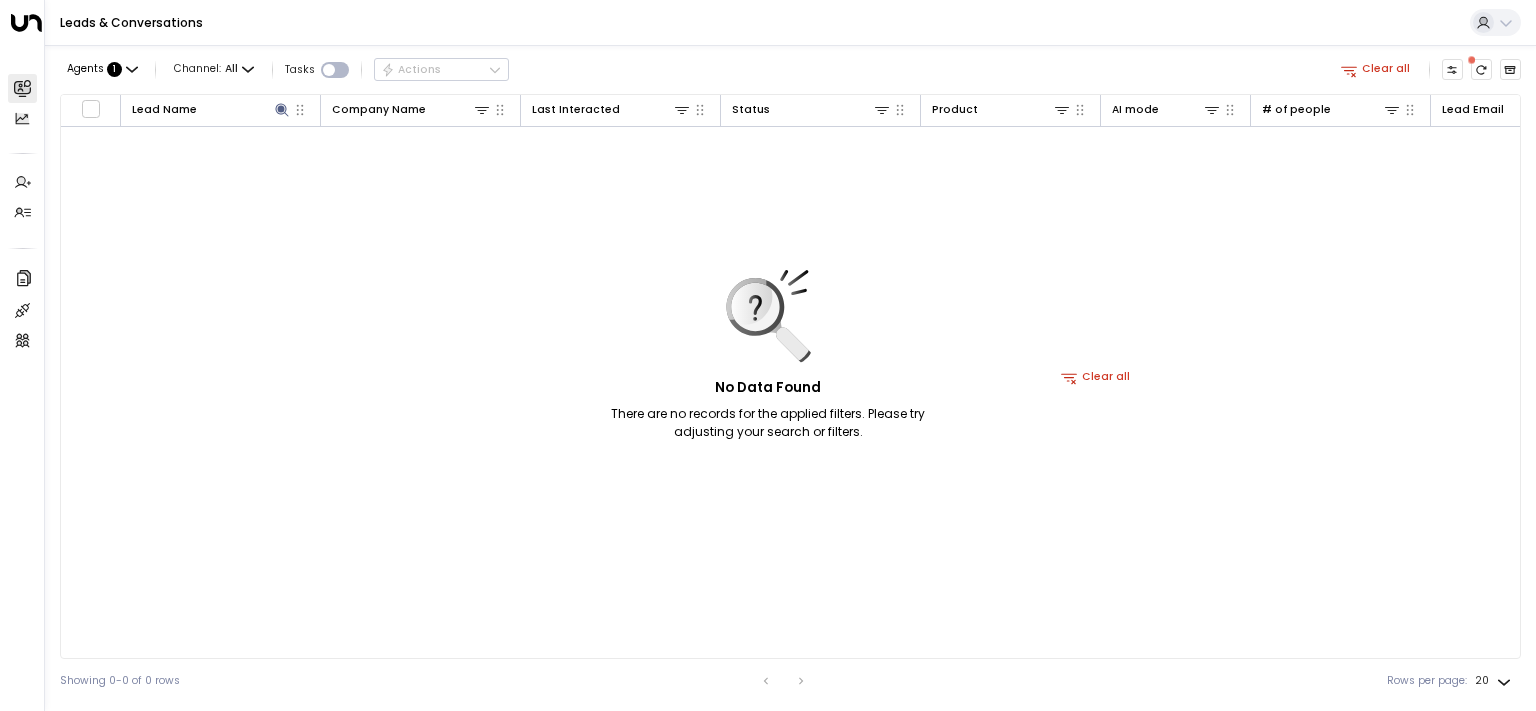 click on "Agents : 1 Channel: All Tasks   Actions Clear all" at bounding box center (790, 70) 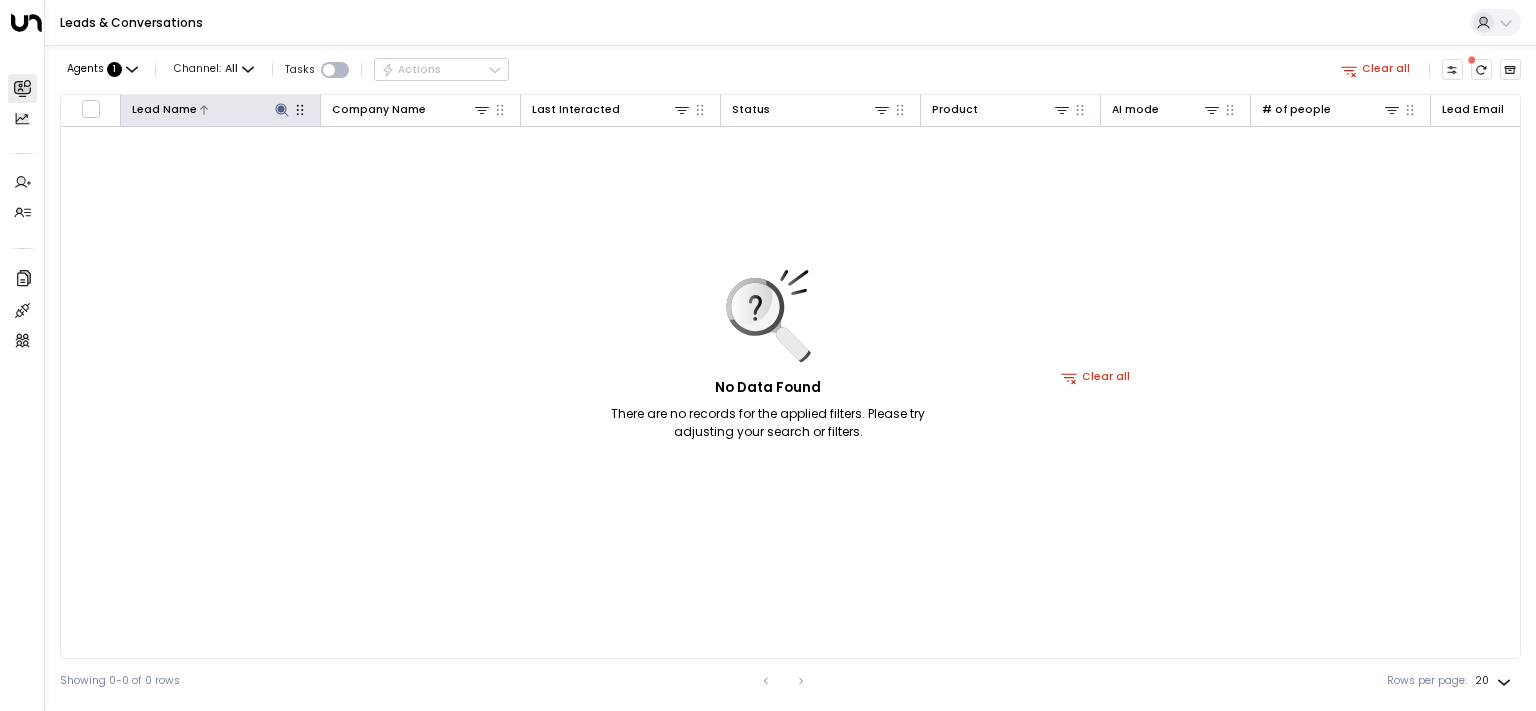 click 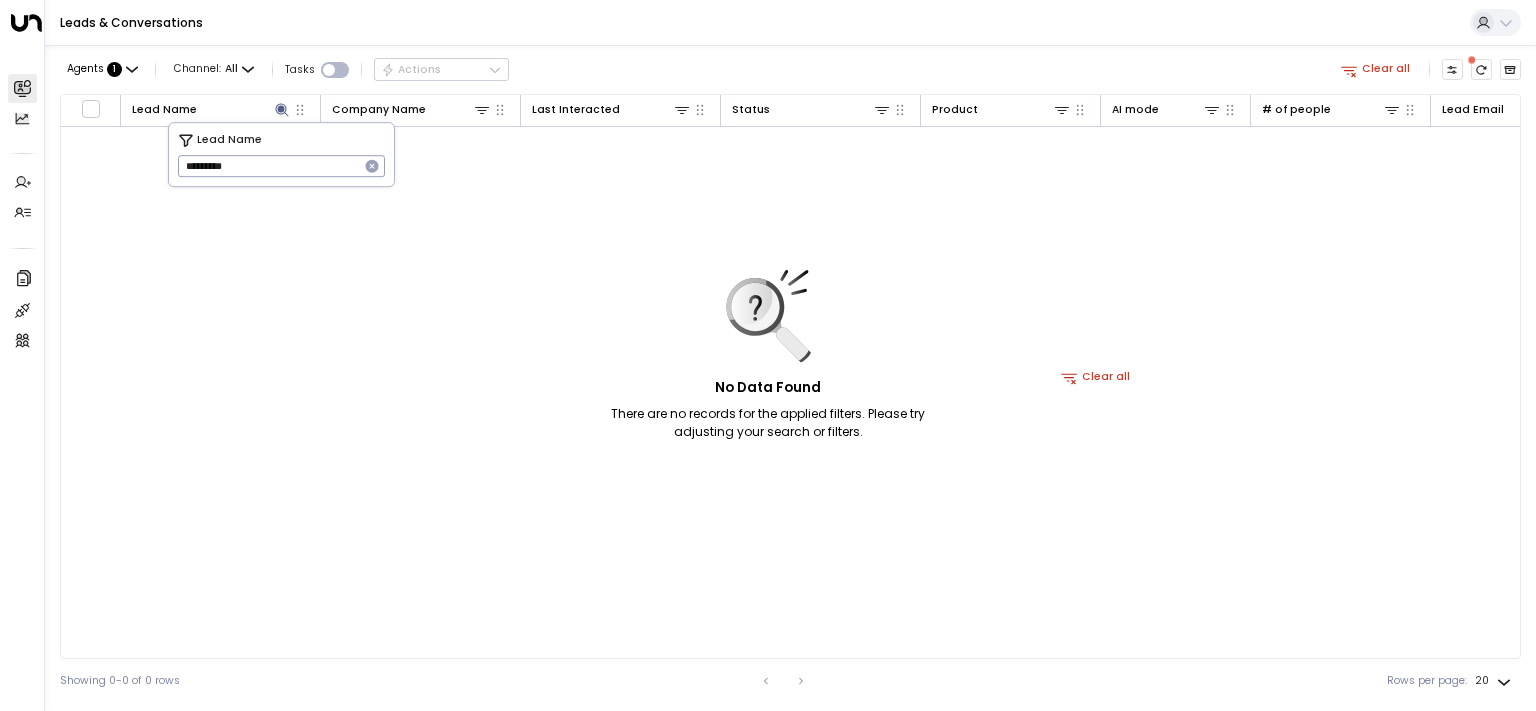 click on "*********" at bounding box center [268, 166] 